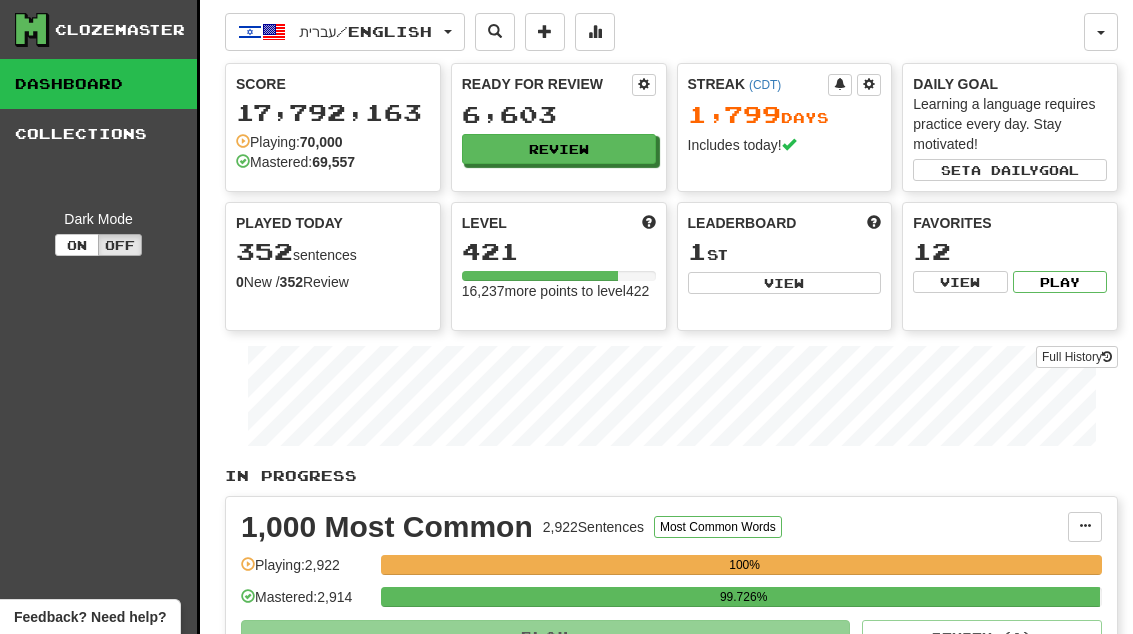 scroll, scrollTop: 0, scrollLeft: 0, axis: both 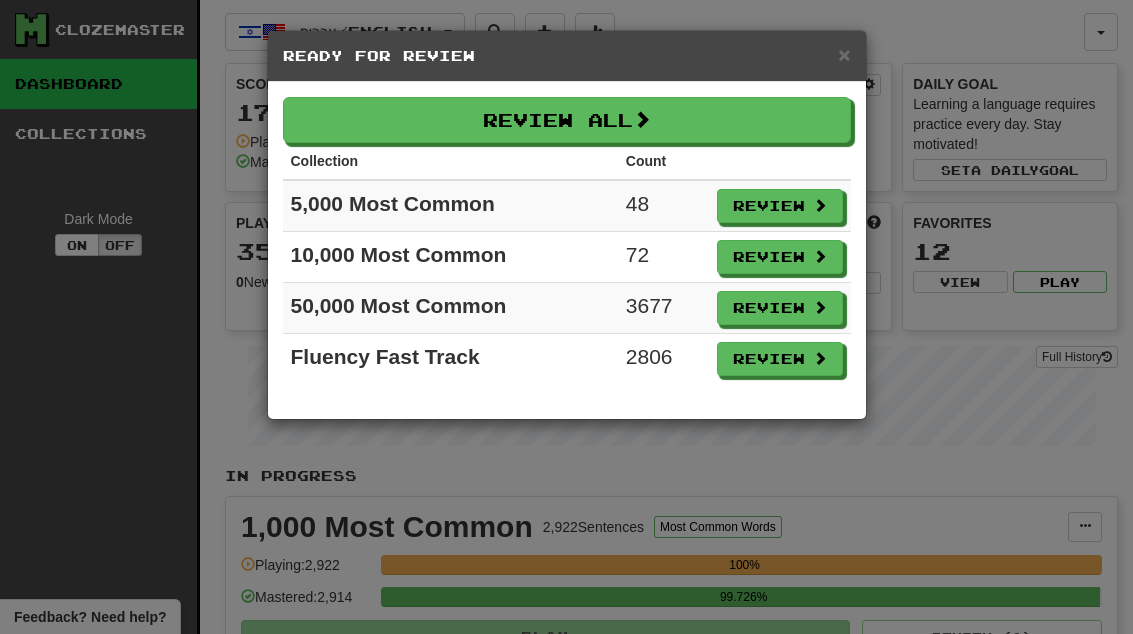 click at bounding box center [820, 205] 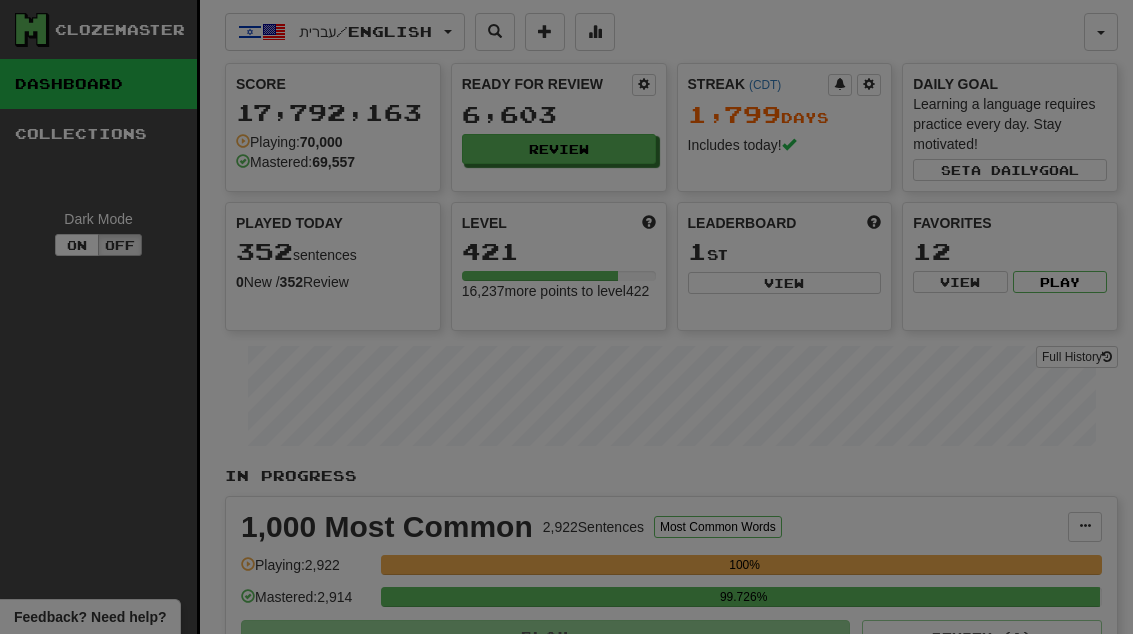 select on "**" 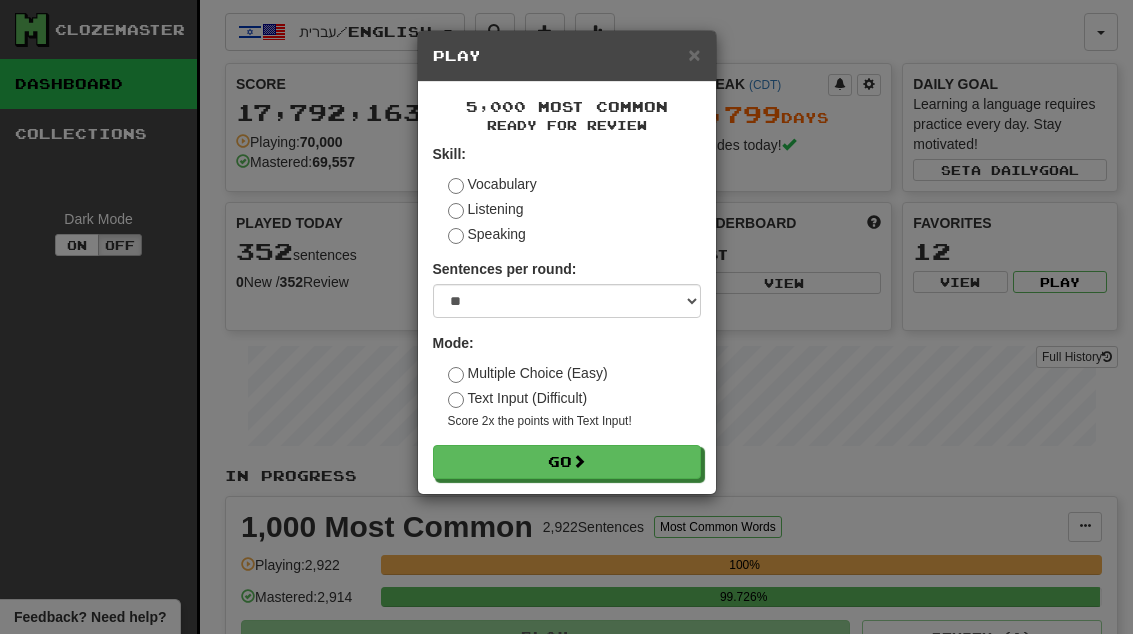click on "Go" at bounding box center (567, 462) 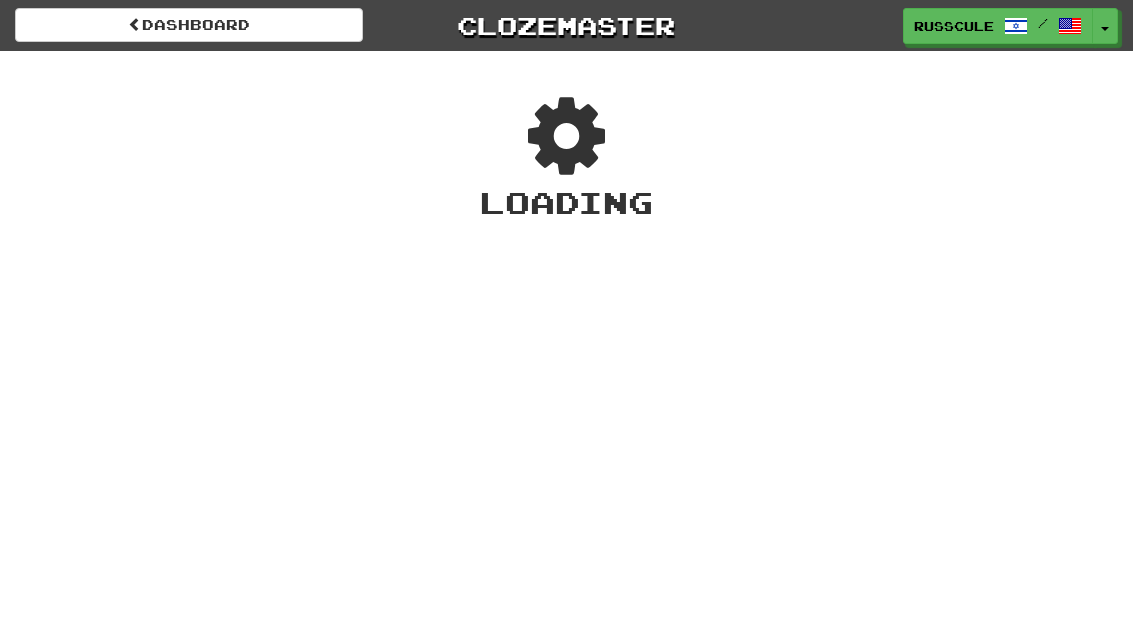 scroll, scrollTop: 0, scrollLeft: 0, axis: both 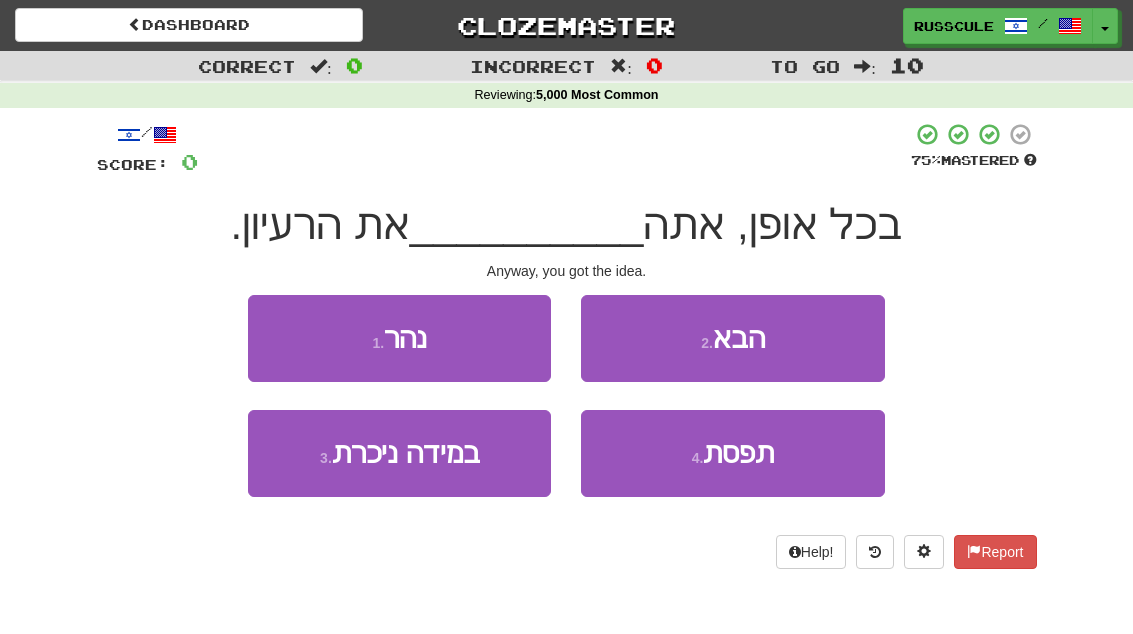 click on "4 .  תפסת" at bounding box center [732, 453] 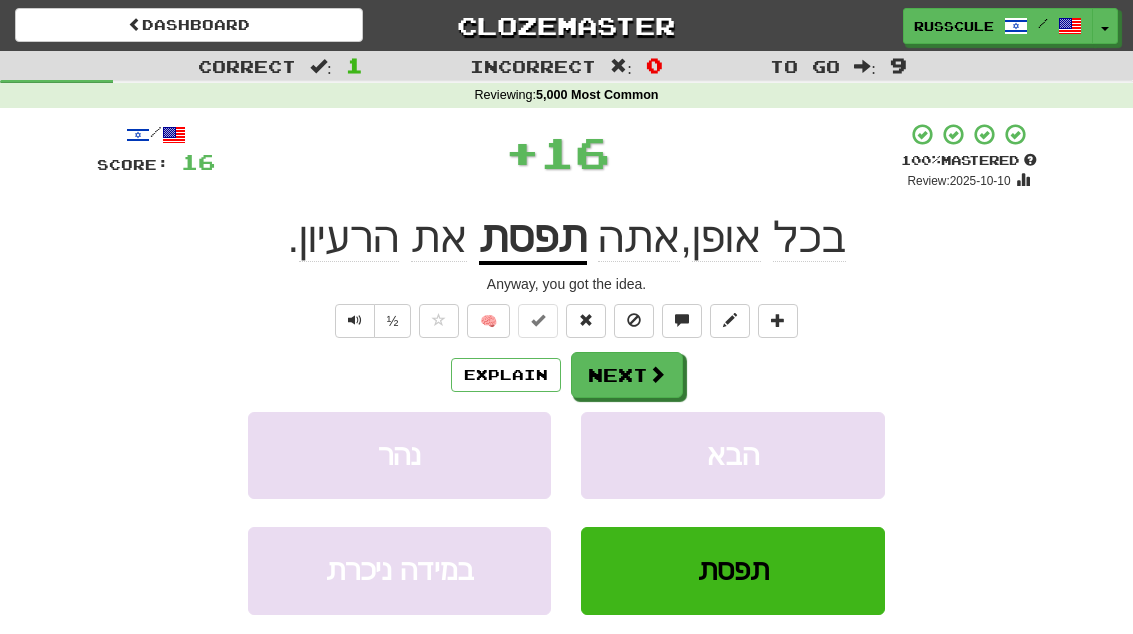 click at bounding box center [657, 374] 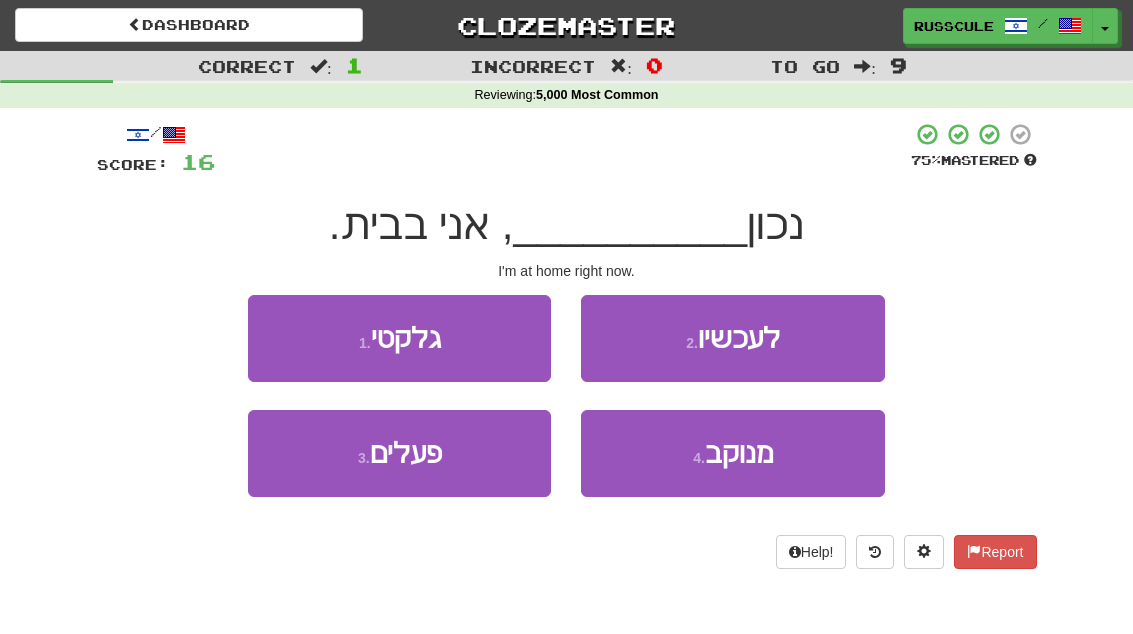 click on "2 .  לעכשיו" at bounding box center [732, 338] 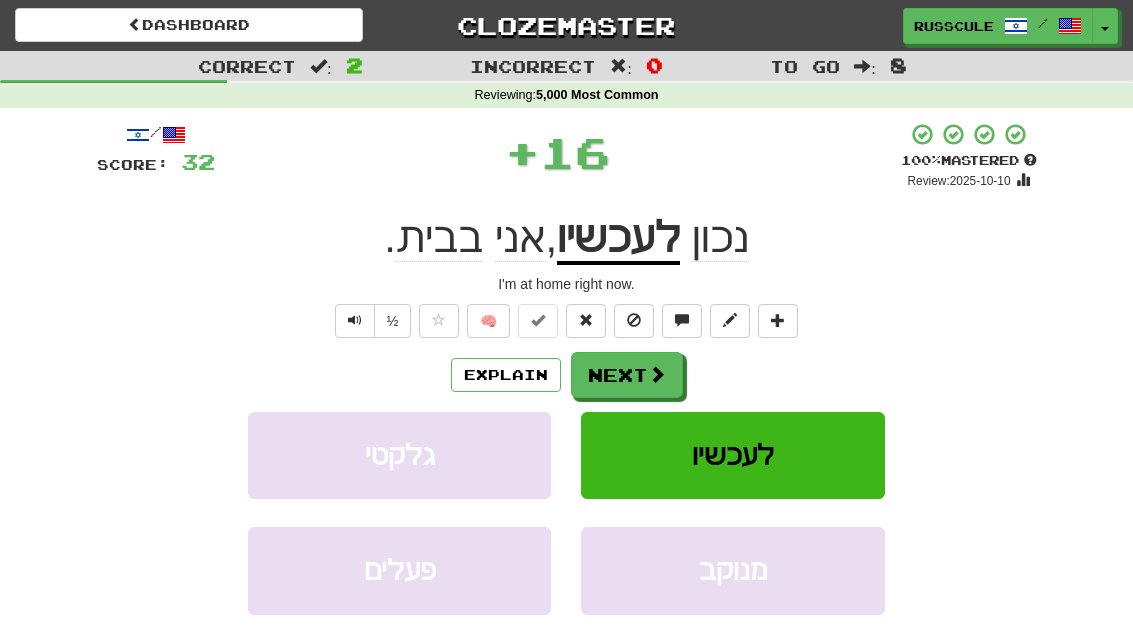 click on "Next" at bounding box center [627, 375] 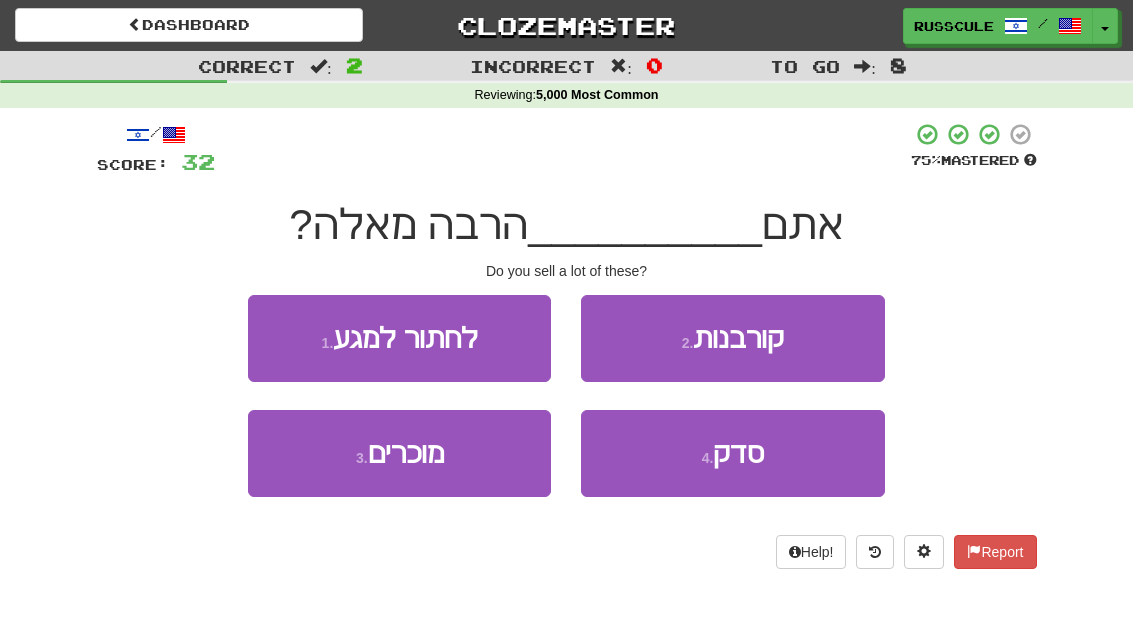 click on "3 .  מוכרים" at bounding box center [399, 453] 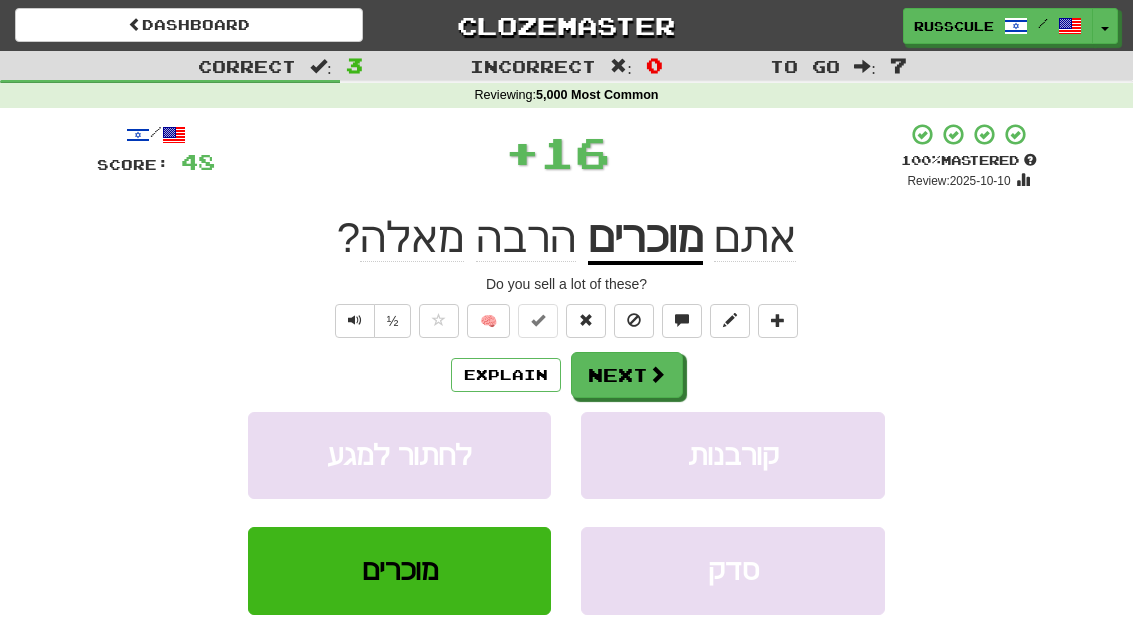 click at bounding box center [657, 374] 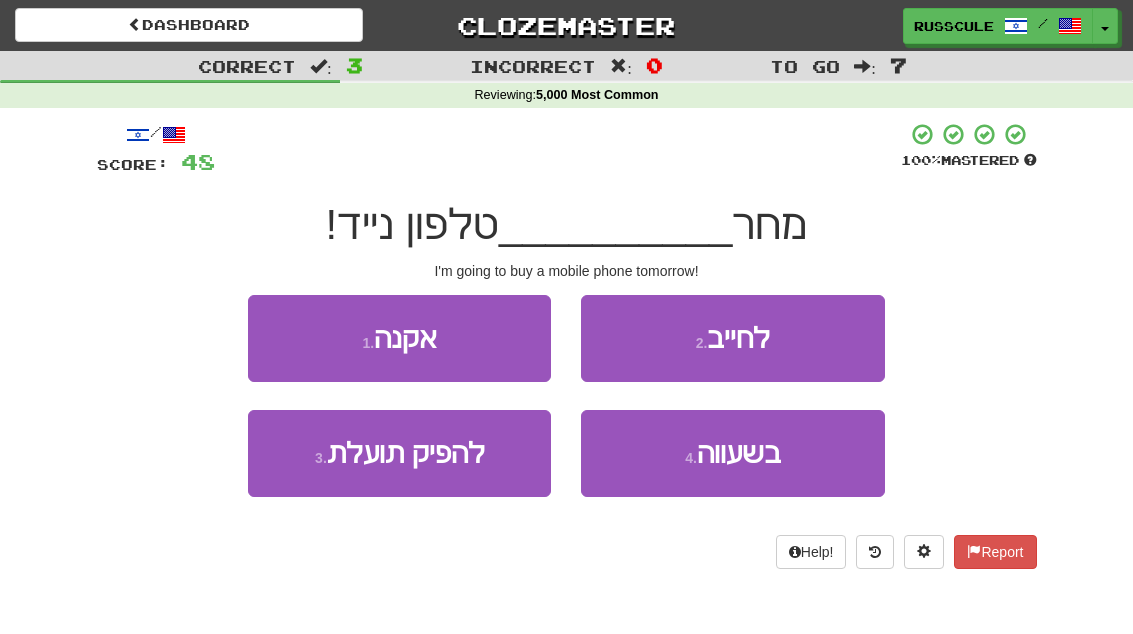 click on "1 .  אקנה" at bounding box center [399, 338] 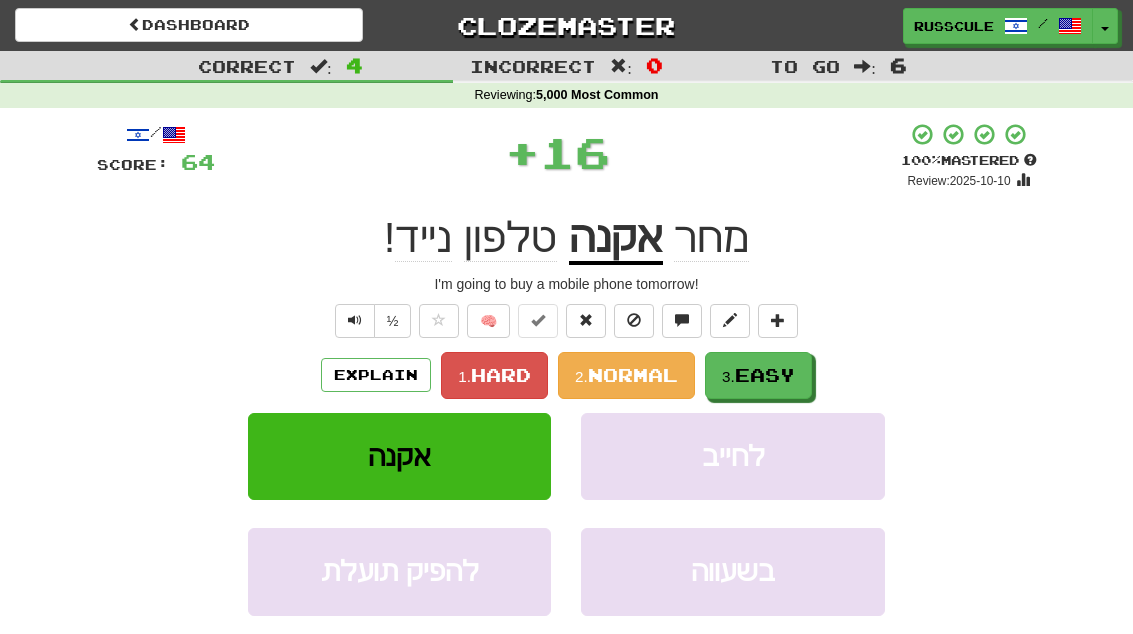 click on "3.  Easy" at bounding box center [758, 375] 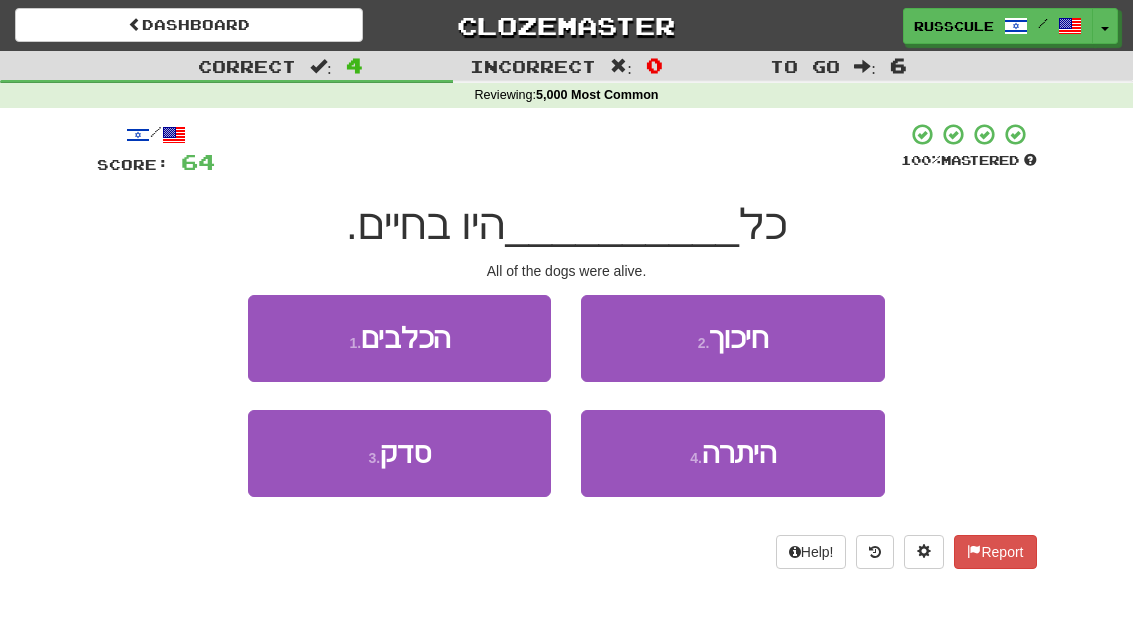 click on "1 .  הכלבים" at bounding box center (399, 338) 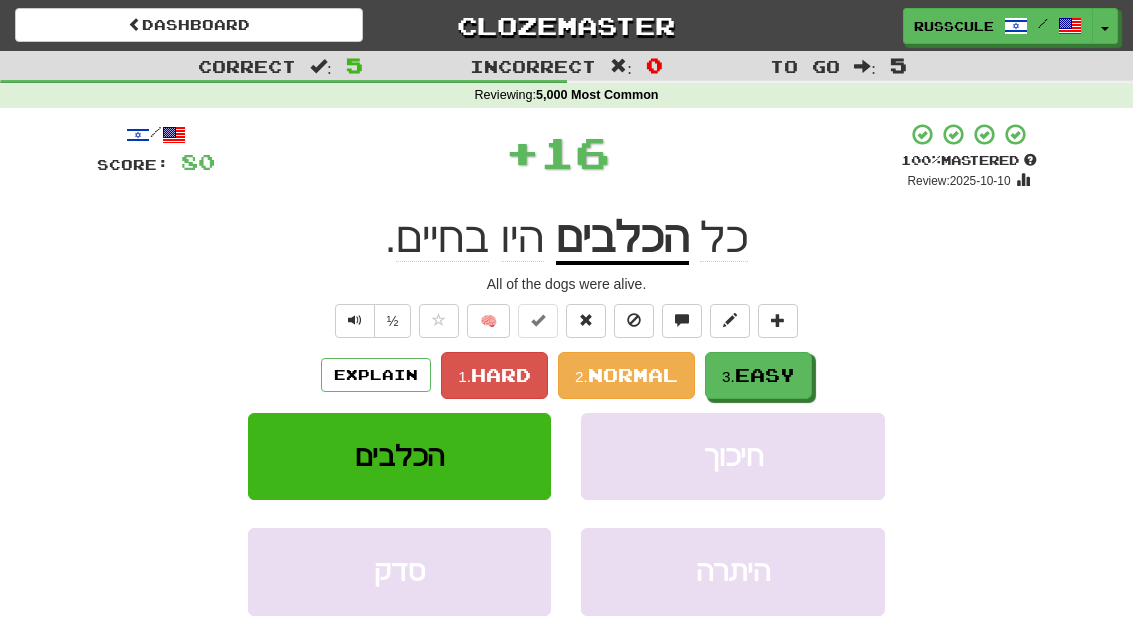 click on "3.  Easy" at bounding box center [758, 375] 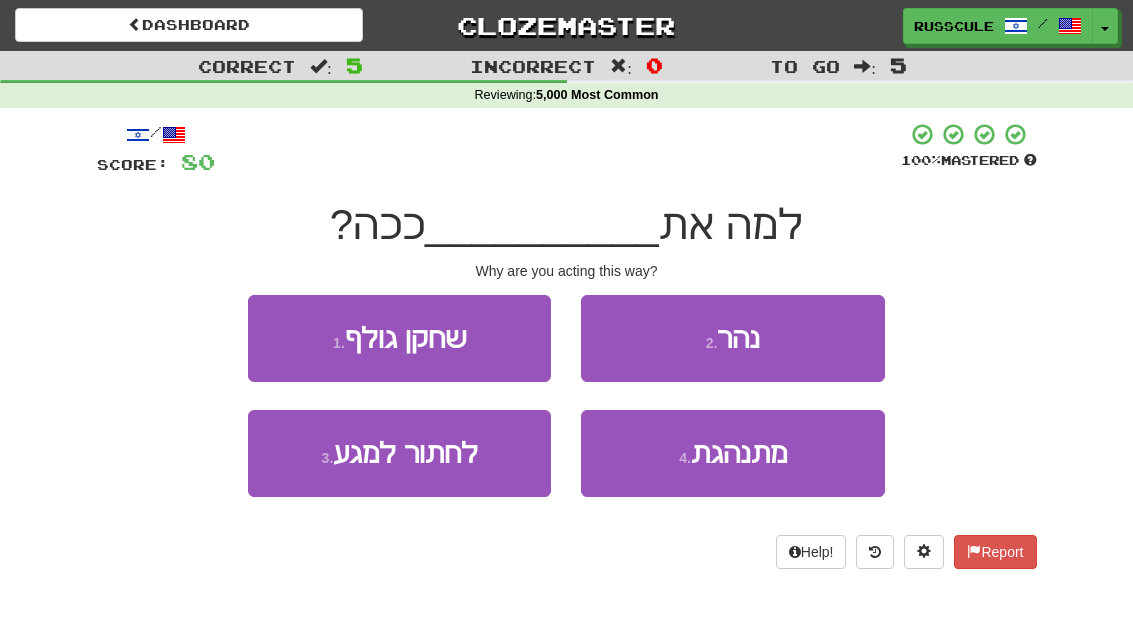 click on "4 .  מתנהגת" at bounding box center (732, 453) 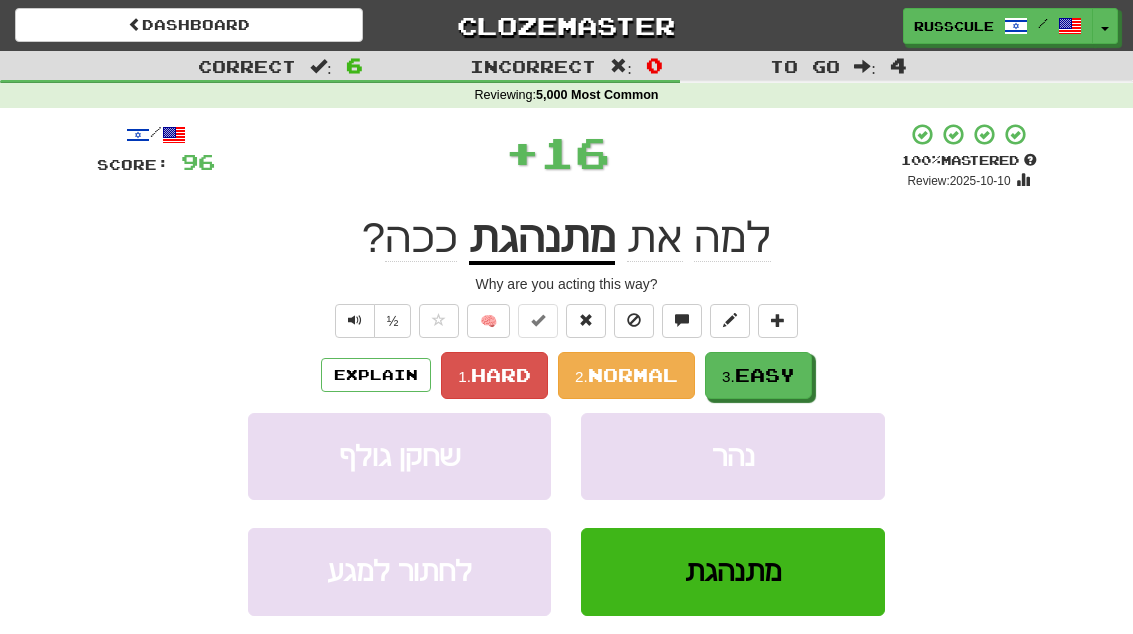 click on "3.  Easy" at bounding box center (758, 375) 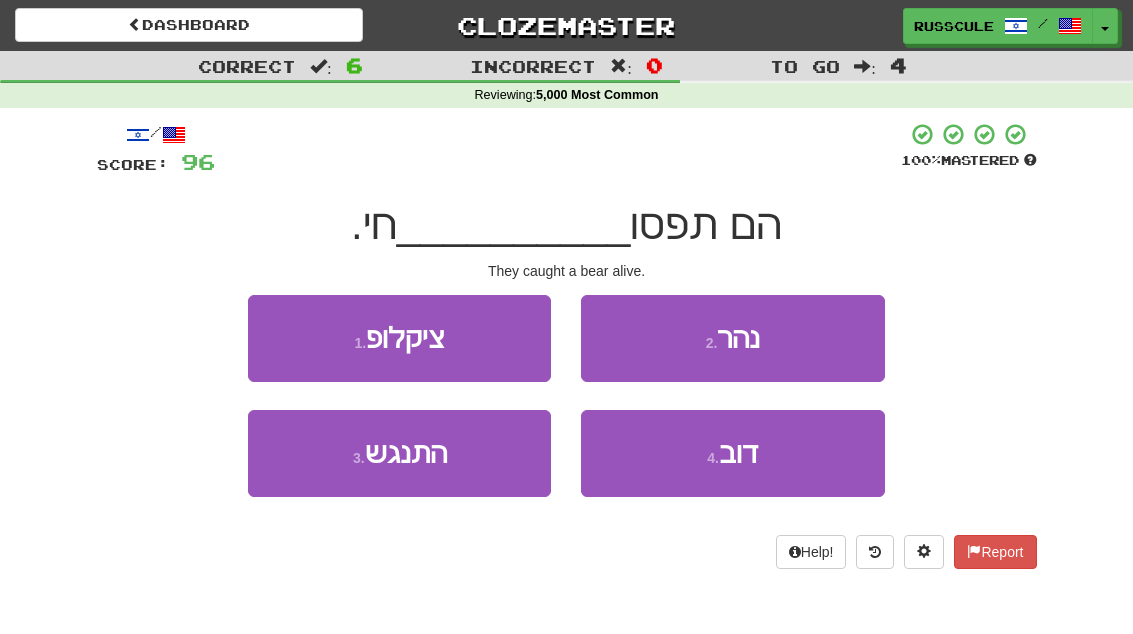 click on "4 .  דוב" at bounding box center (732, 453) 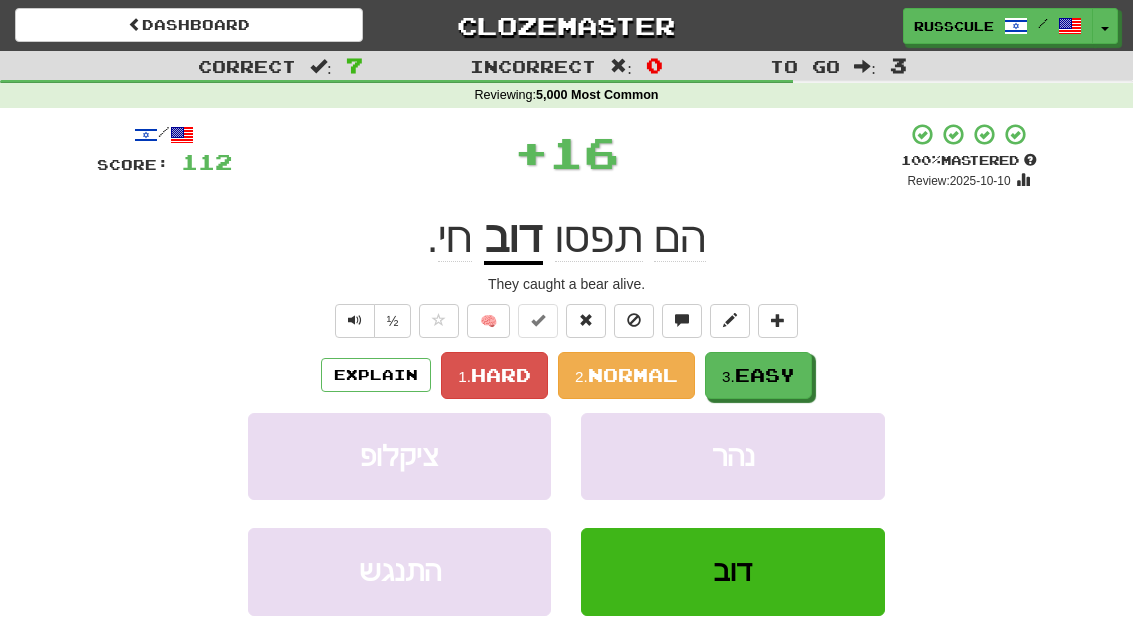 click on "3.  Easy" at bounding box center [758, 375] 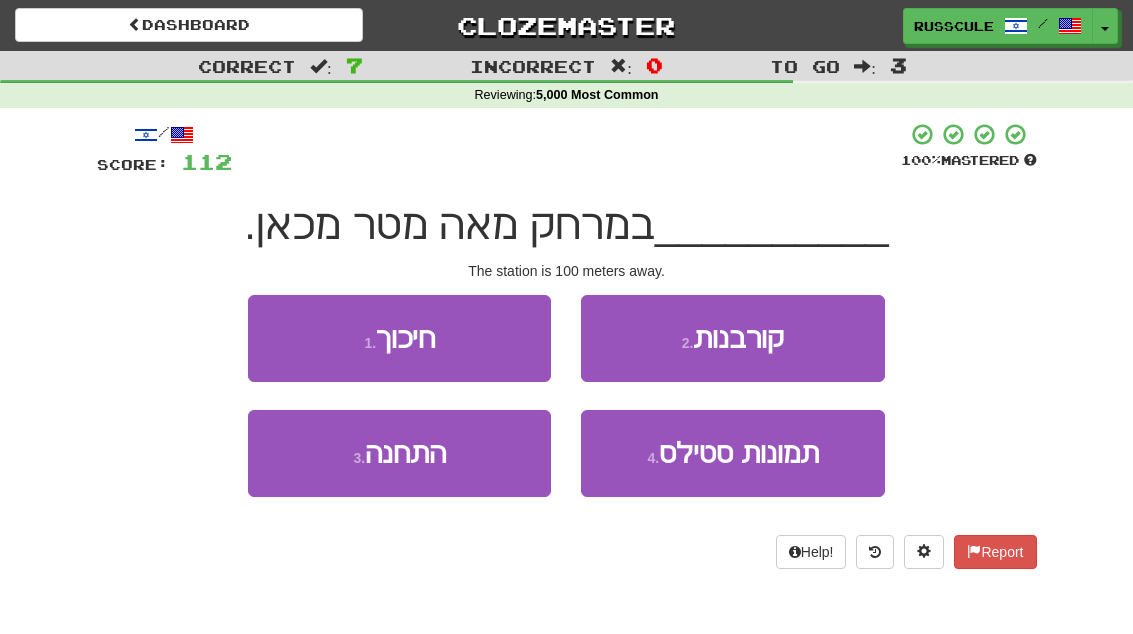 click on "2 .  קורבנות" at bounding box center [732, 338] 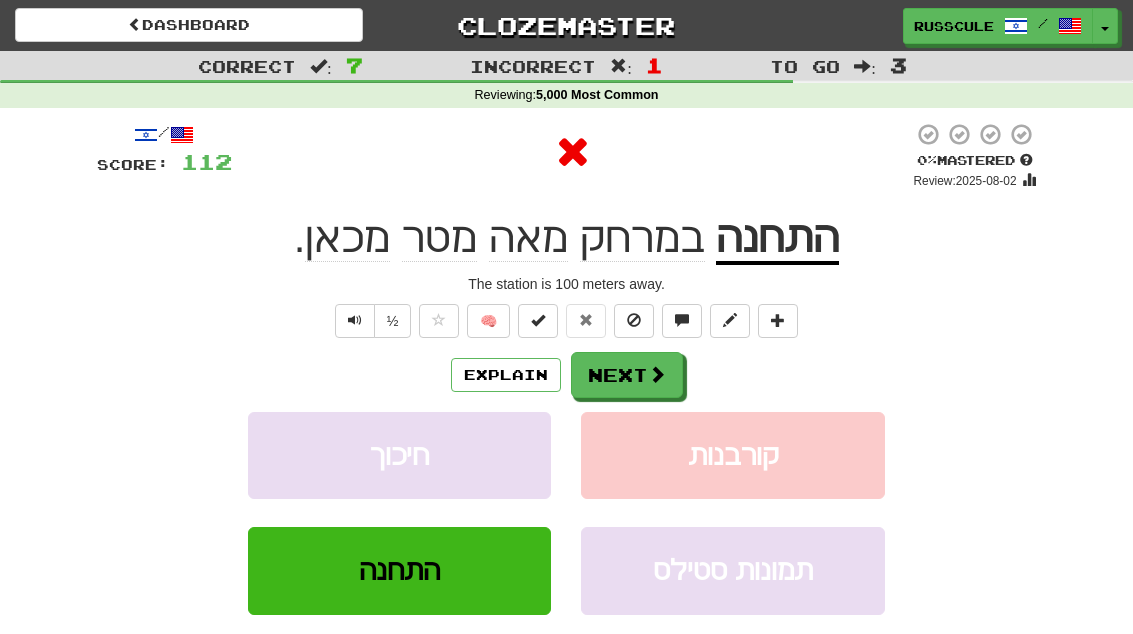 click on "Next" at bounding box center [627, 375] 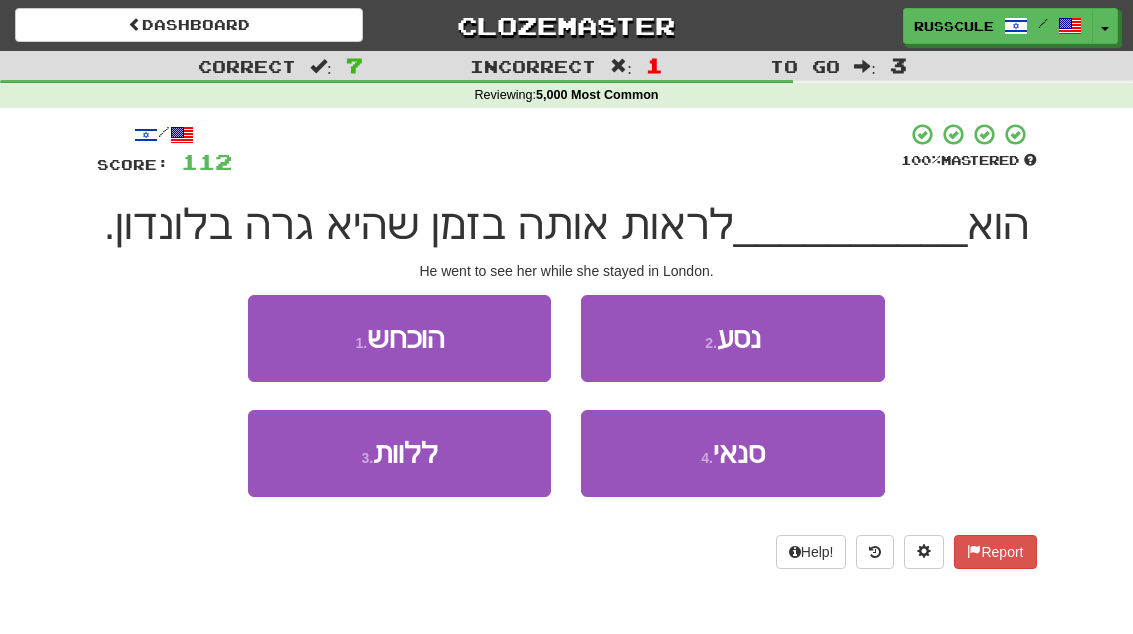 click on "2 .  נסע" at bounding box center [732, 338] 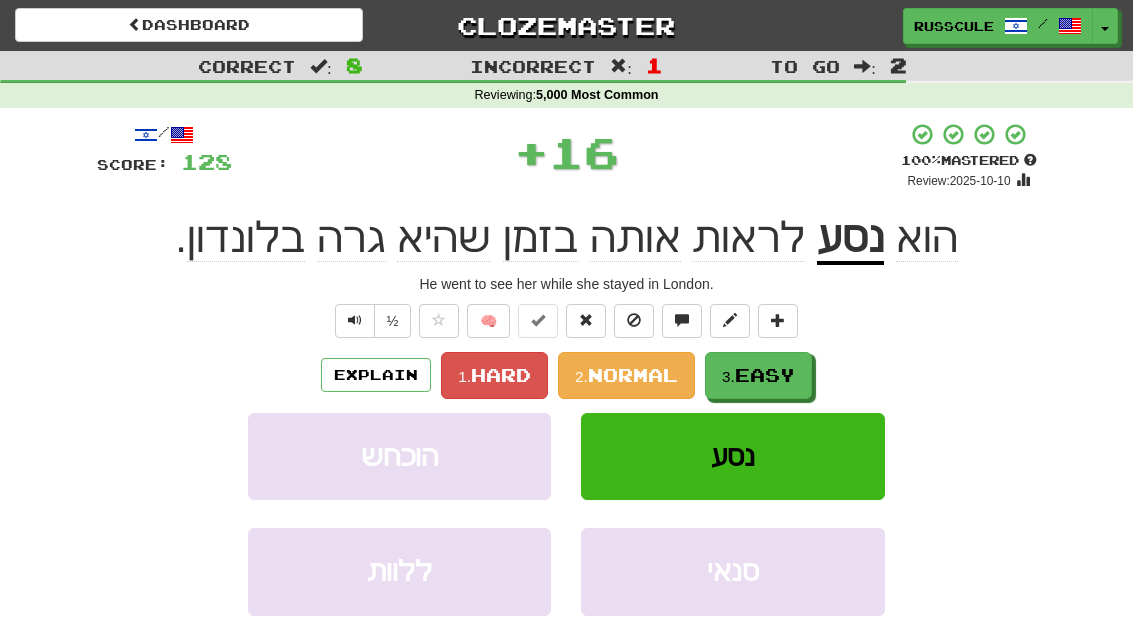 click on "3.  Easy" at bounding box center [758, 375] 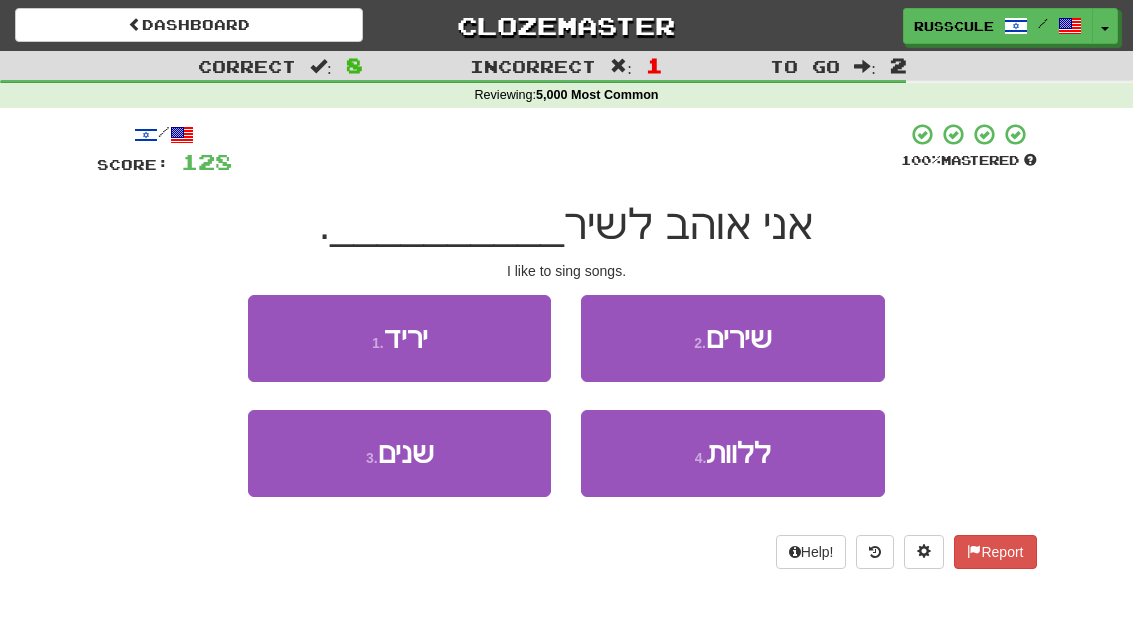 click on "2 .  שירים" at bounding box center (732, 338) 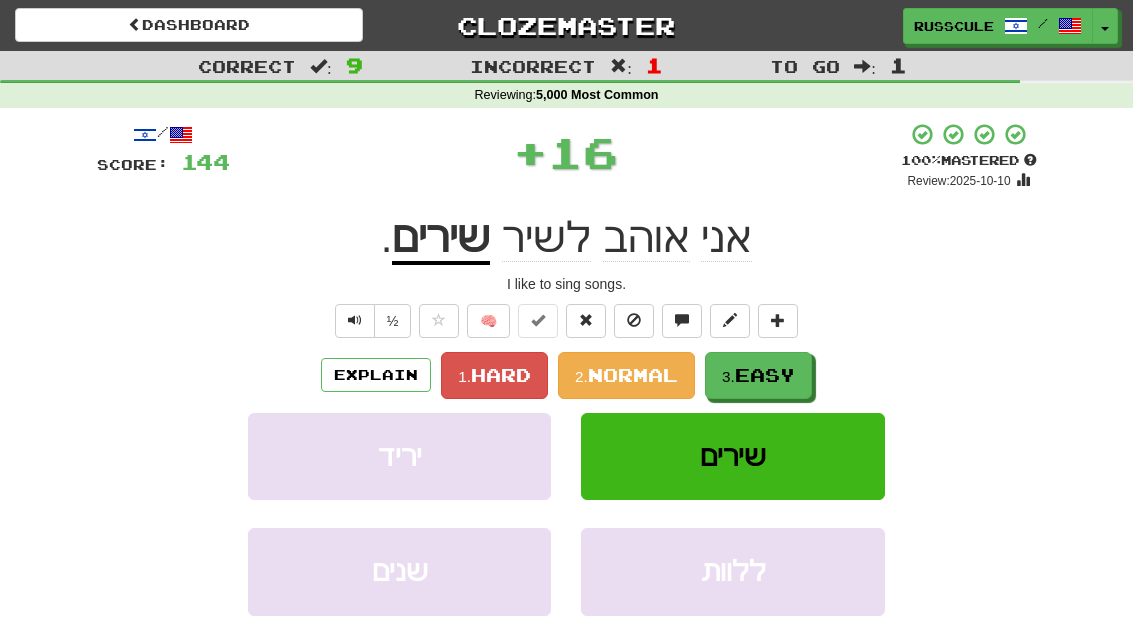 click on "Easy" at bounding box center (765, 375) 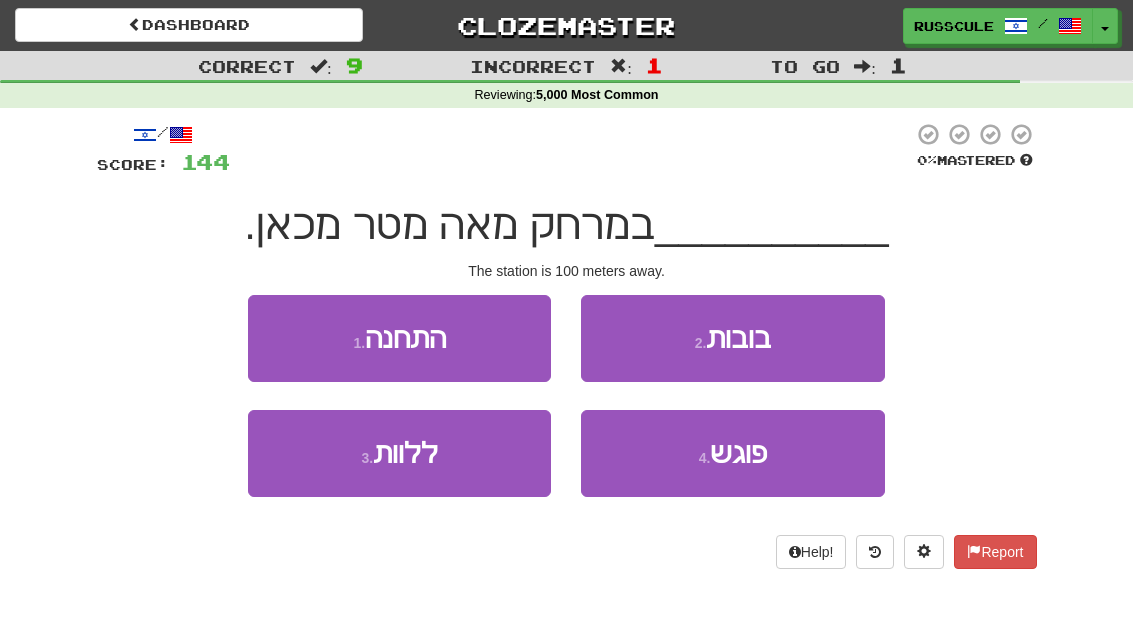 click on "1 .  התחנה" at bounding box center [399, 338] 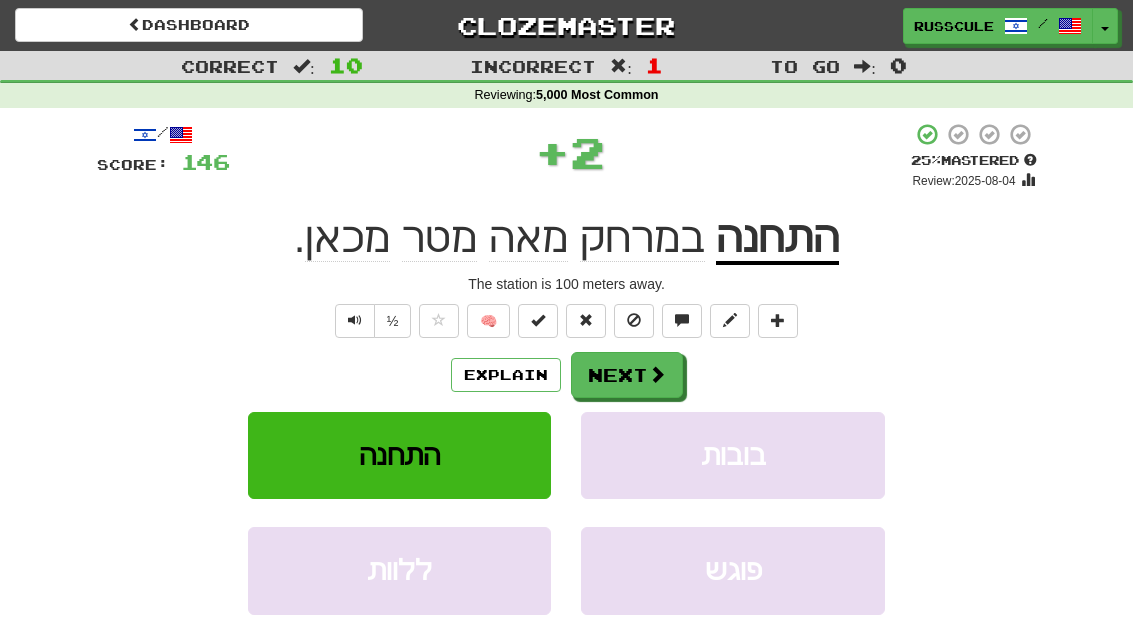 click on "Next" at bounding box center (627, 375) 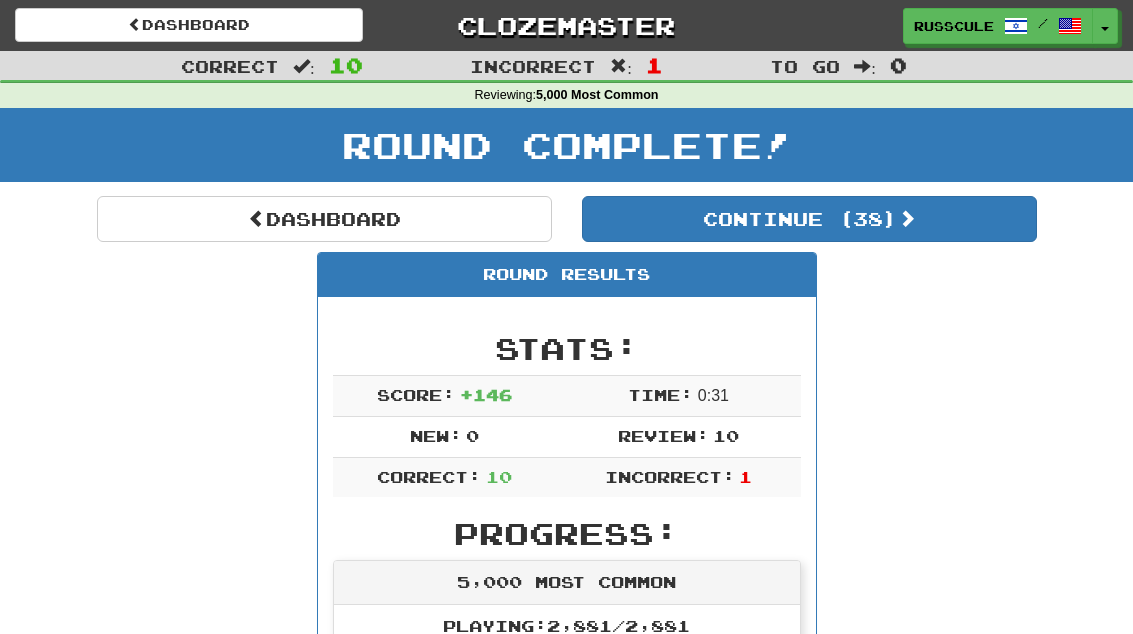 click on "Continue ( 38 )" at bounding box center (809, 219) 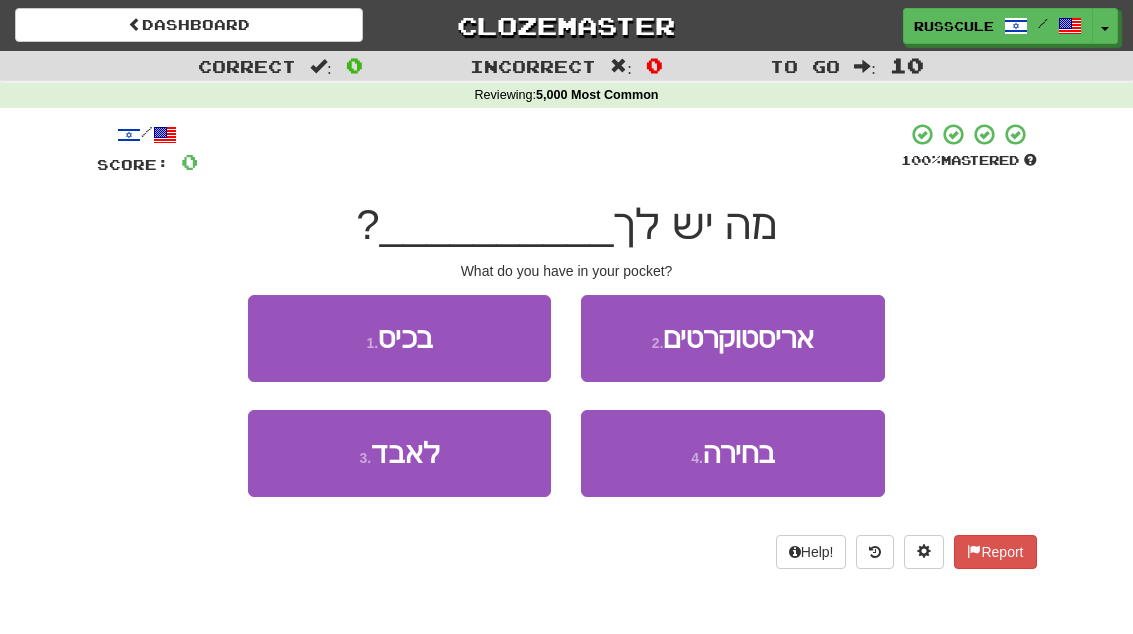click on "1 .  בכיס" at bounding box center [399, 338] 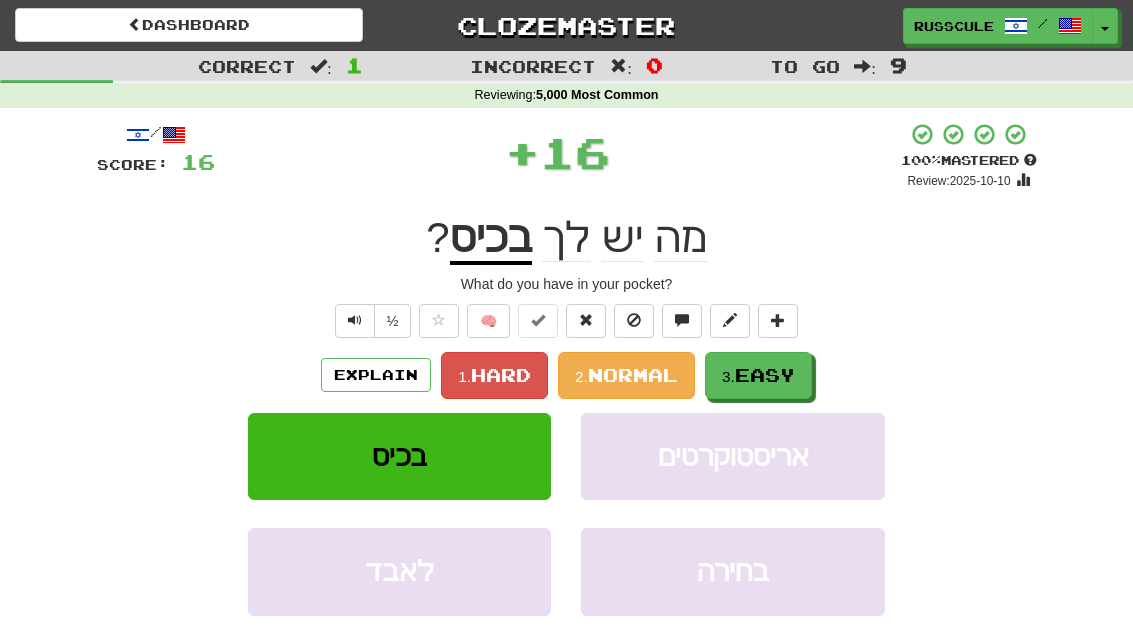 click on "3.  Easy" at bounding box center [758, 375] 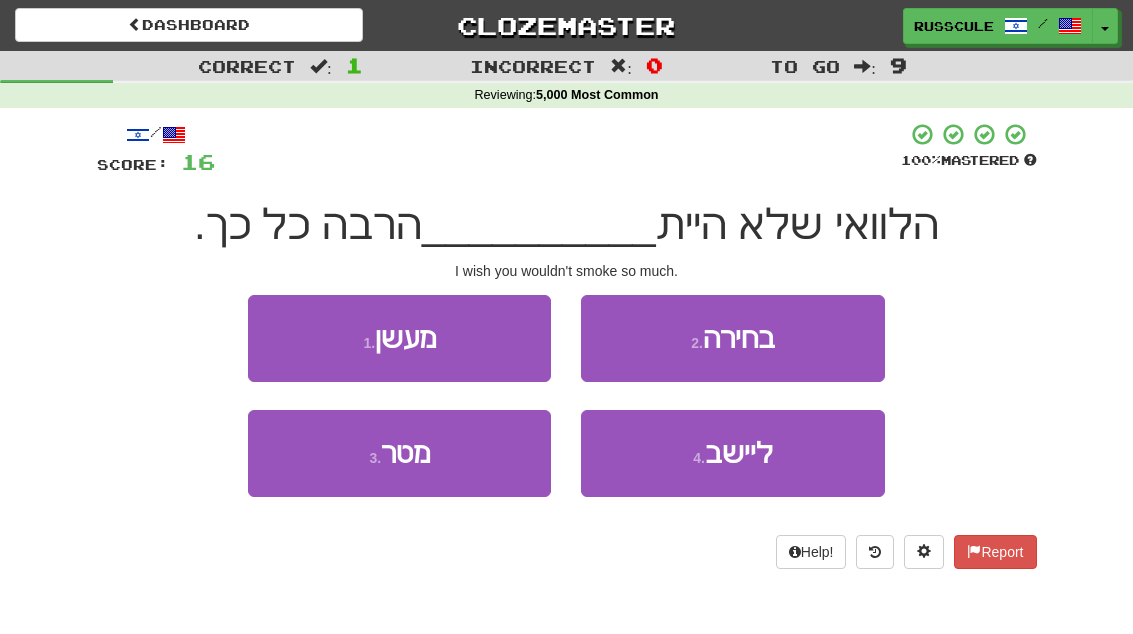 click on "1 .  מעשן" at bounding box center (399, 338) 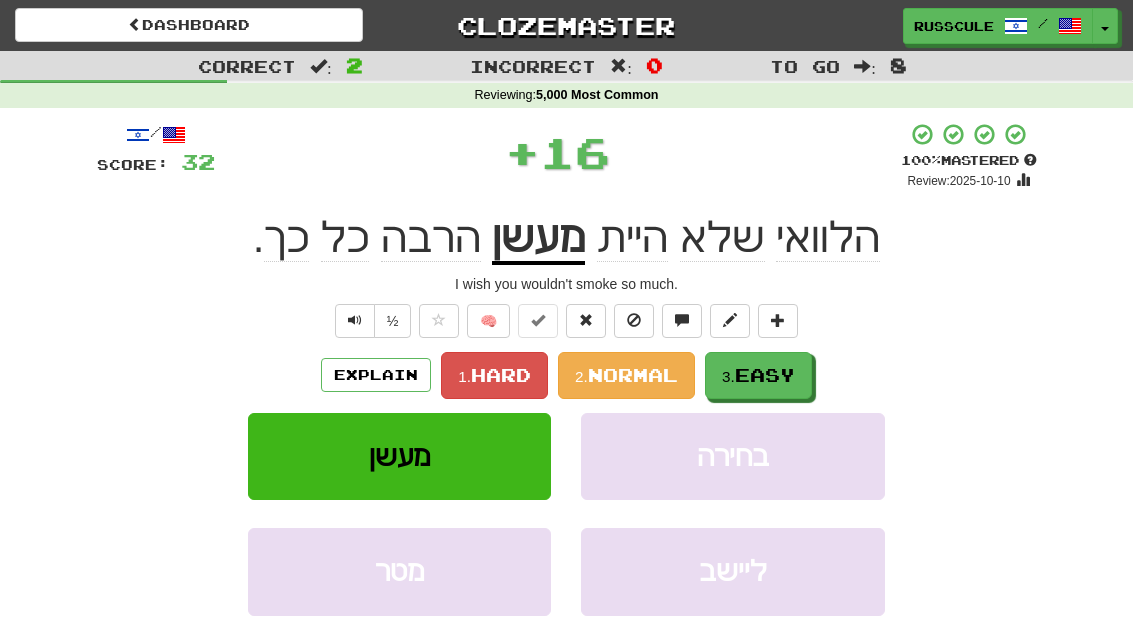 click on "3.  Easy" at bounding box center [758, 375] 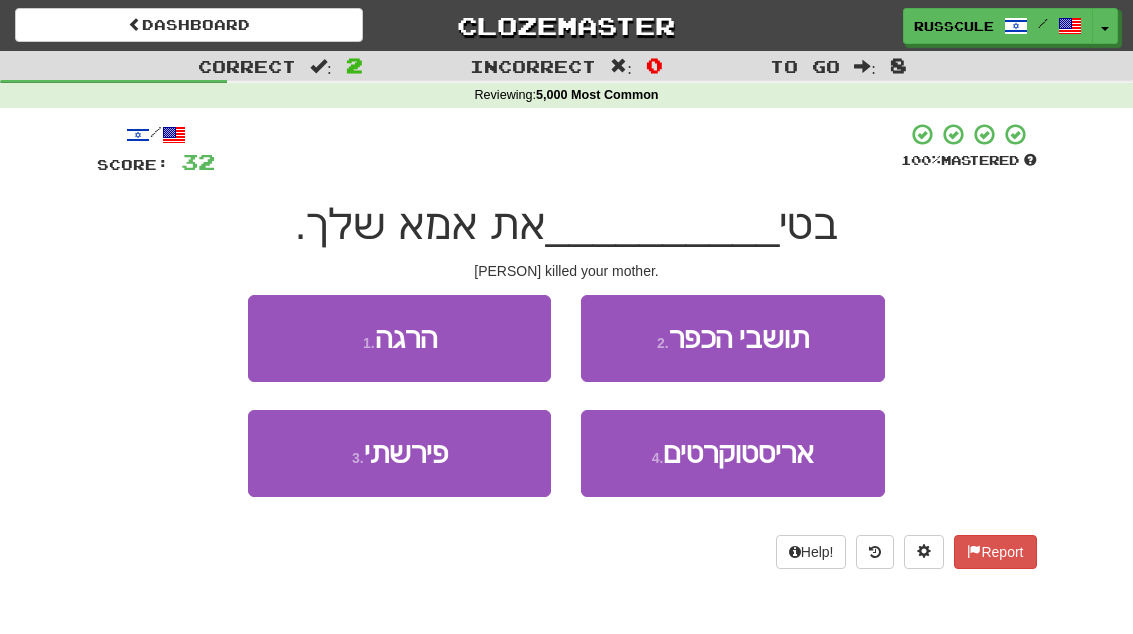 click on "1 .  הרגה" at bounding box center [399, 338] 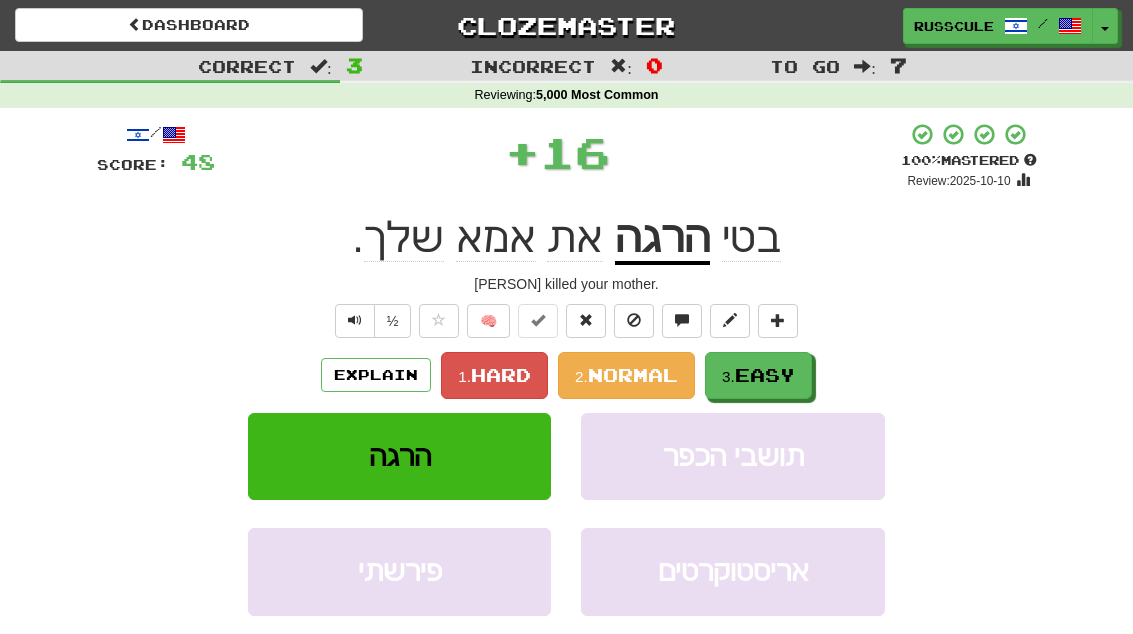 click on "3.  Easy" at bounding box center (758, 375) 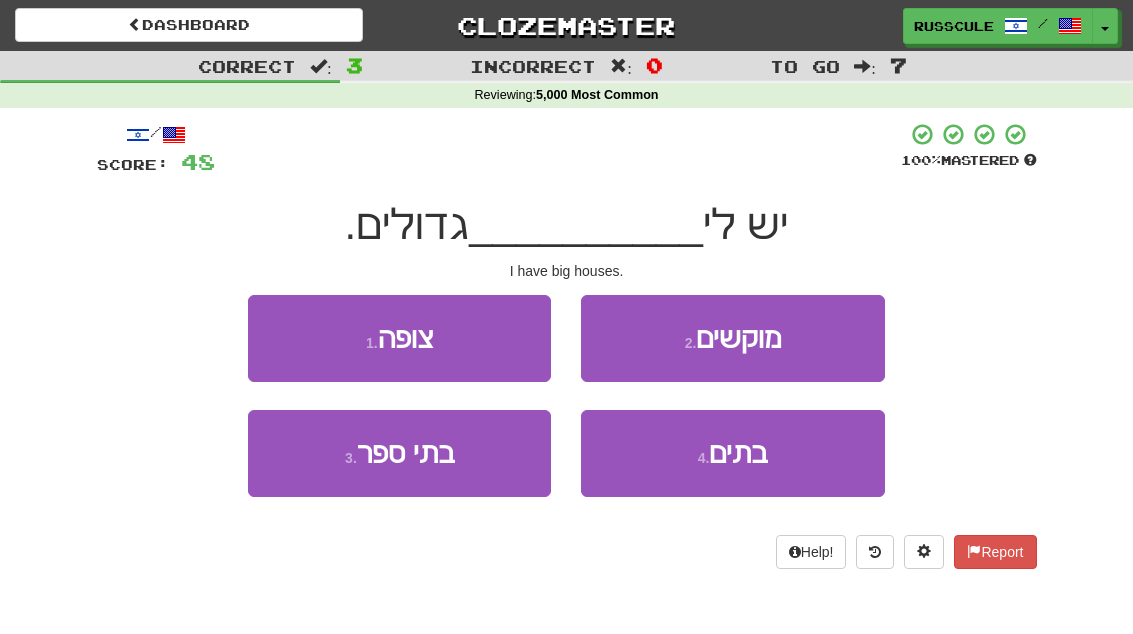 click on "4 .  בתים" at bounding box center [732, 453] 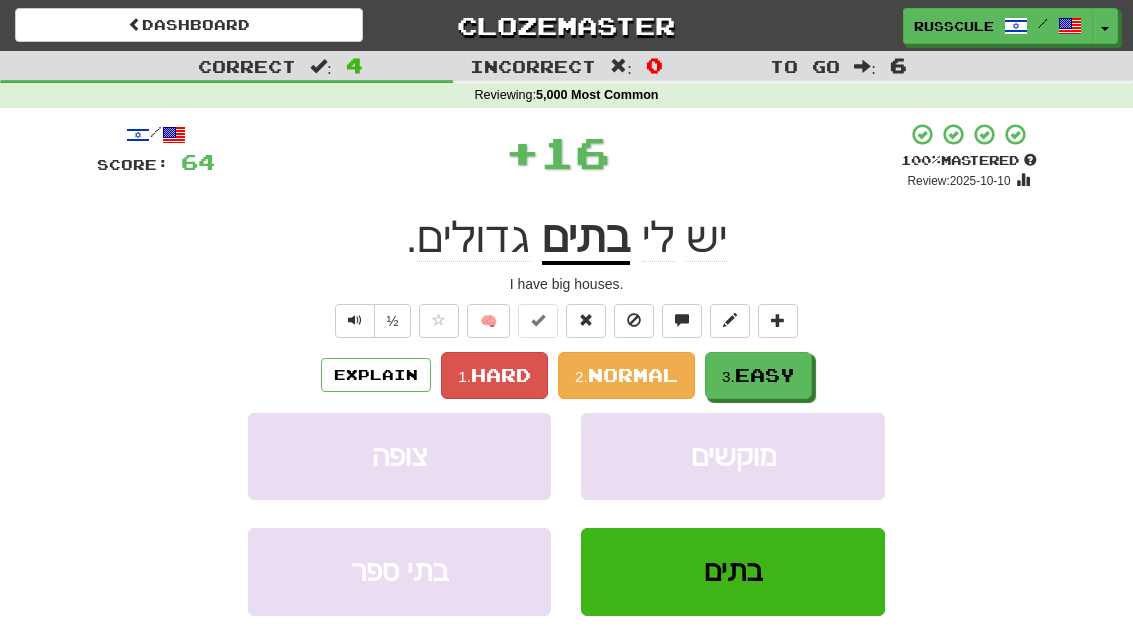 click on "3.  Easy" at bounding box center (758, 375) 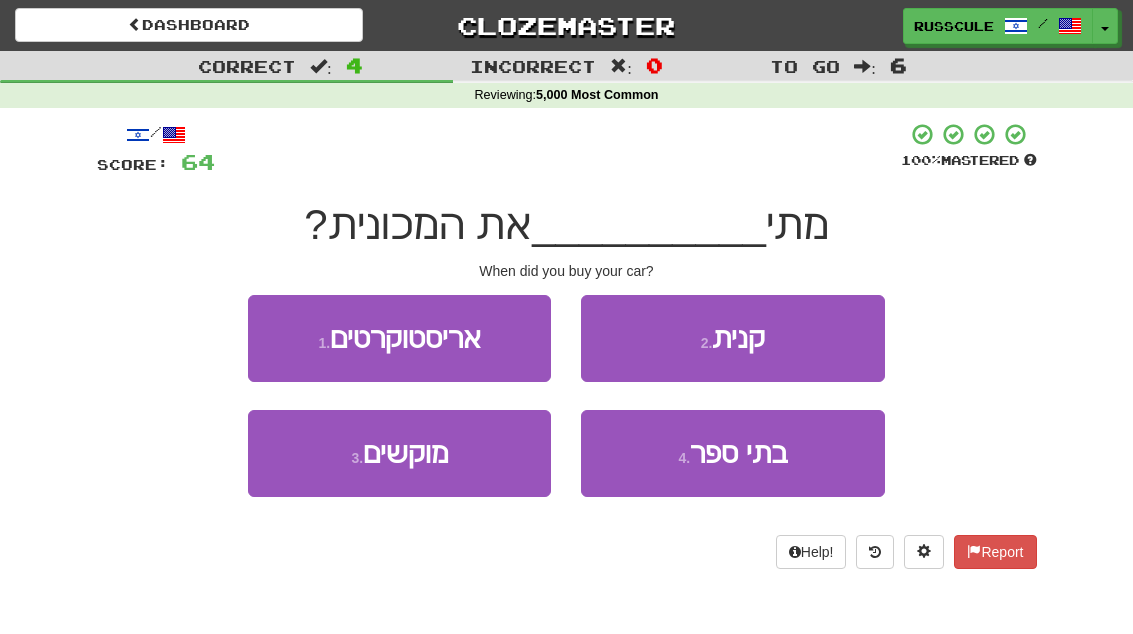 click on "2 .  קנית" at bounding box center (732, 338) 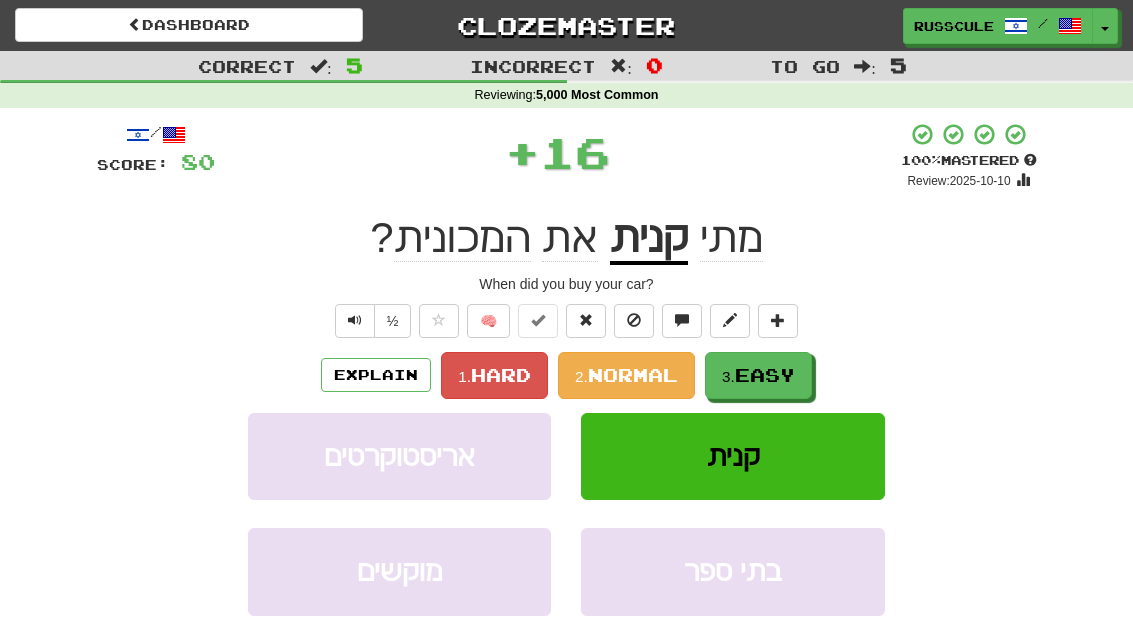 click on "3.  Easy" at bounding box center [758, 375] 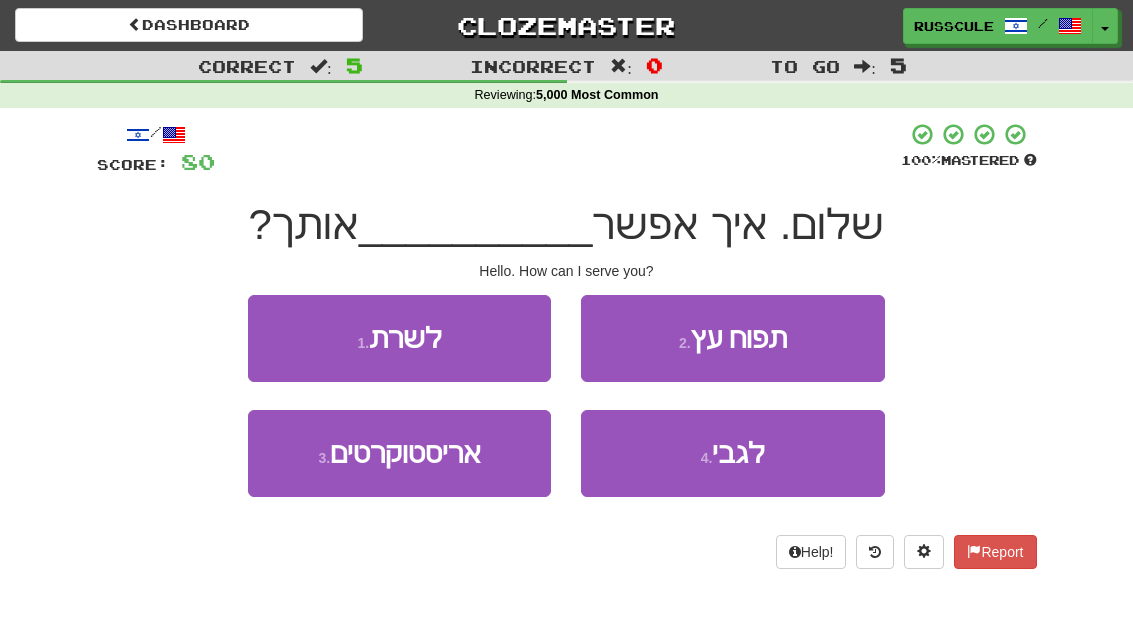 click on "1 .  לשרת" at bounding box center (399, 338) 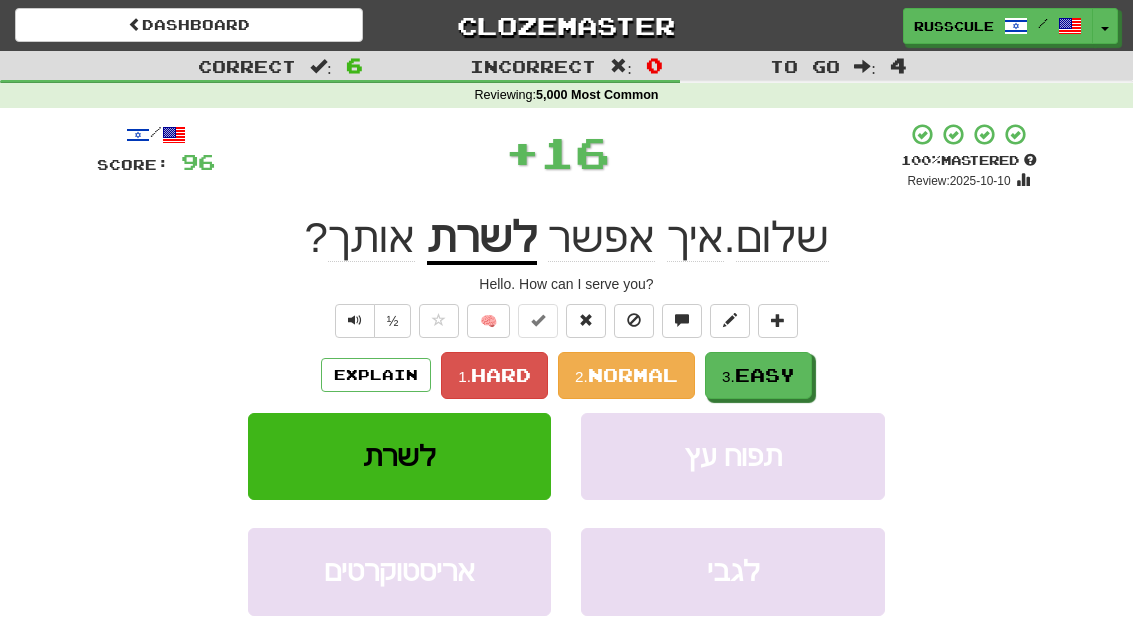 click on "3.  Easy" at bounding box center [758, 375] 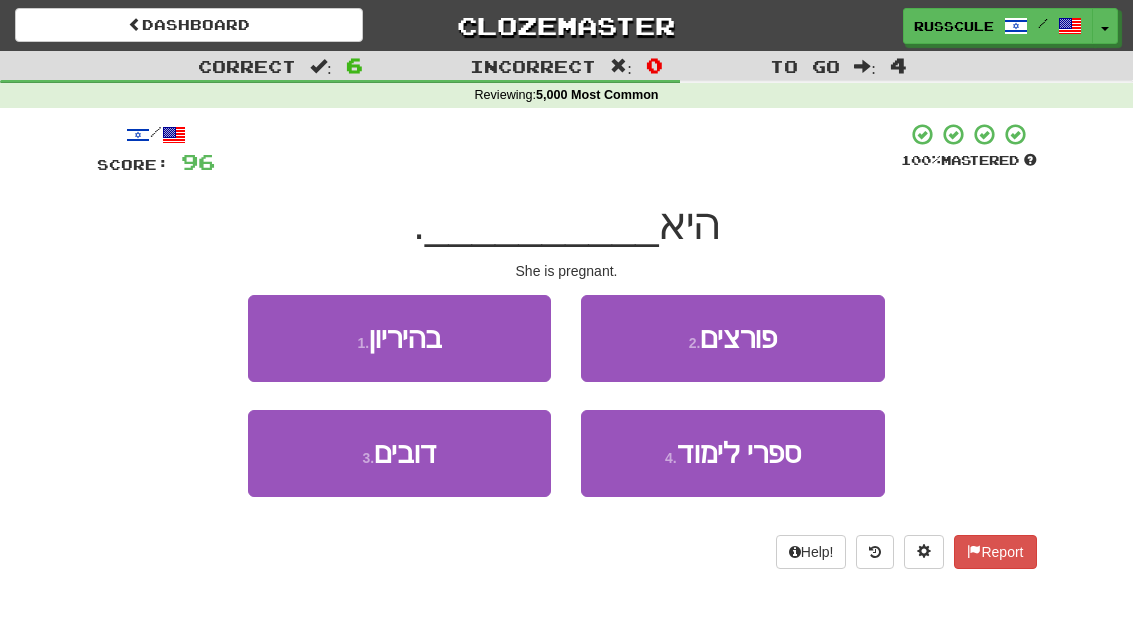 click on "1 .  בהיריון" at bounding box center [399, 338] 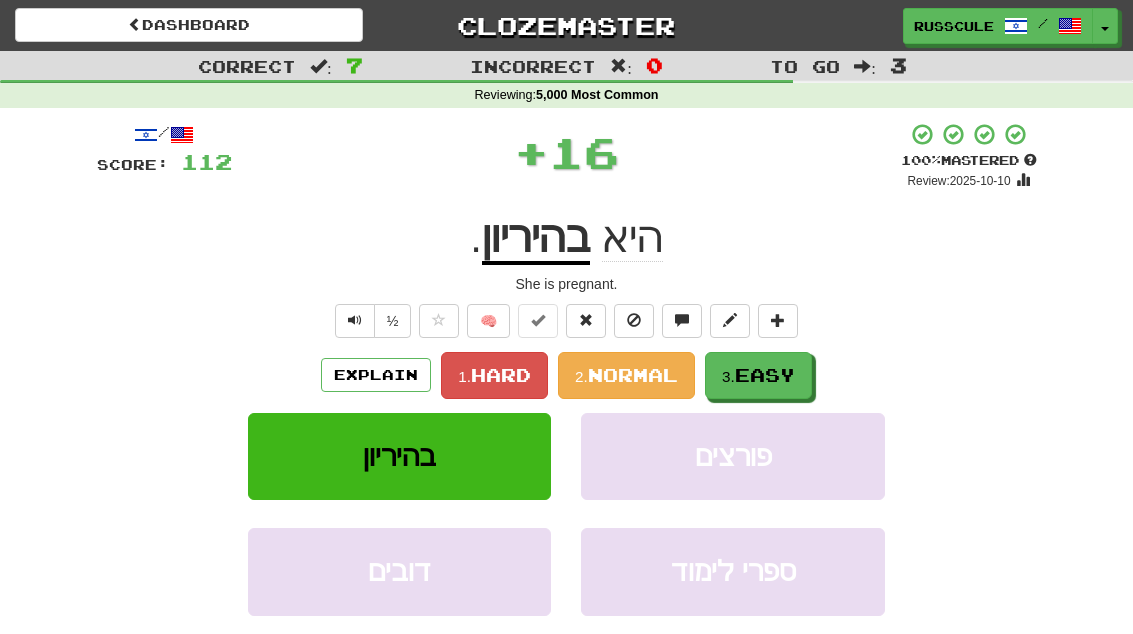 click on "Easy" at bounding box center (765, 375) 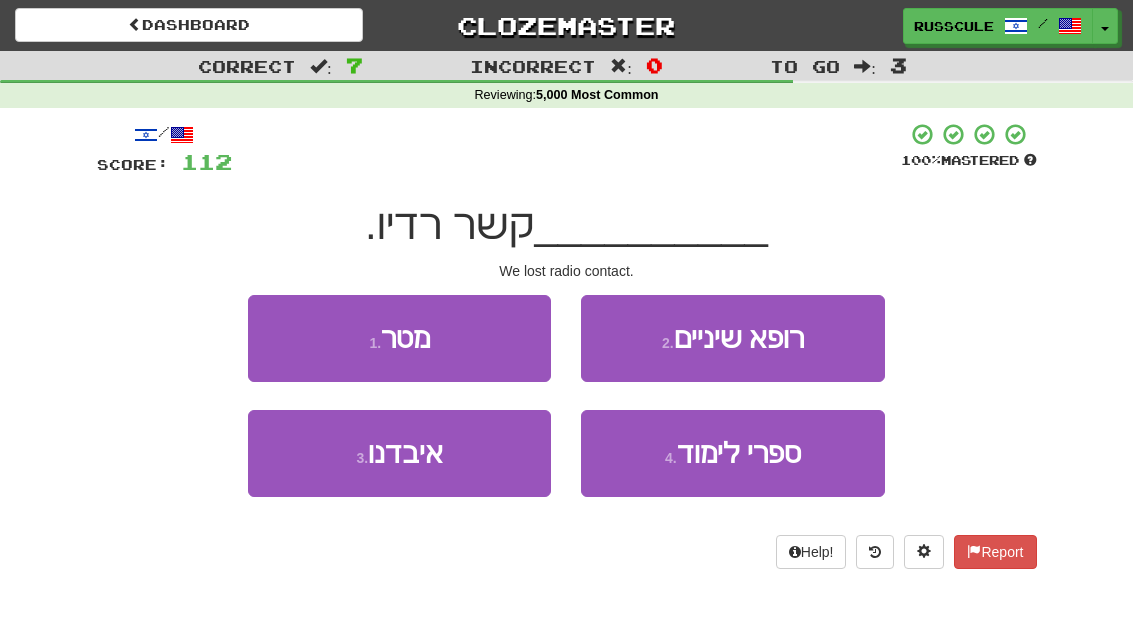 click on "3 .  איבדנו" at bounding box center [399, 453] 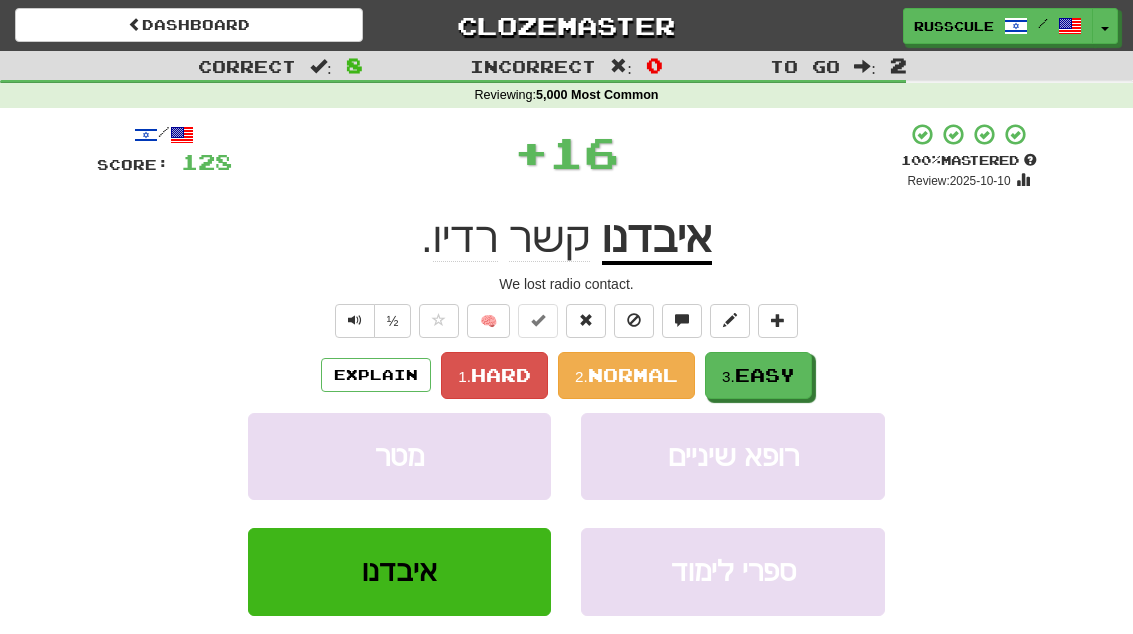 click on "3.  Easy" at bounding box center (758, 375) 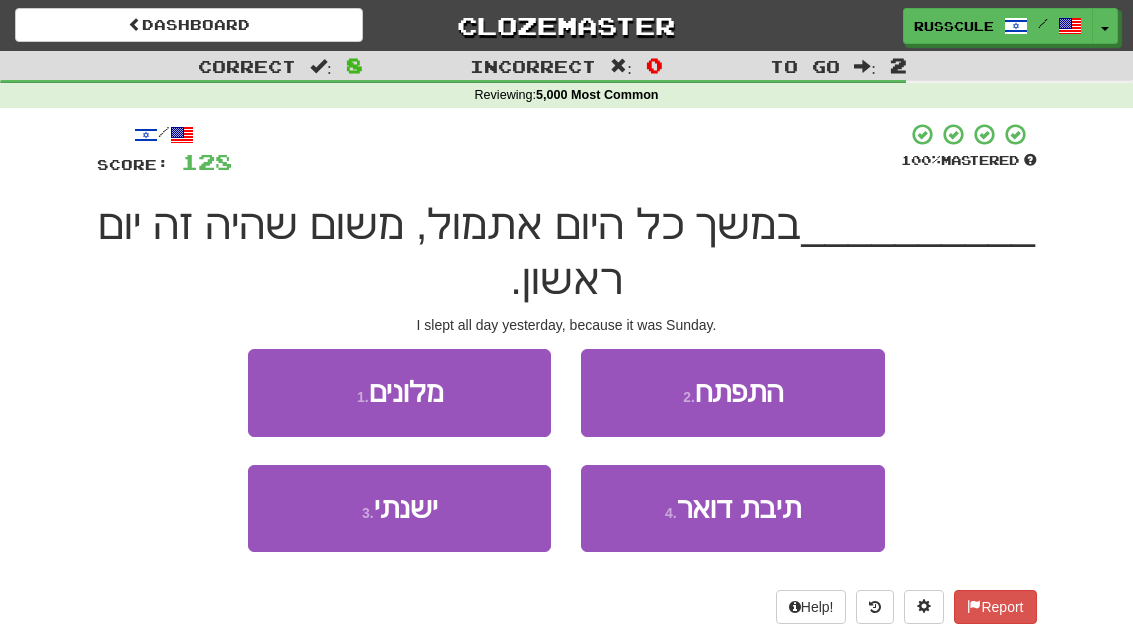 click on "3 .  ישנתי" at bounding box center (399, 508) 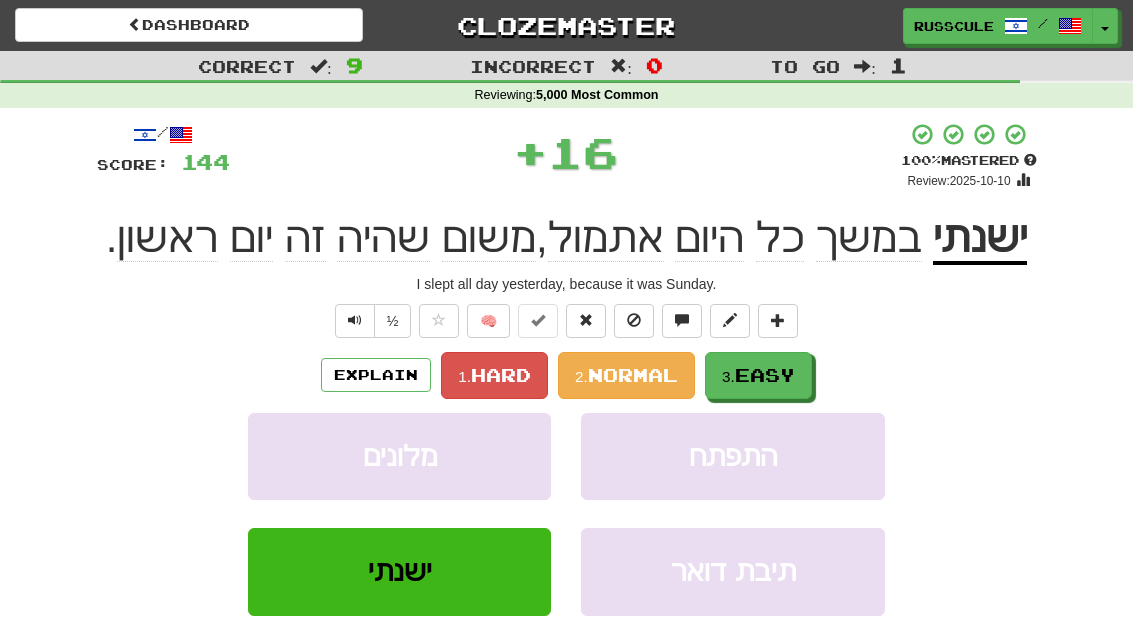 click on "3.  Easy" at bounding box center [758, 375] 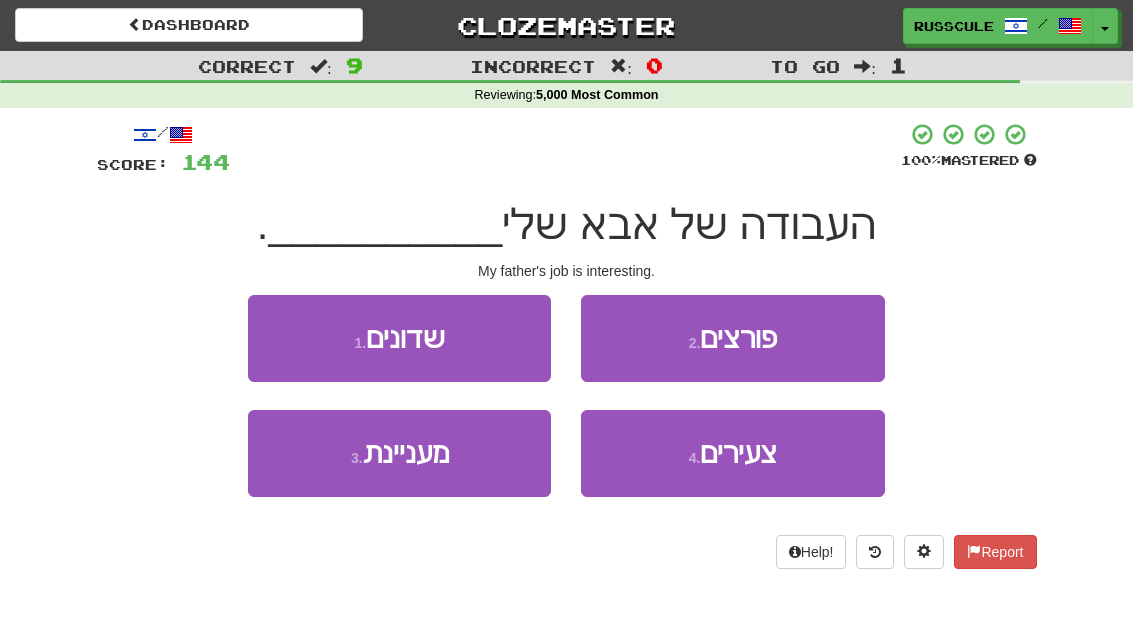 click on "3 .  מעניינת" at bounding box center (399, 453) 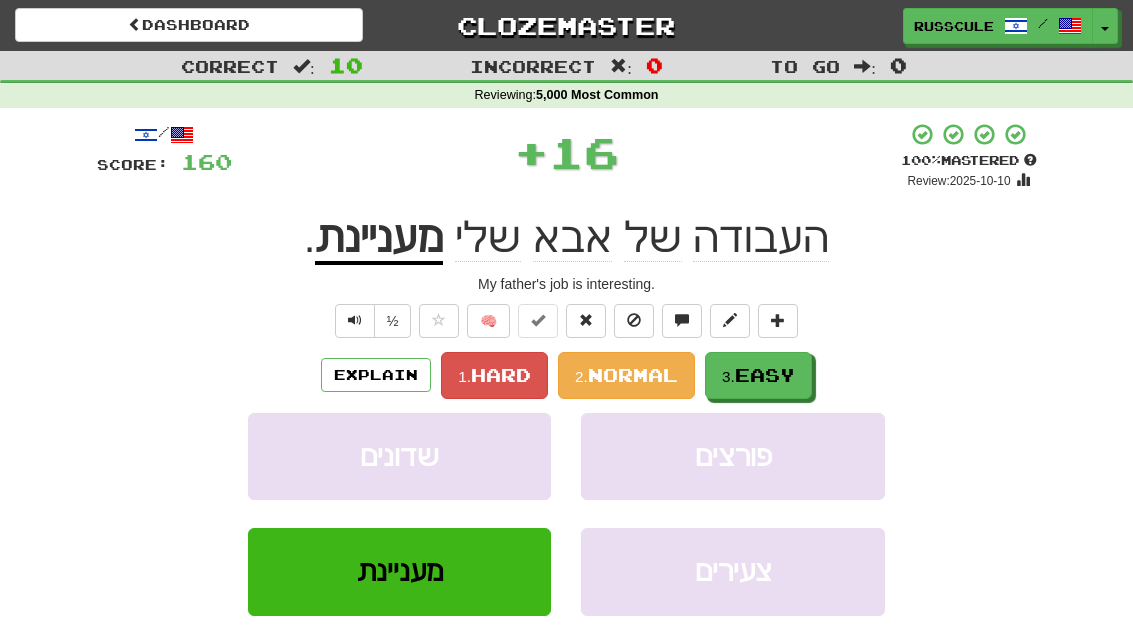 click on "3.  Easy" at bounding box center [758, 375] 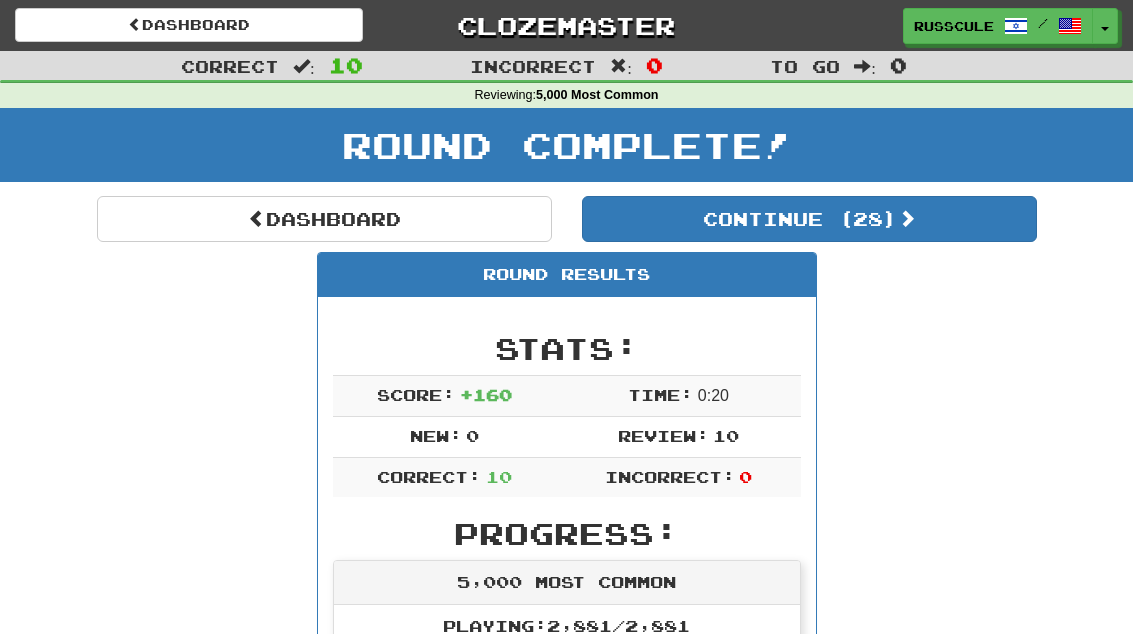click on "Continue ( 28 )" at bounding box center [809, 219] 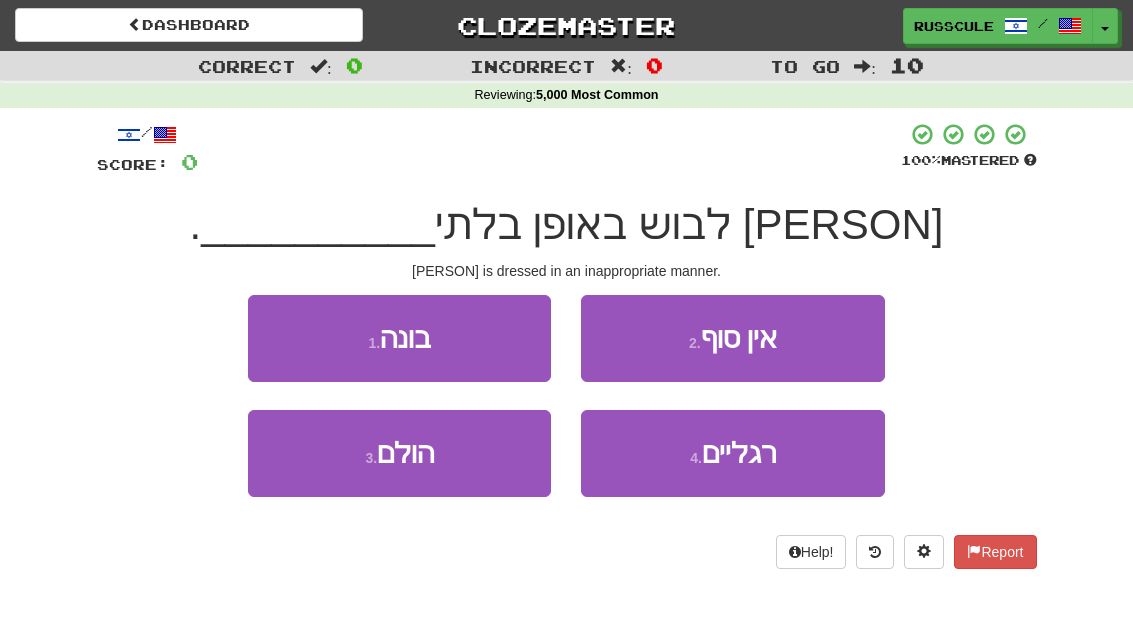 click on "3 .  הולם" at bounding box center (399, 453) 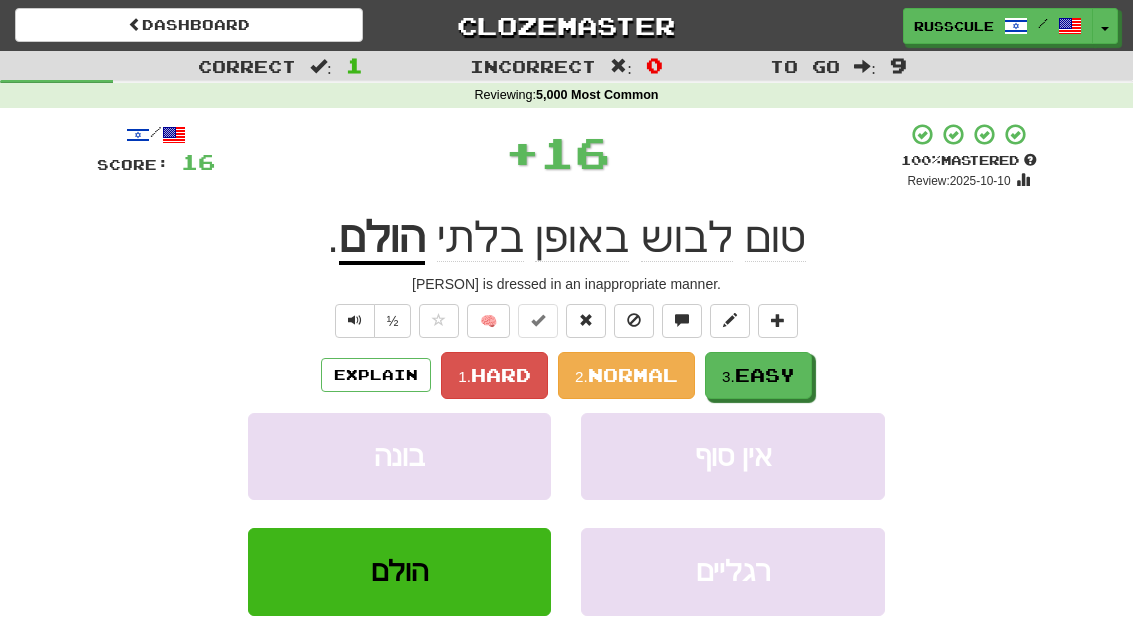 click on "3.  Easy" at bounding box center [758, 375] 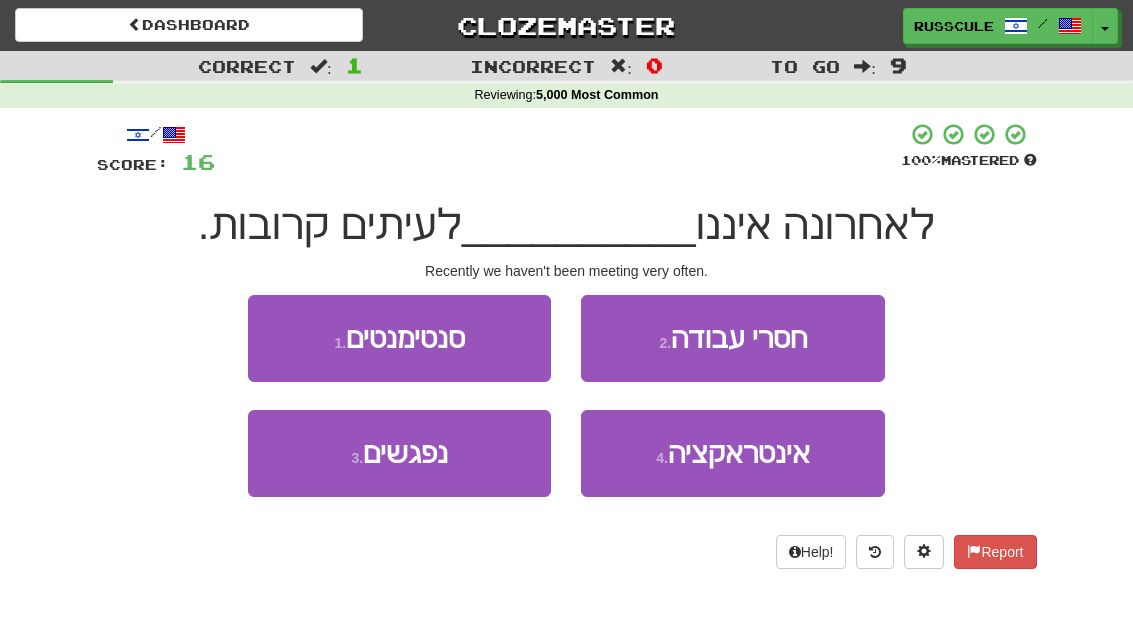 click on "3 .  נפגשים" at bounding box center [399, 453] 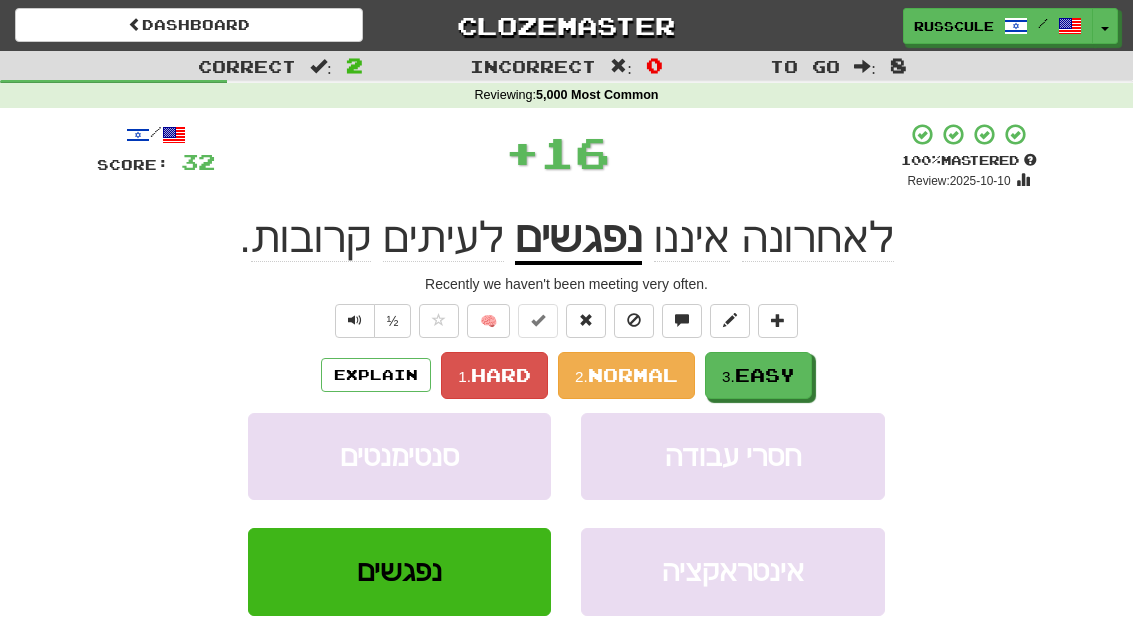 click on "3.  Easy" at bounding box center [758, 375] 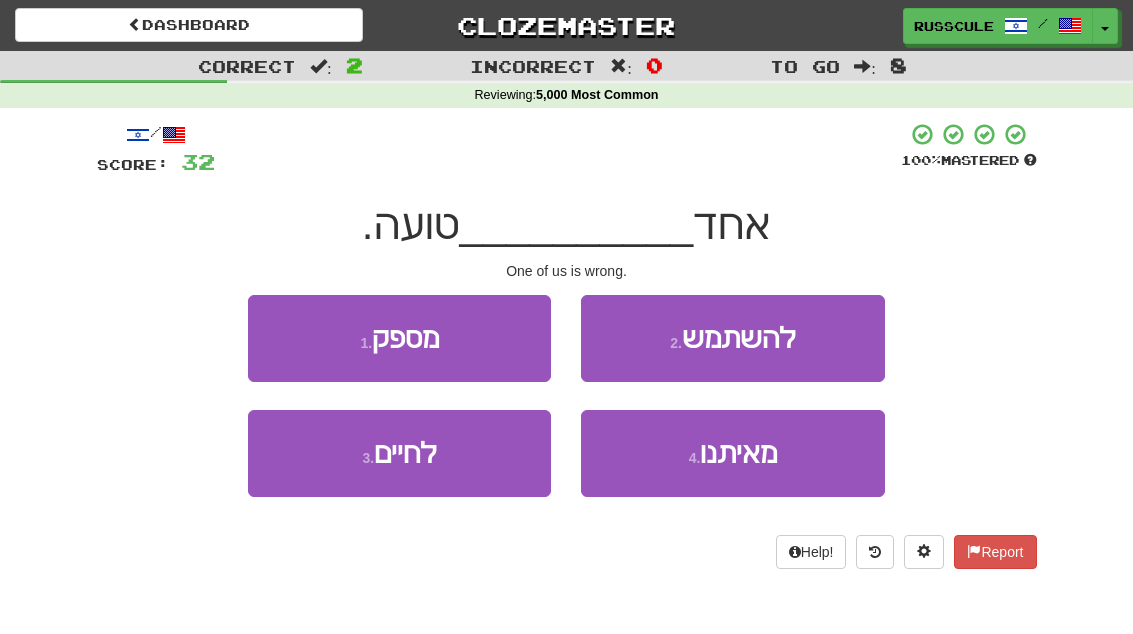 click on "4 .  מאיתנו" at bounding box center [732, 453] 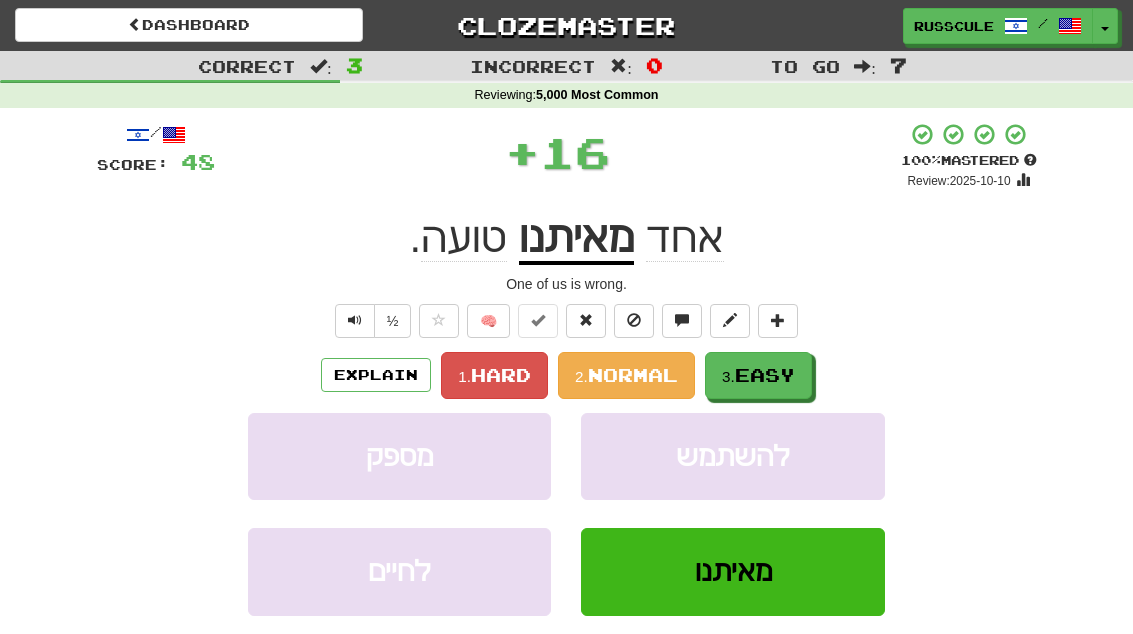 click on "3.  Easy" at bounding box center (758, 375) 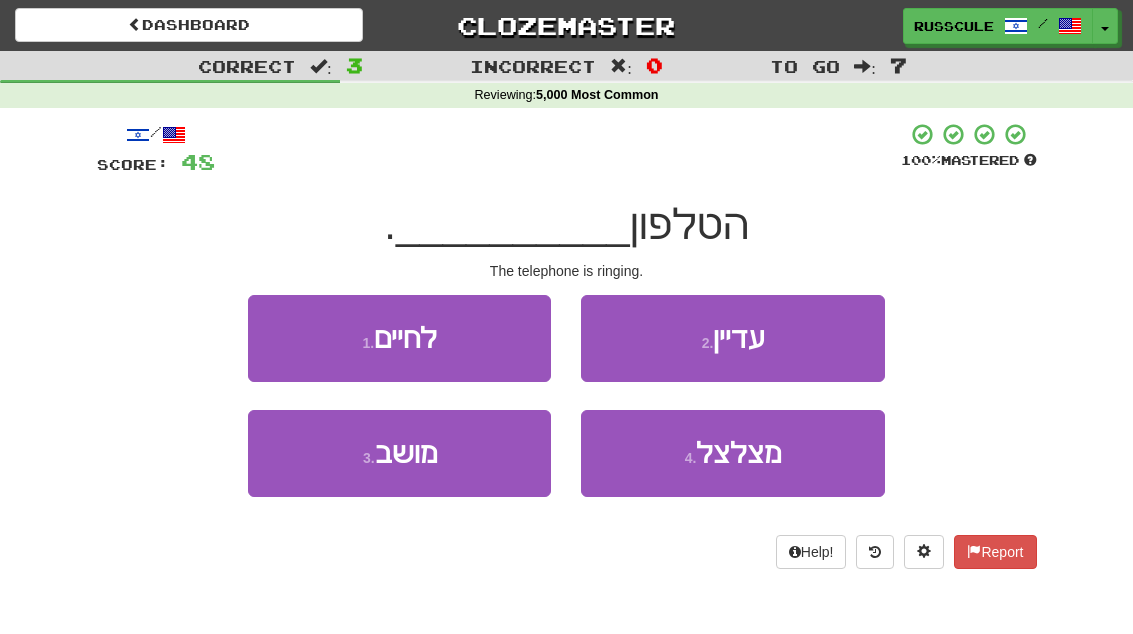 click on "4 .  מצלצל" at bounding box center [732, 453] 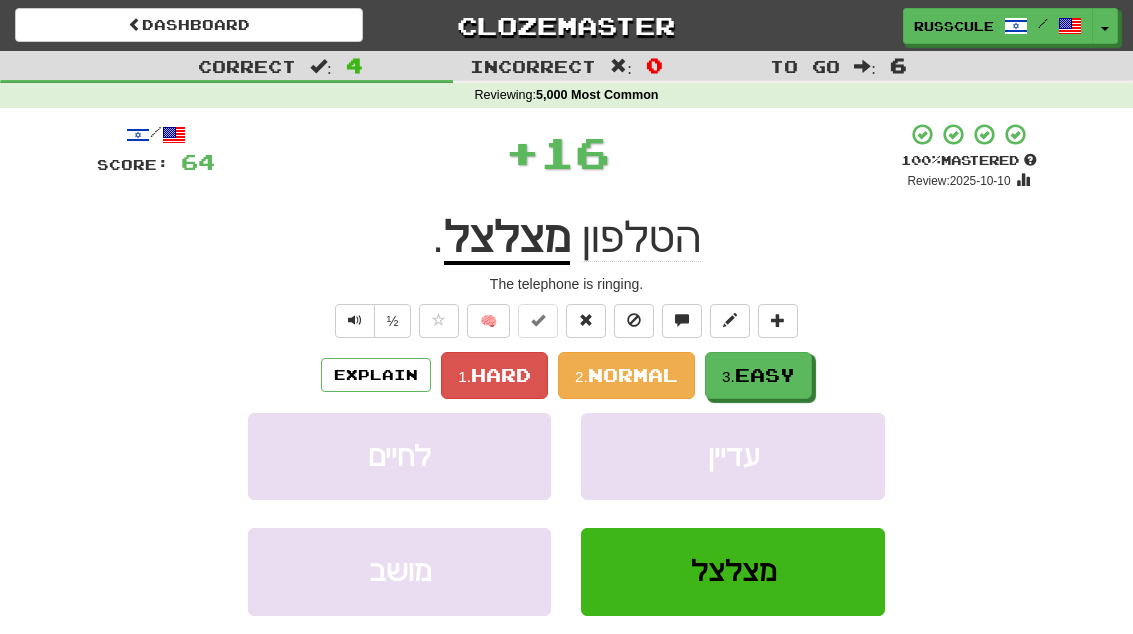 click on "Explain 1.  Hard 2.  Normal 3.  Easy" at bounding box center (567, 375) 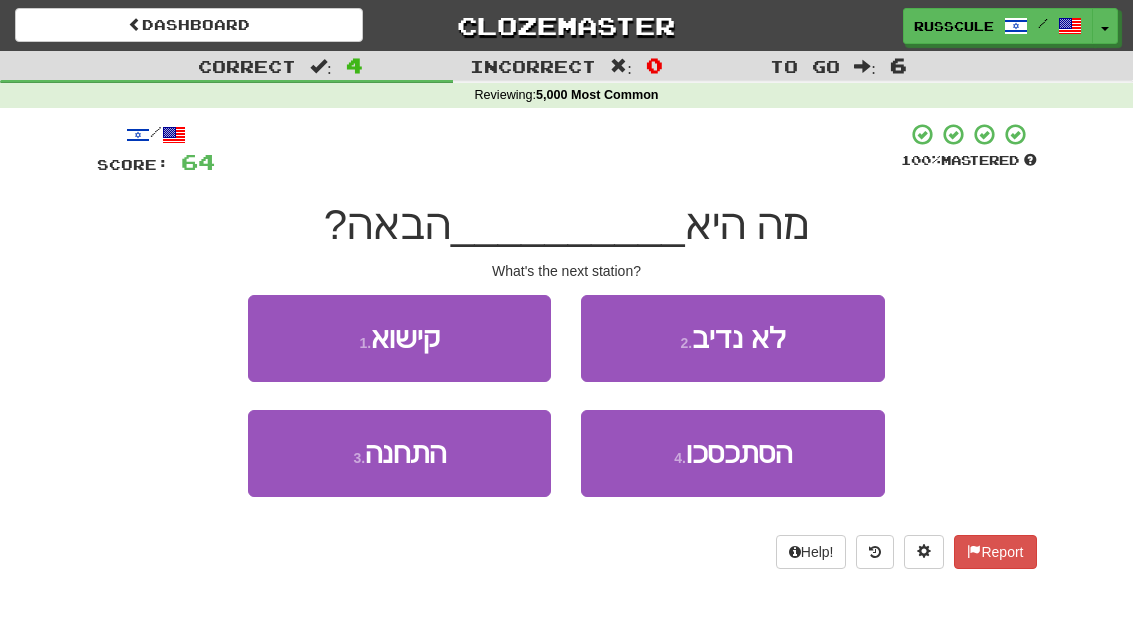 click on "3 .  התחנה" at bounding box center [399, 453] 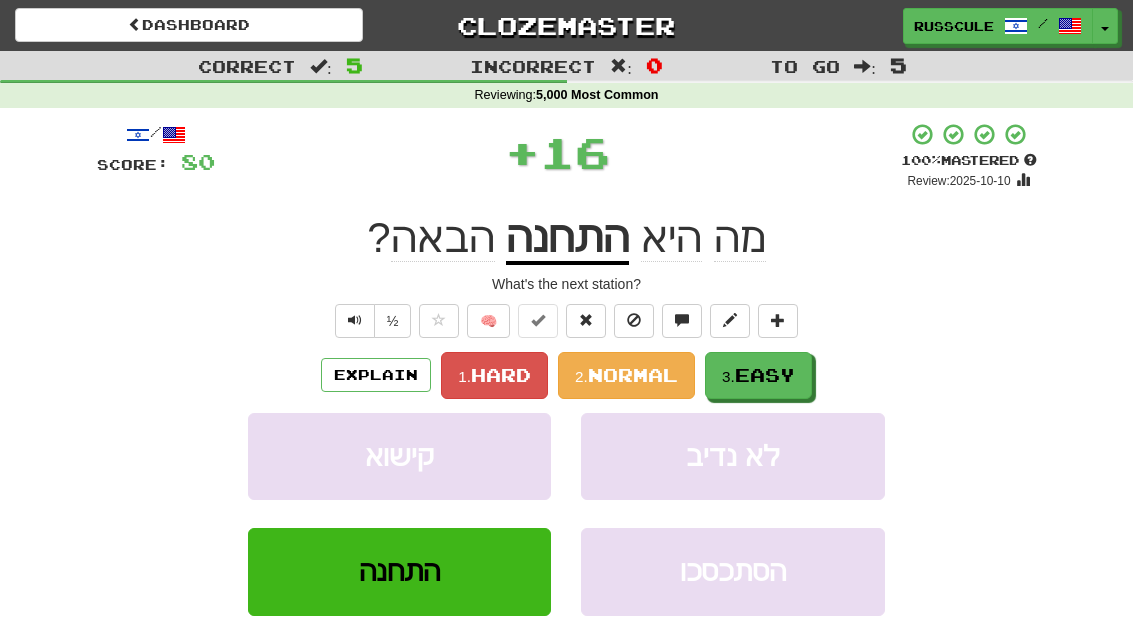 click on "3.  Easy" at bounding box center (758, 375) 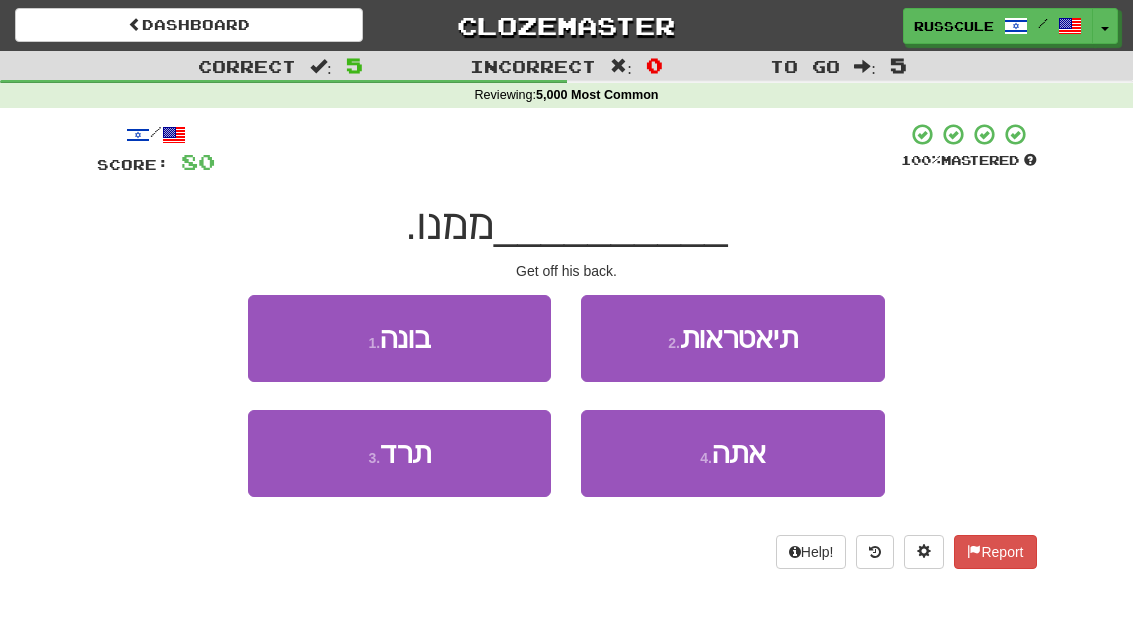 click on "3 .  תרד" at bounding box center [399, 453] 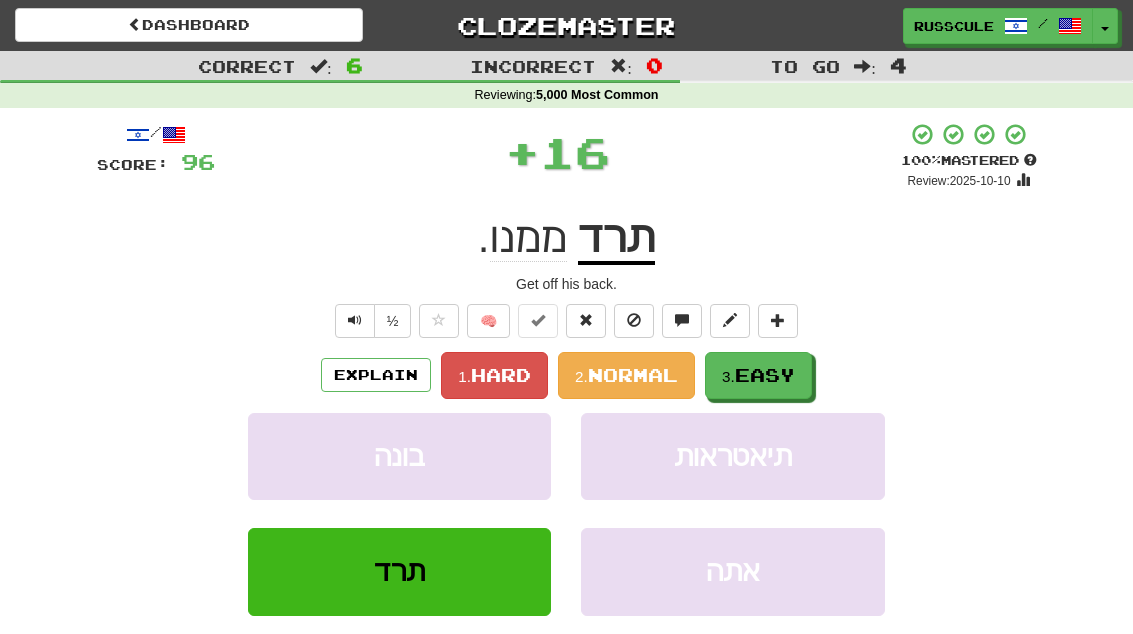 click on "3.  Easy" at bounding box center (758, 375) 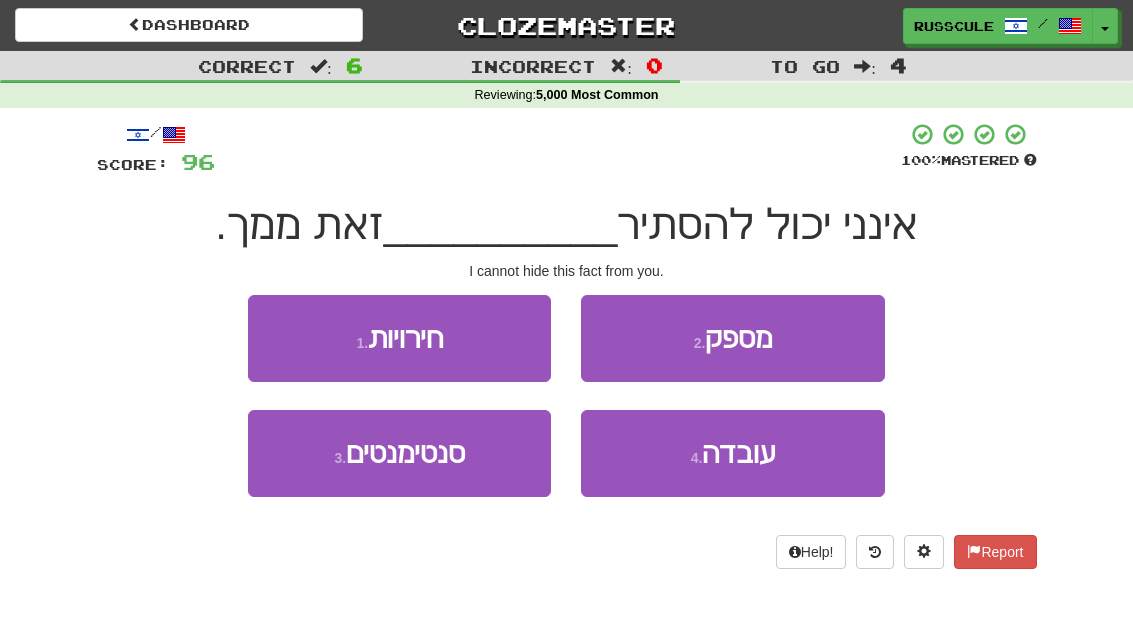 click on "4 .  עובדה" at bounding box center [732, 453] 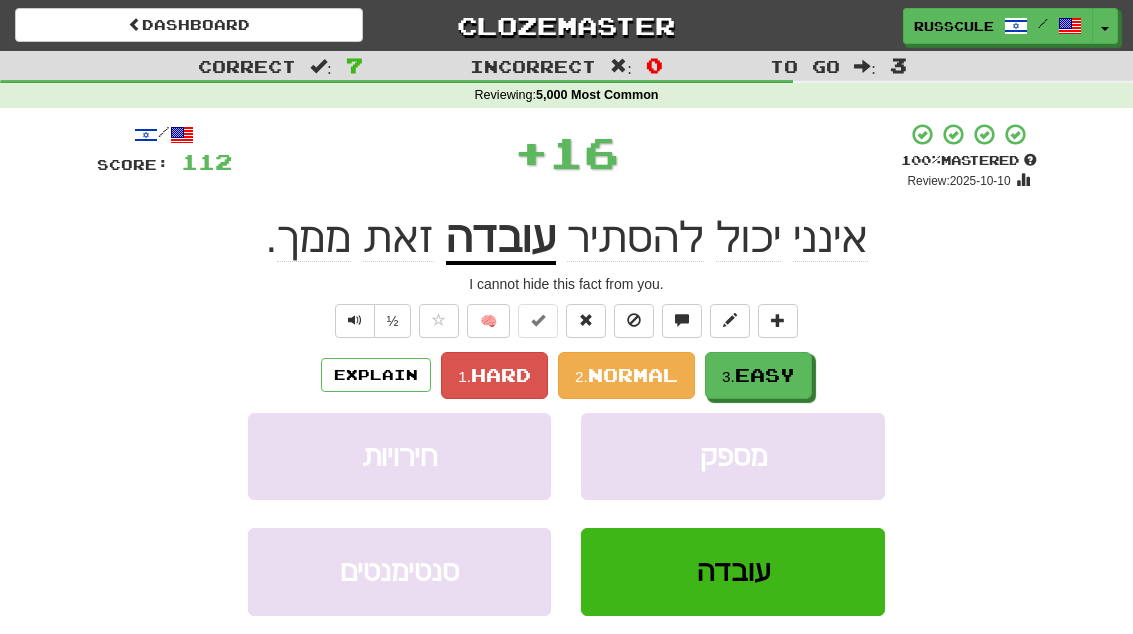 click on "3.  Easy" at bounding box center (758, 375) 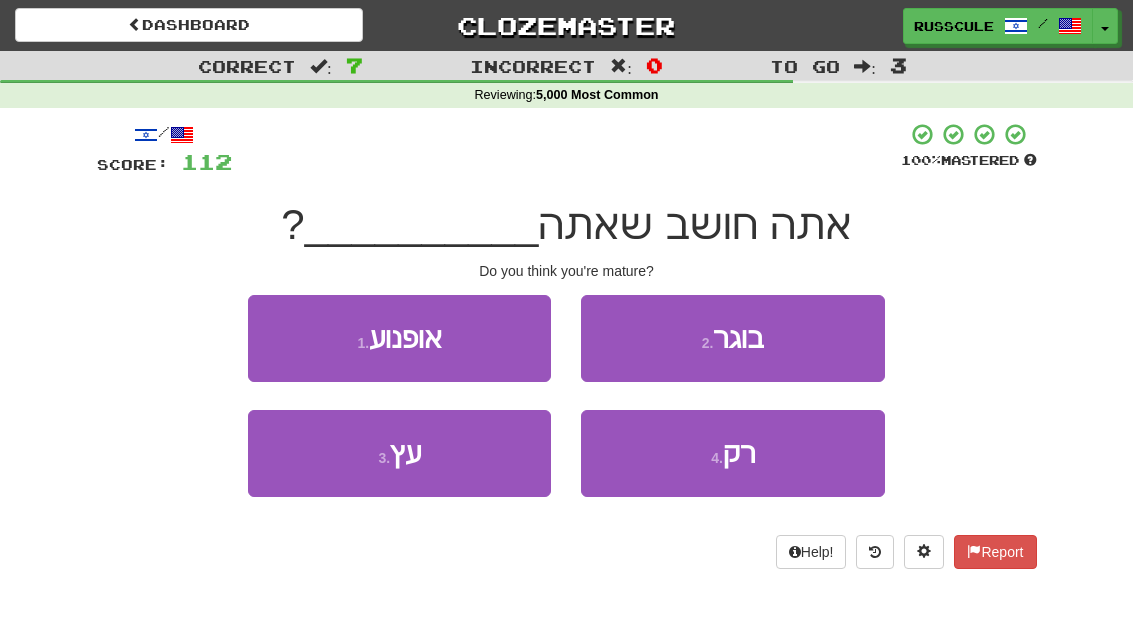 click on "2 .  בוגר" at bounding box center [732, 338] 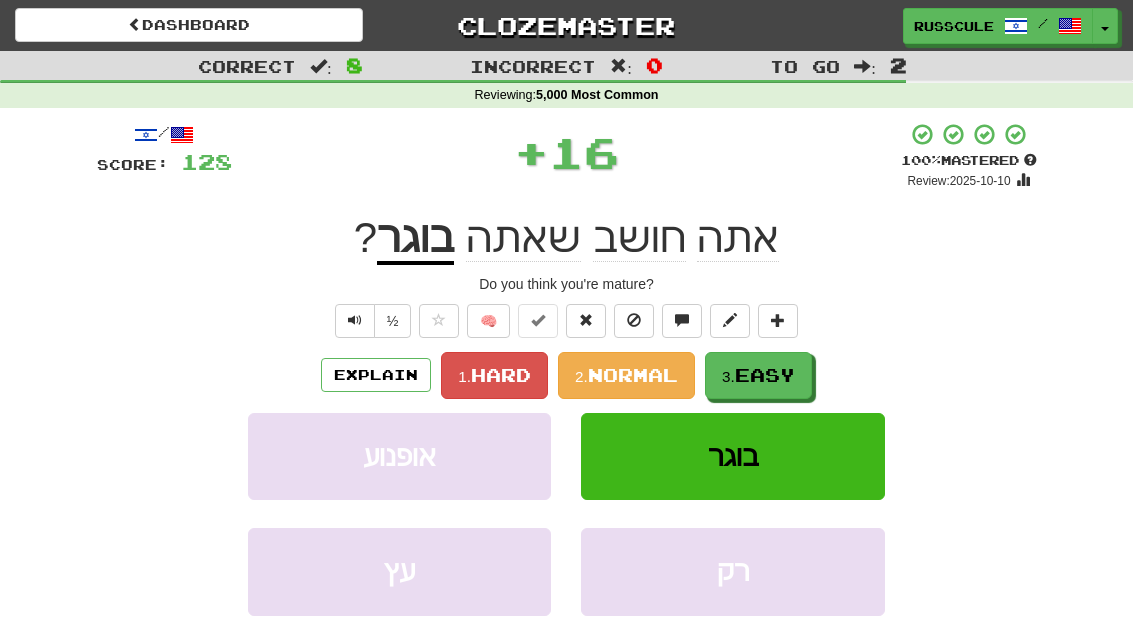 click on "3.  Easy" at bounding box center (758, 375) 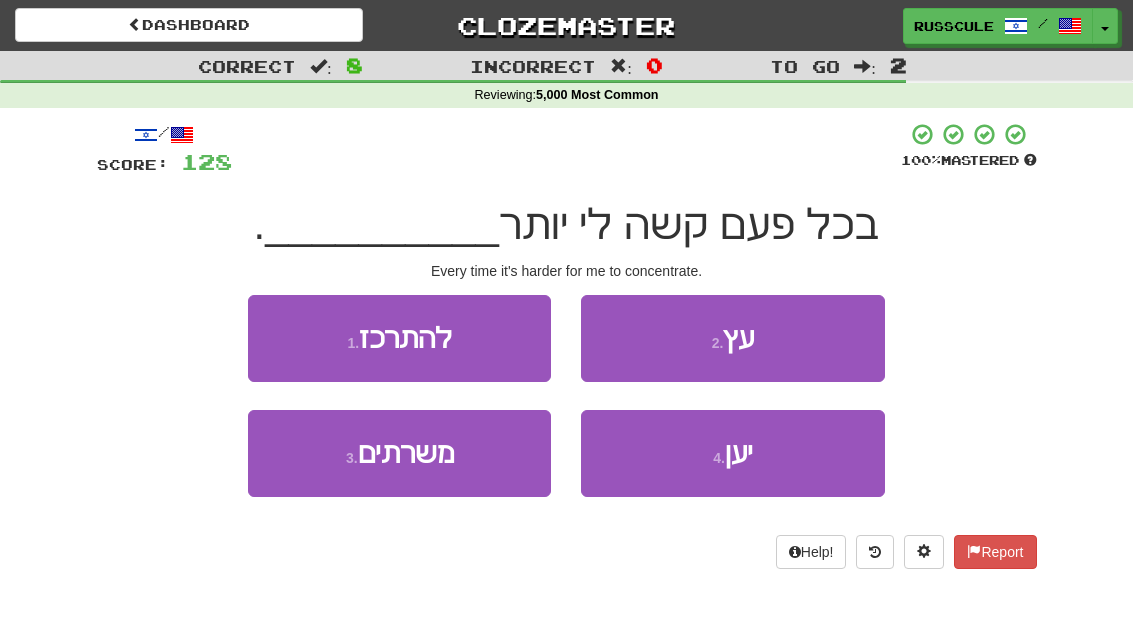 click on "1 .  להתרכז" at bounding box center [399, 338] 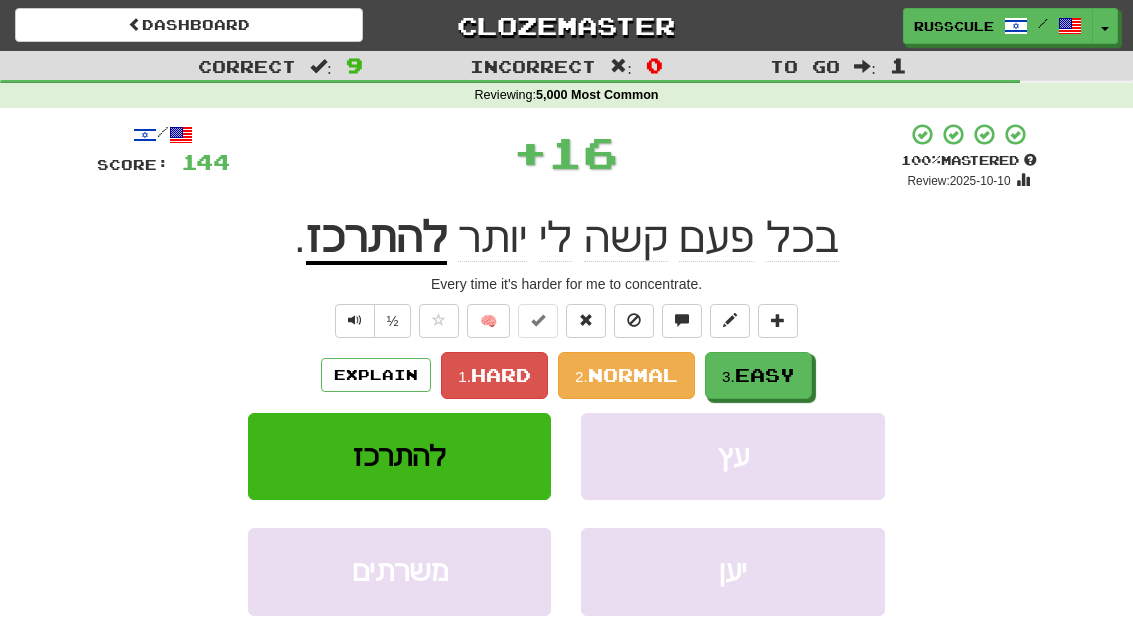 click on "3.  Easy" at bounding box center (758, 375) 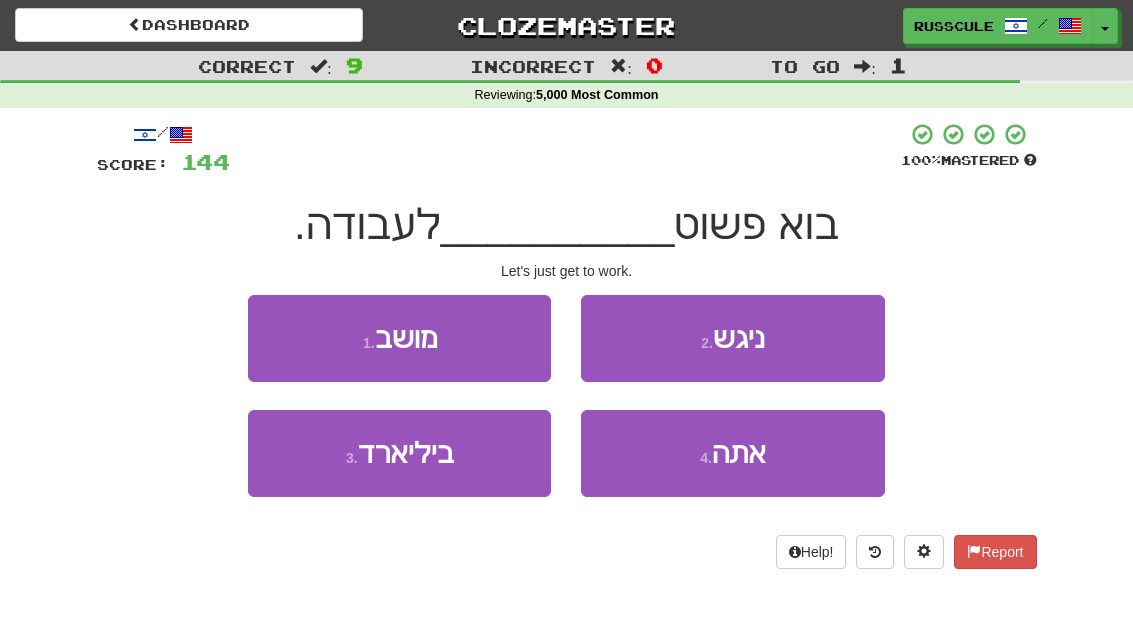 click on "2 .  ניגש" at bounding box center [732, 338] 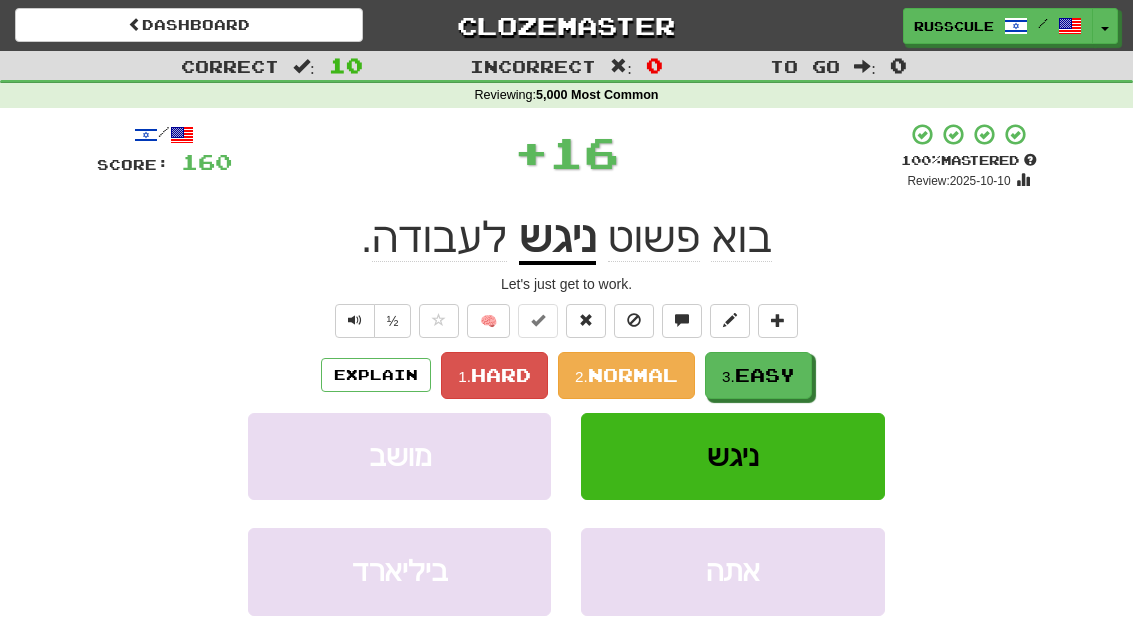 click on "3.  Easy" at bounding box center (758, 375) 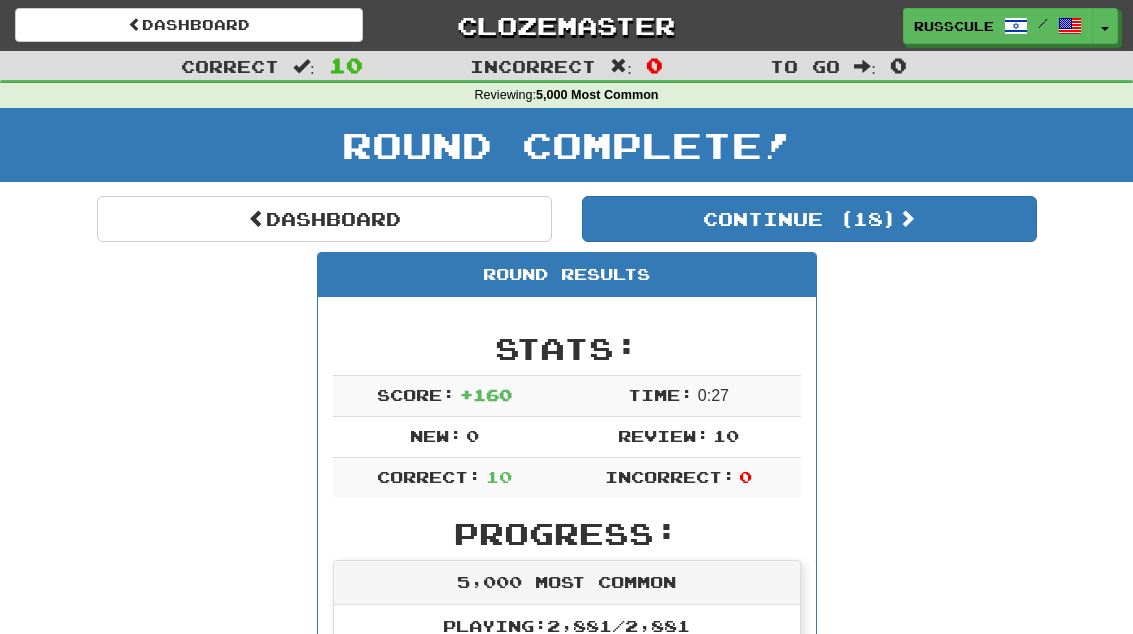 click on "Continue ( 18 )" at bounding box center (809, 219) 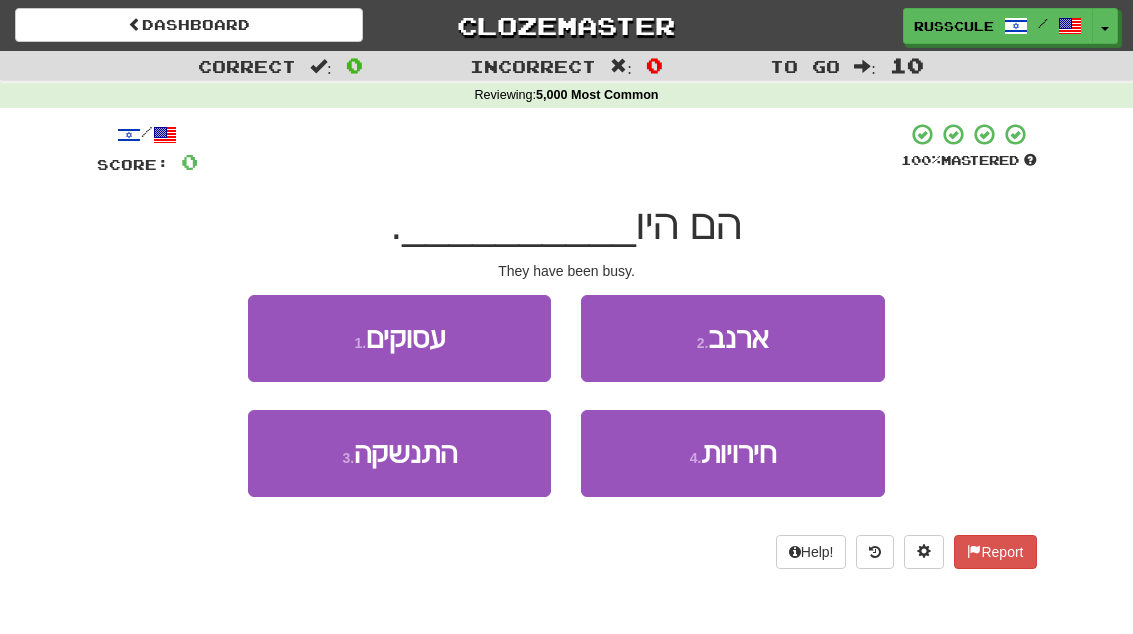 click on "1 .  עסוקים" at bounding box center (399, 338) 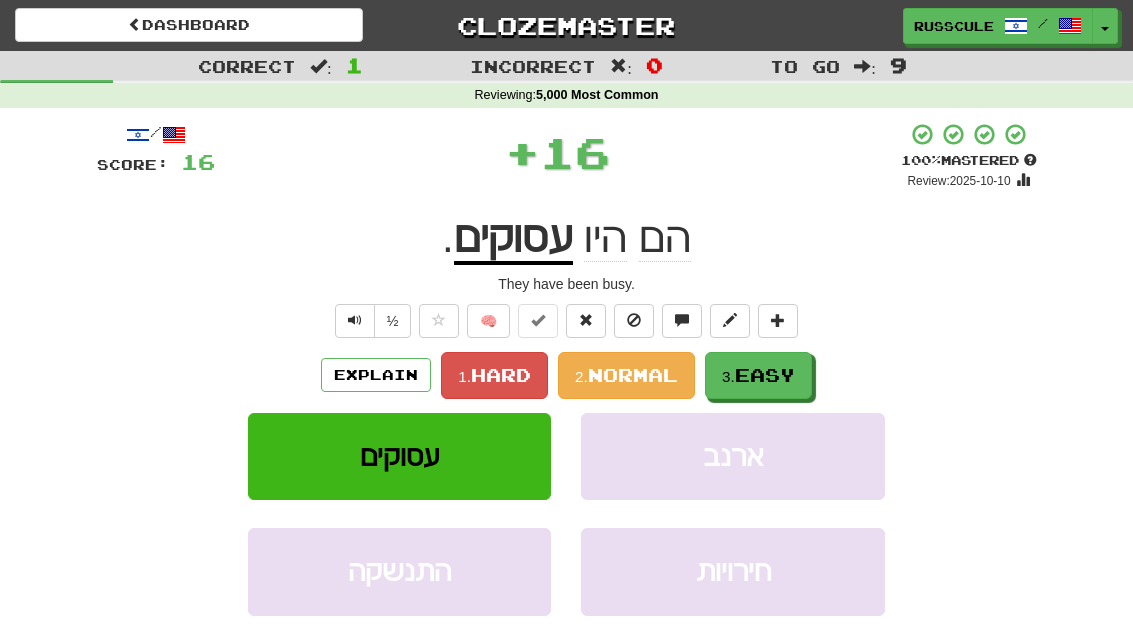 click on "3.  Easy" at bounding box center [758, 375] 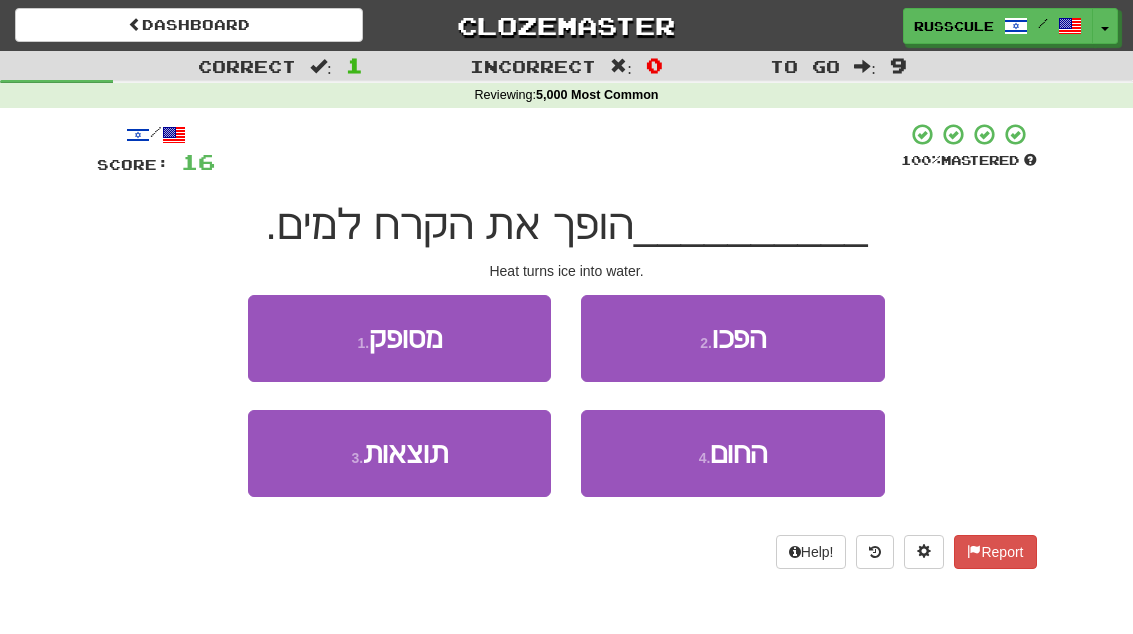 click on "4 .  החום" at bounding box center (732, 453) 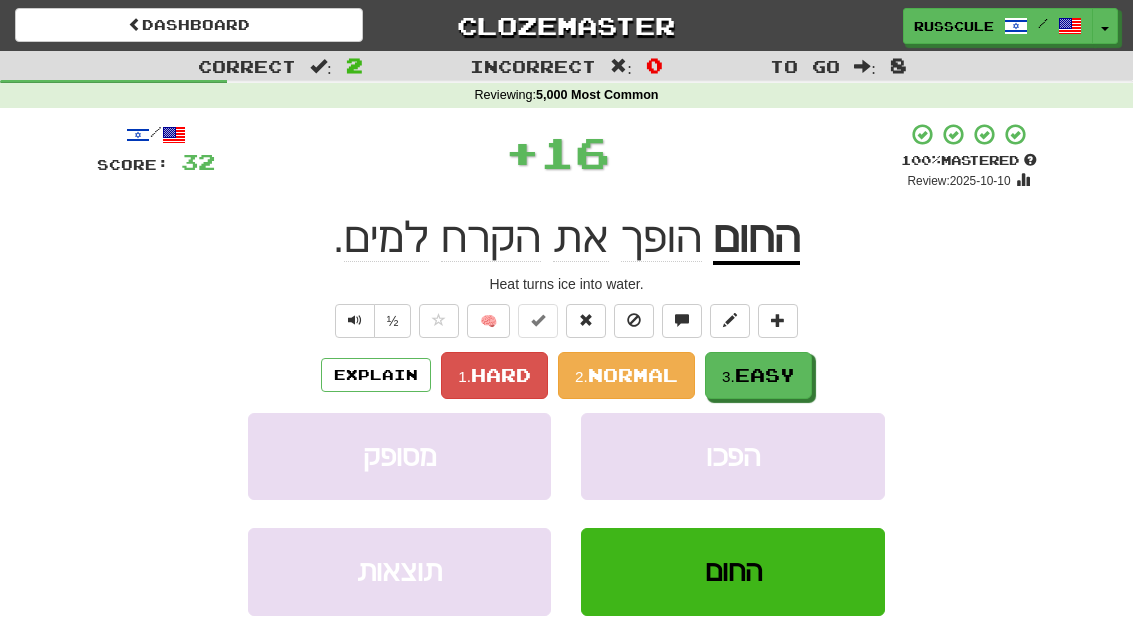 click on "3.  Easy" at bounding box center [758, 375] 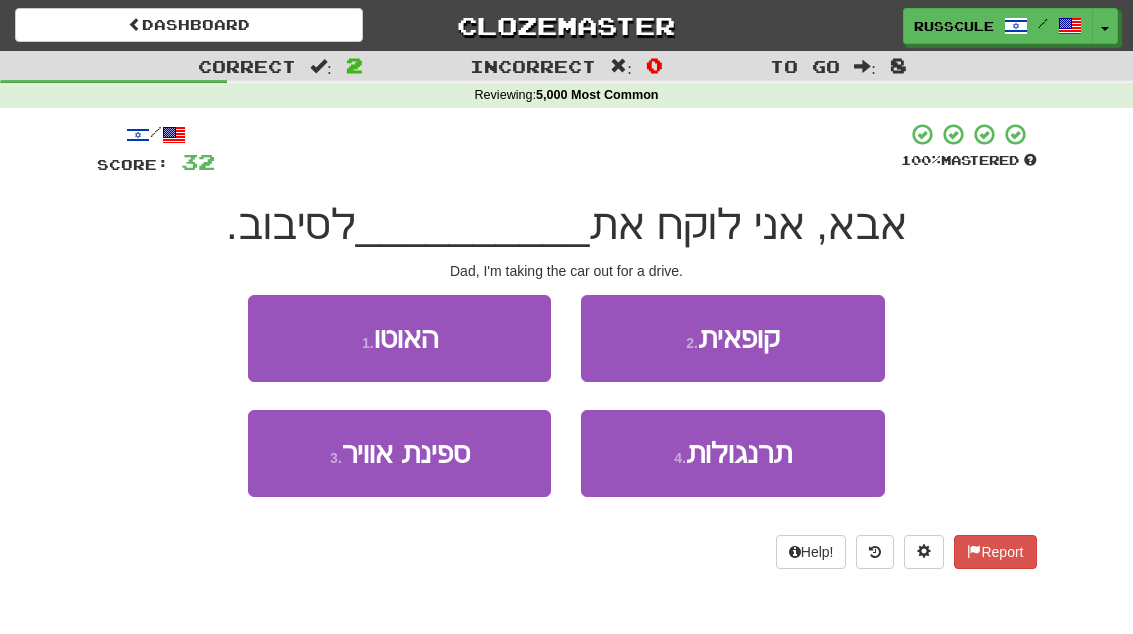 click on "1 .  האוטו" at bounding box center [399, 338] 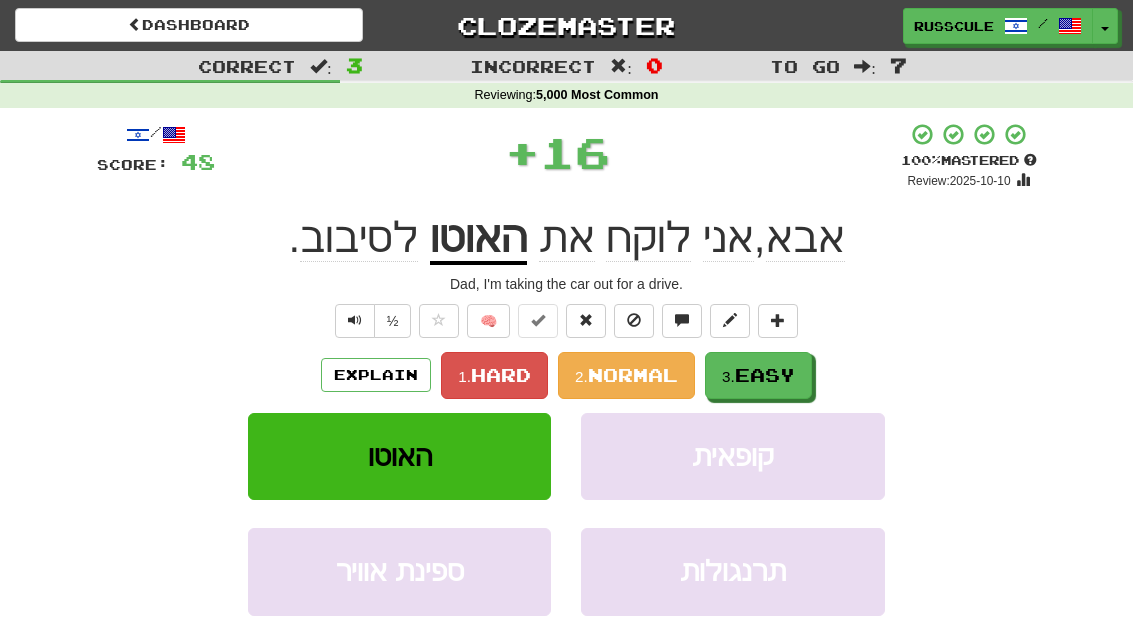 click on "Easy" at bounding box center (765, 375) 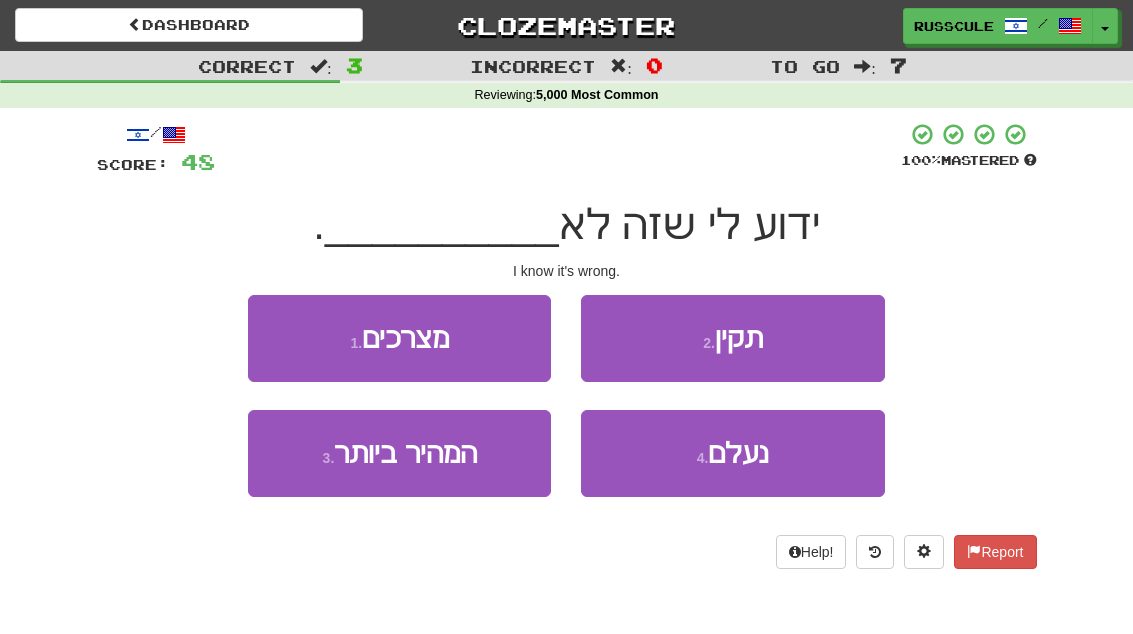 click on "2 .  תקין" at bounding box center [732, 338] 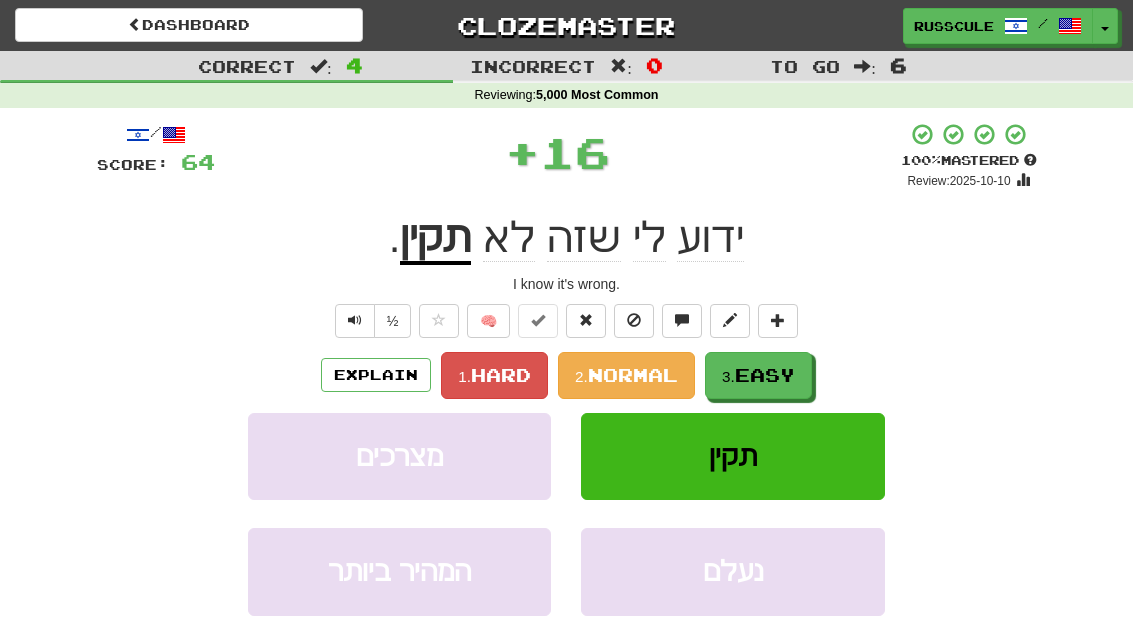 click on "Easy" at bounding box center (765, 375) 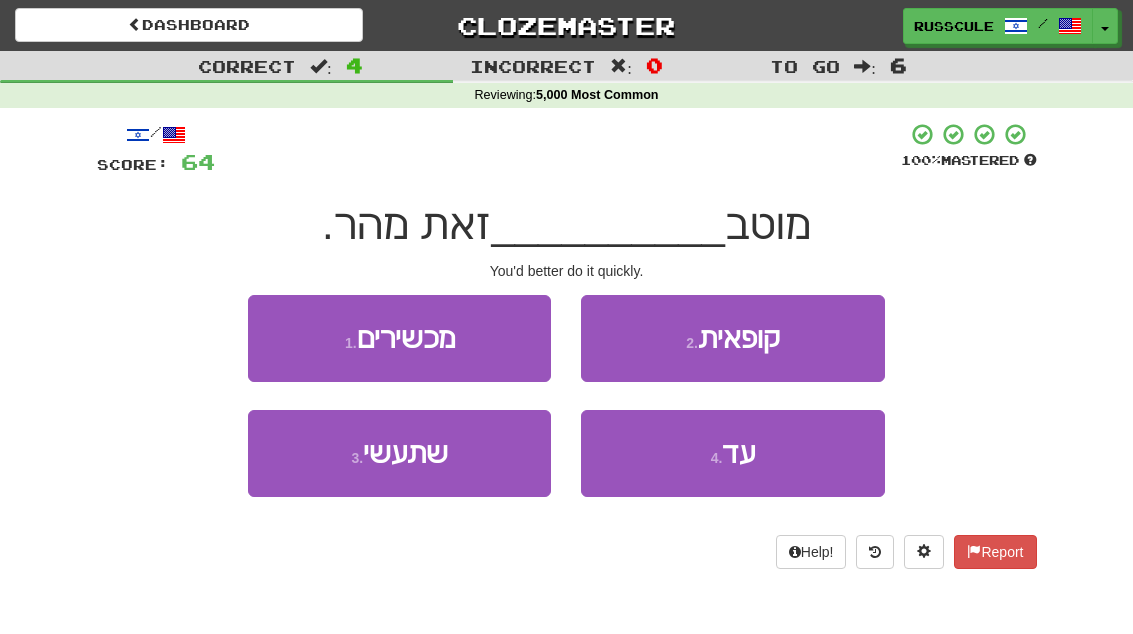 click on "3 .  שתעשי" at bounding box center [399, 453] 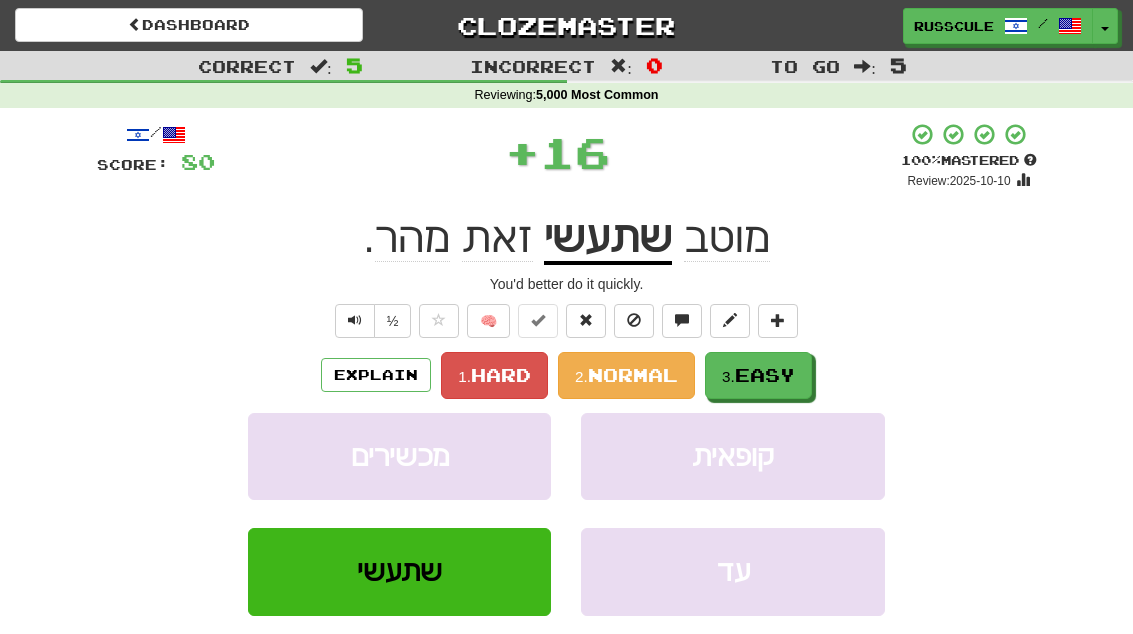 click on "3.  Easy" at bounding box center [758, 375] 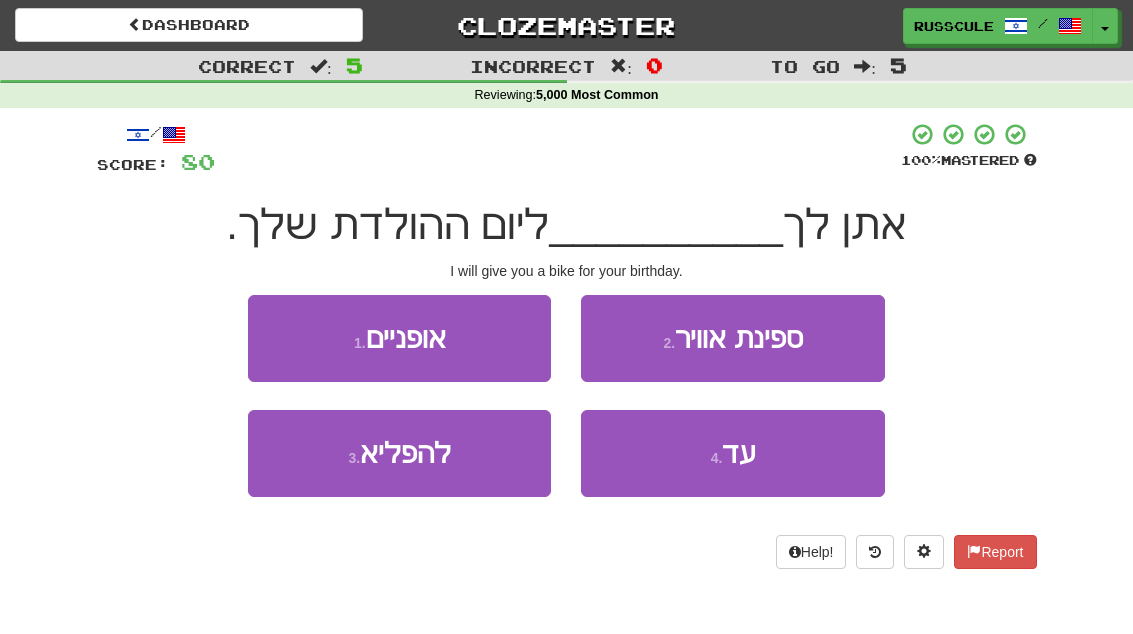 click on "1 . אופניים" at bounding box center [399, 338] 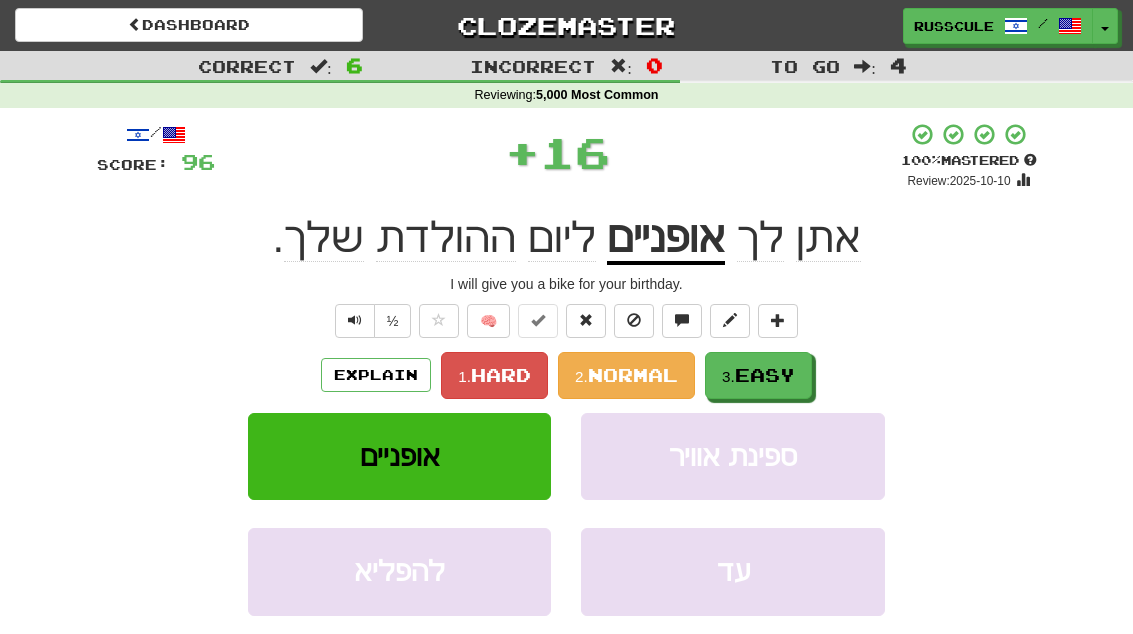 click on "Easy" at bounding box center (765, 375) 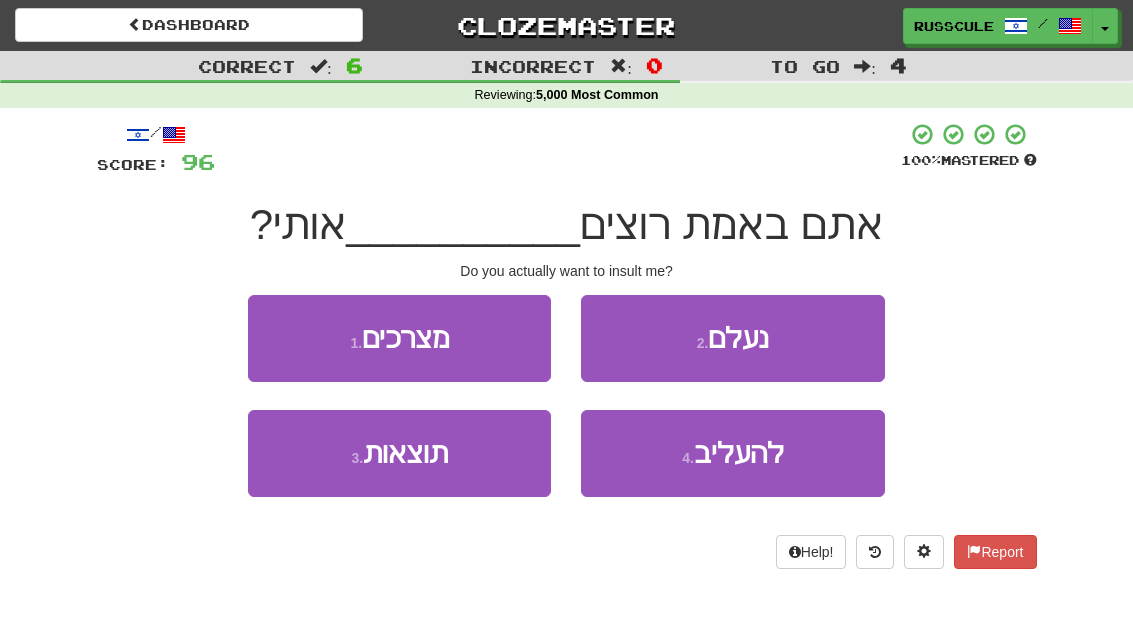 click on "4 .  להעליב" at bounding box center (732, 453) 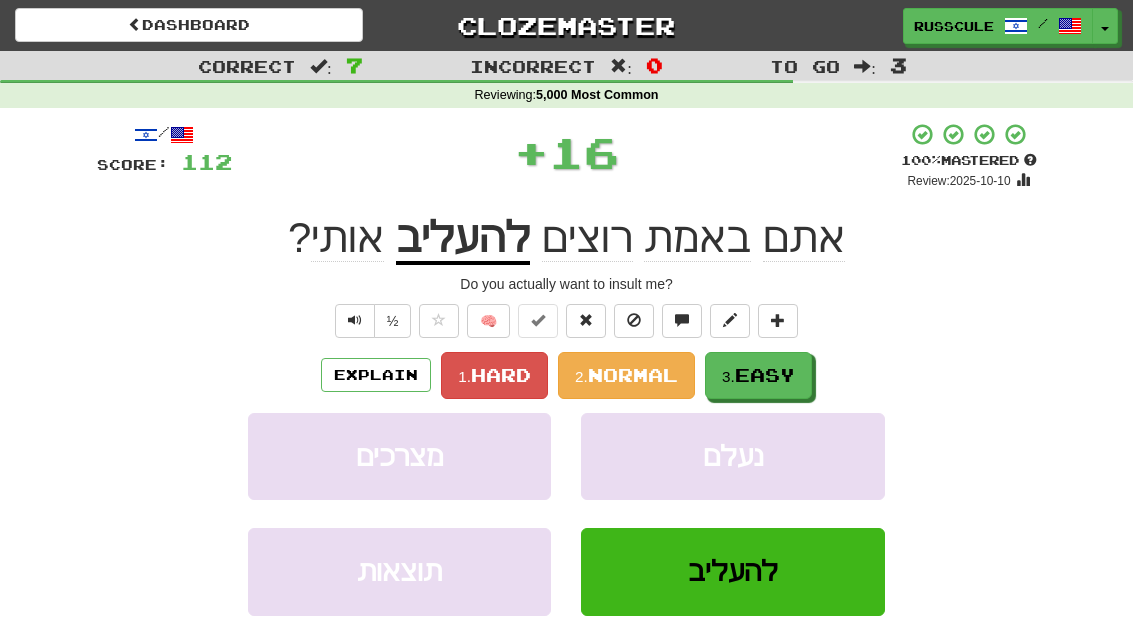 click on "3.  Easy" at bounding box center (758, 375) 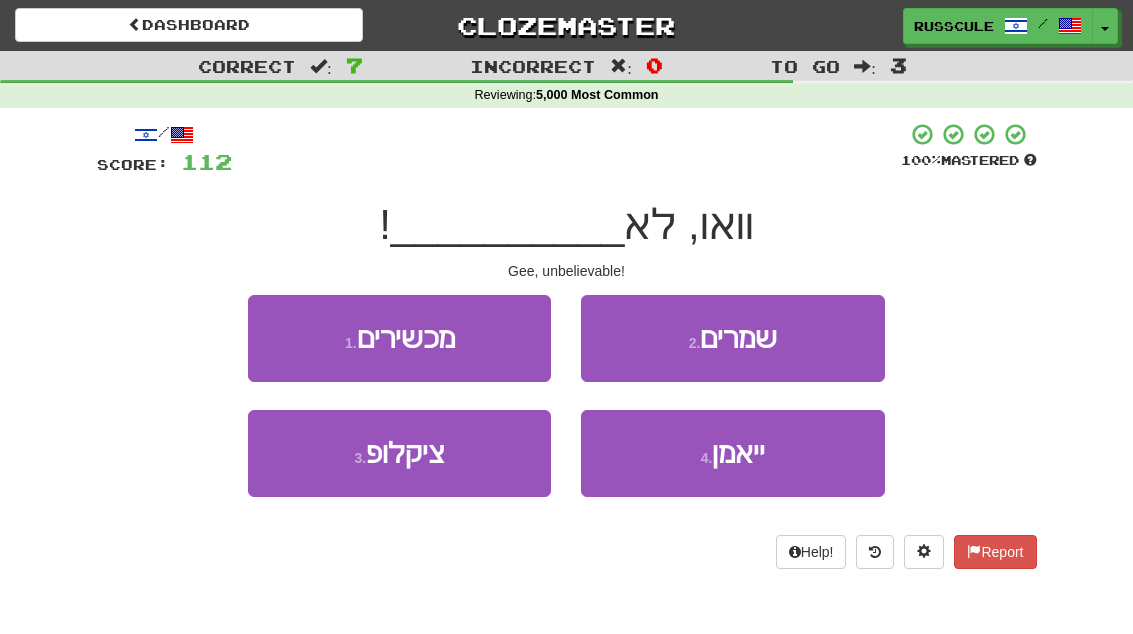click on "4 .  ייאמן" at bounding box center [732, 453] 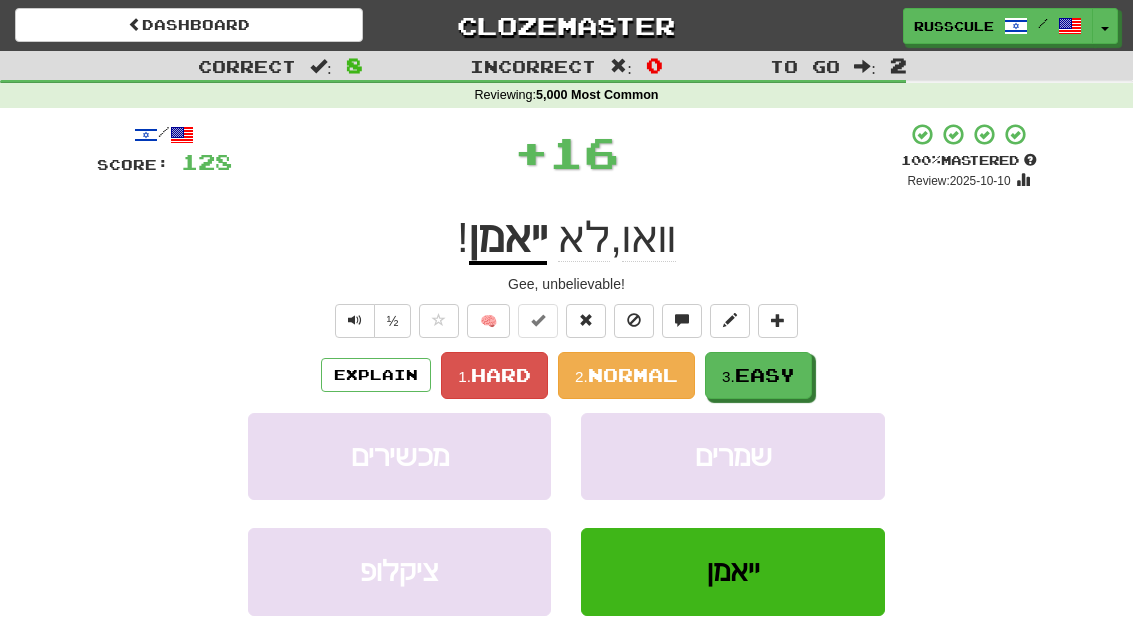 click on "3.  Easy" at bounding box center [758, 375] 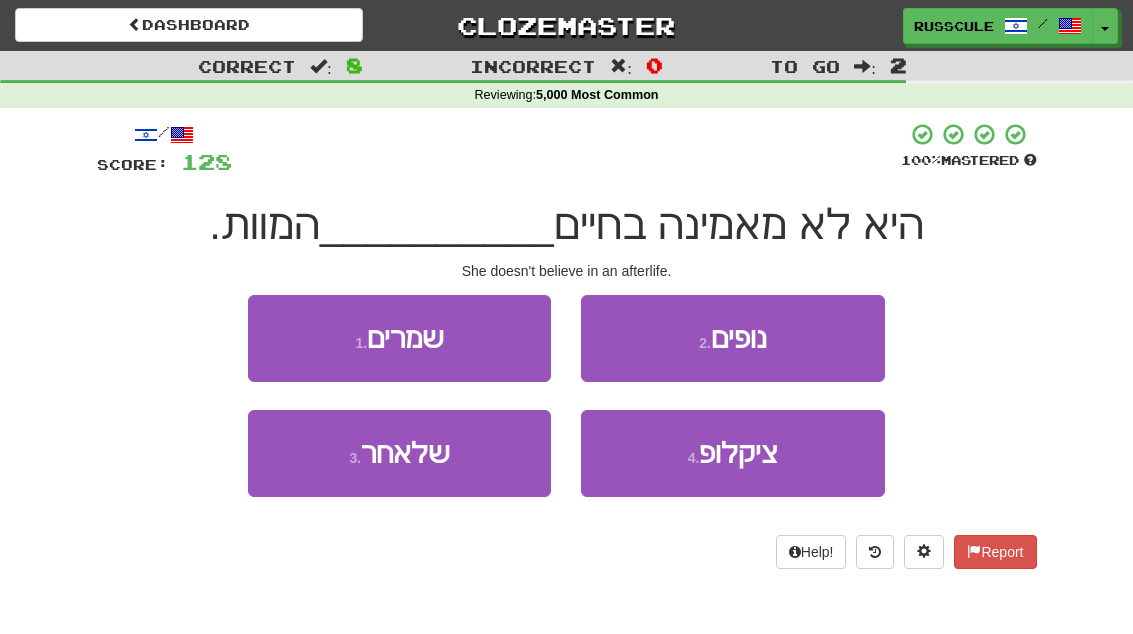 click on "3 .  שלאחר" at bounding box center (399, 453) 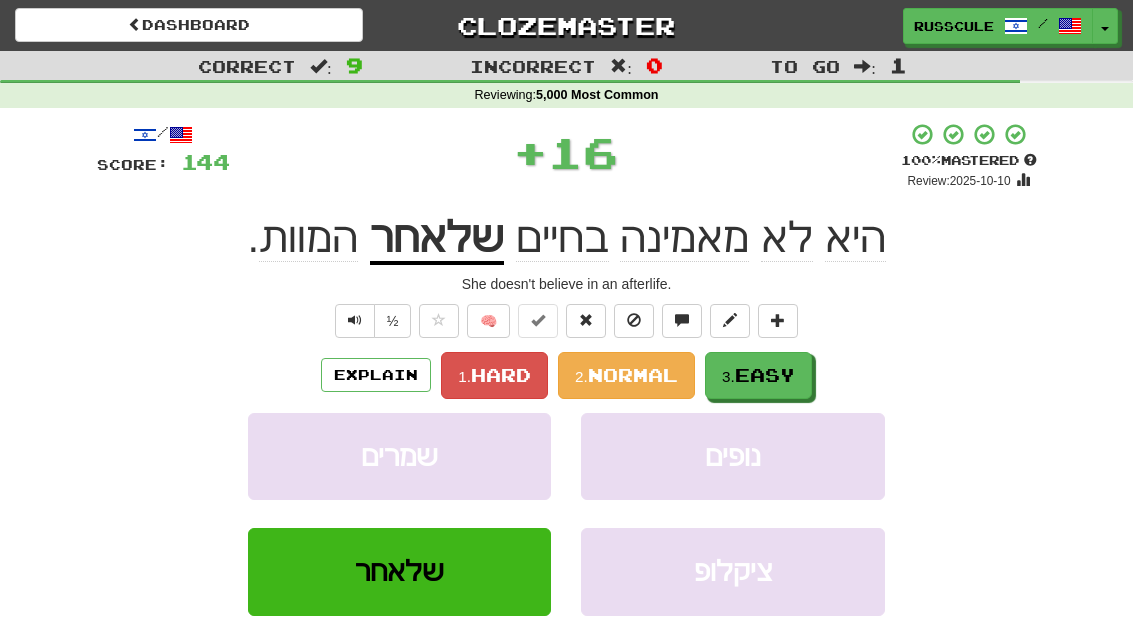 click on "3.  Easy" at bounding box center [758, 375] 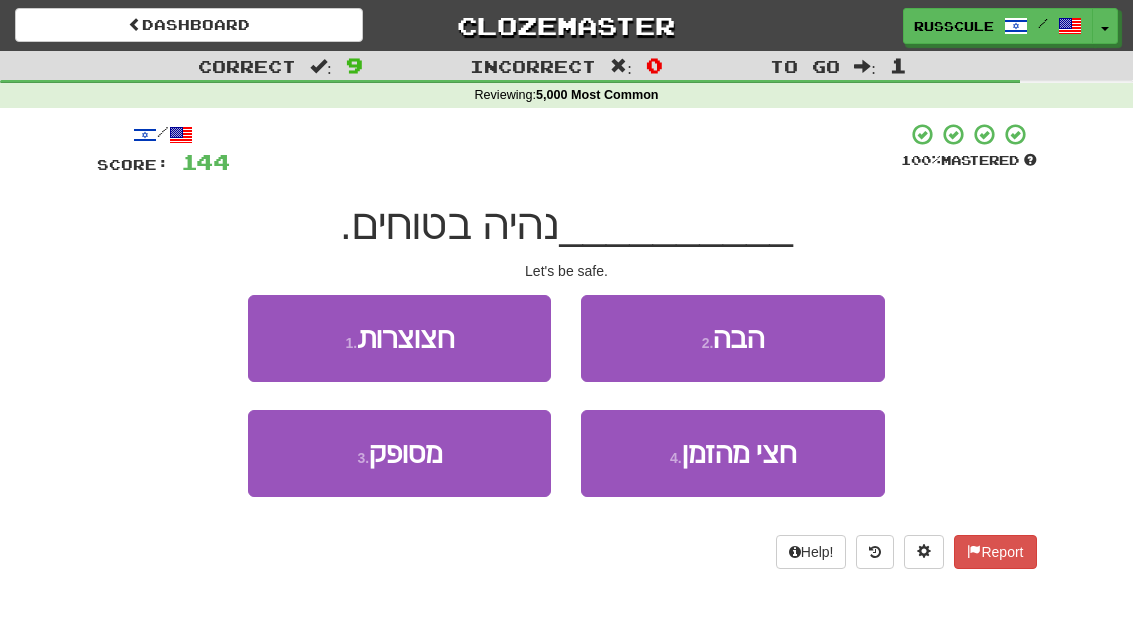 click on "2 .  הבה" at bounding box center [732, 338] 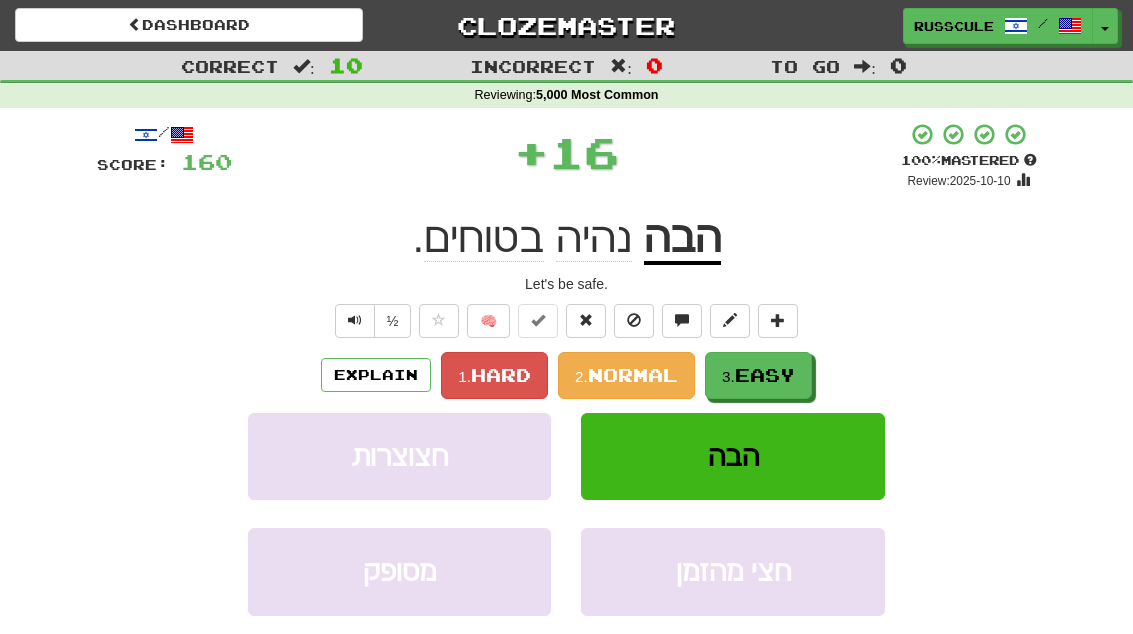 click on "/ Score: 160 + 16 100 % Mastered Review: [DATE] הבה נהיה בטוחים . Let's be safe. ½ 🧠 Explain 1. Hard 2. Normal 3. Easy חצוצרות הבה מסופק חצי מהזמן Learn more: חצוצרות הבה מסופק חצי מהזמן Help! Report Sentence Source" at bounding box center [567, 436] 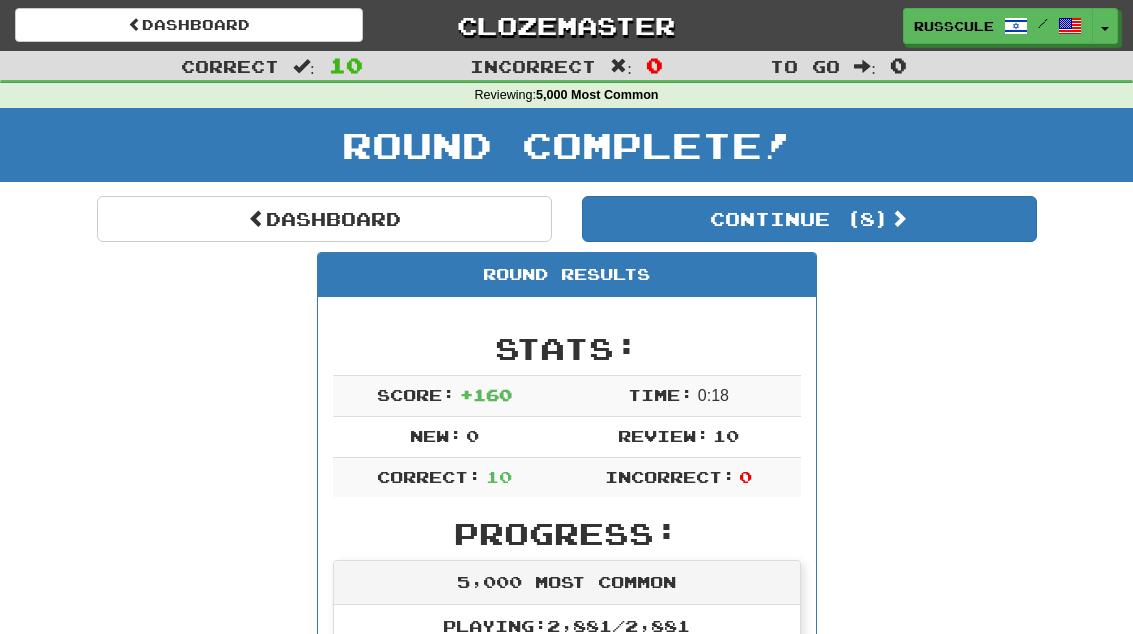 click on "Continue ( 8 )" at bounding box center [809, 219] 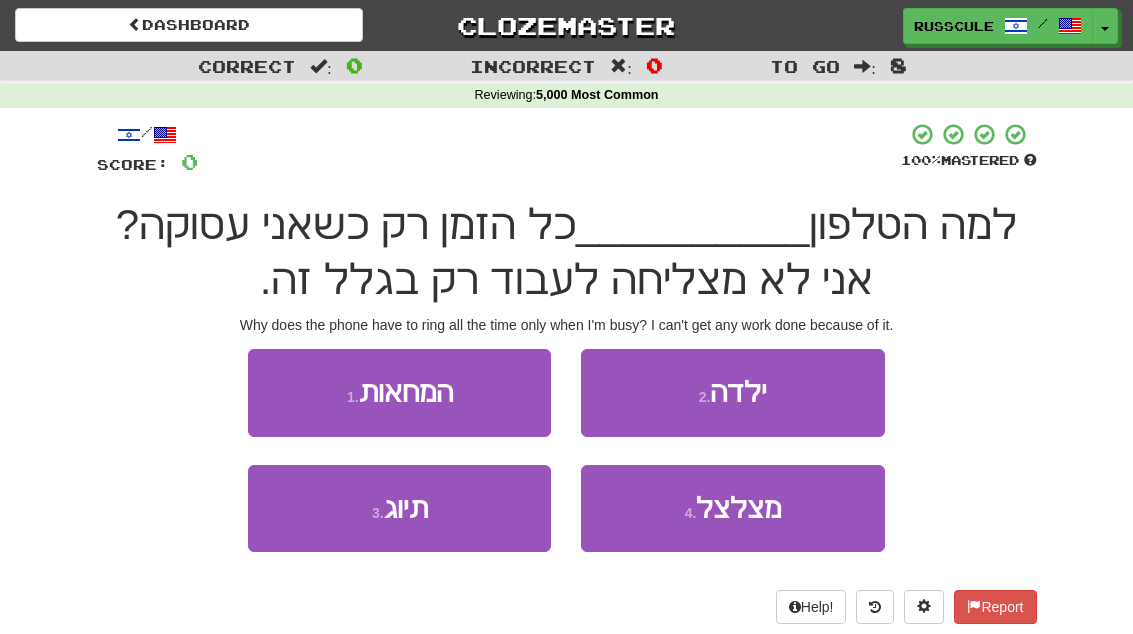 click on "4 .  מצלצל" at bounding box center (732, 508) 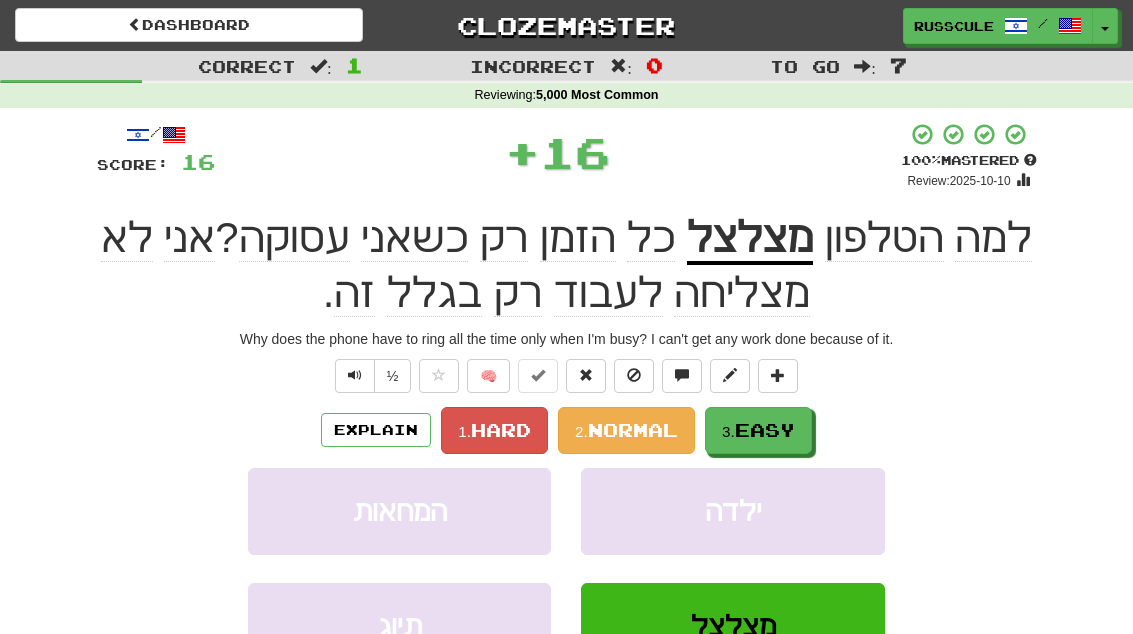 click on "3.  Easy" at bounding box center (758, 430) 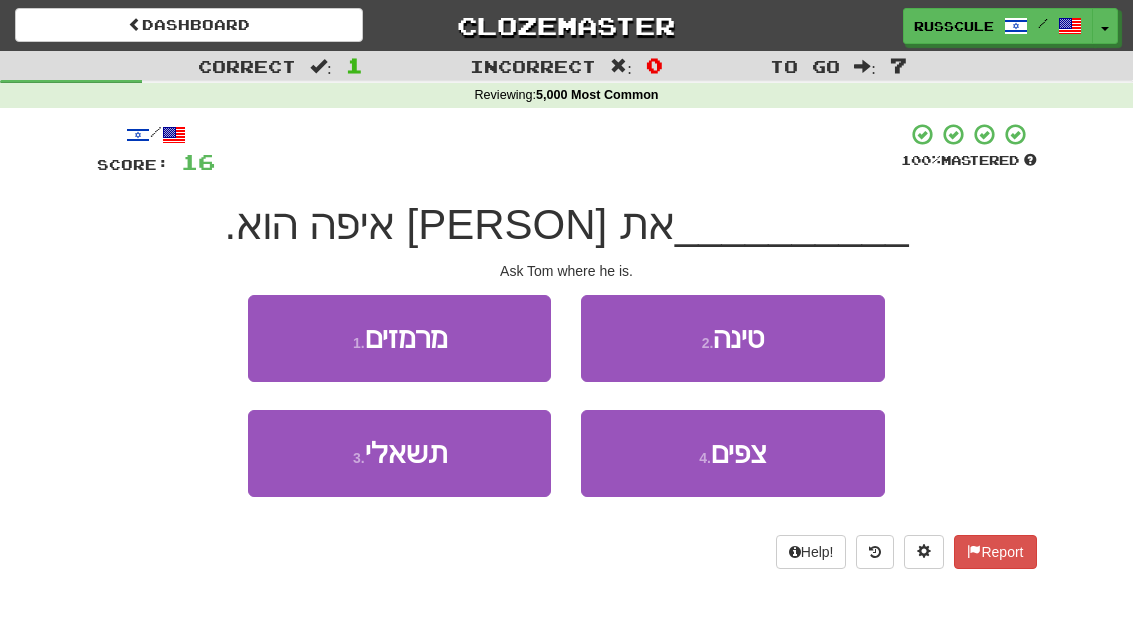 click on "3 .  תשאלי" at bounding box center [399, 453] 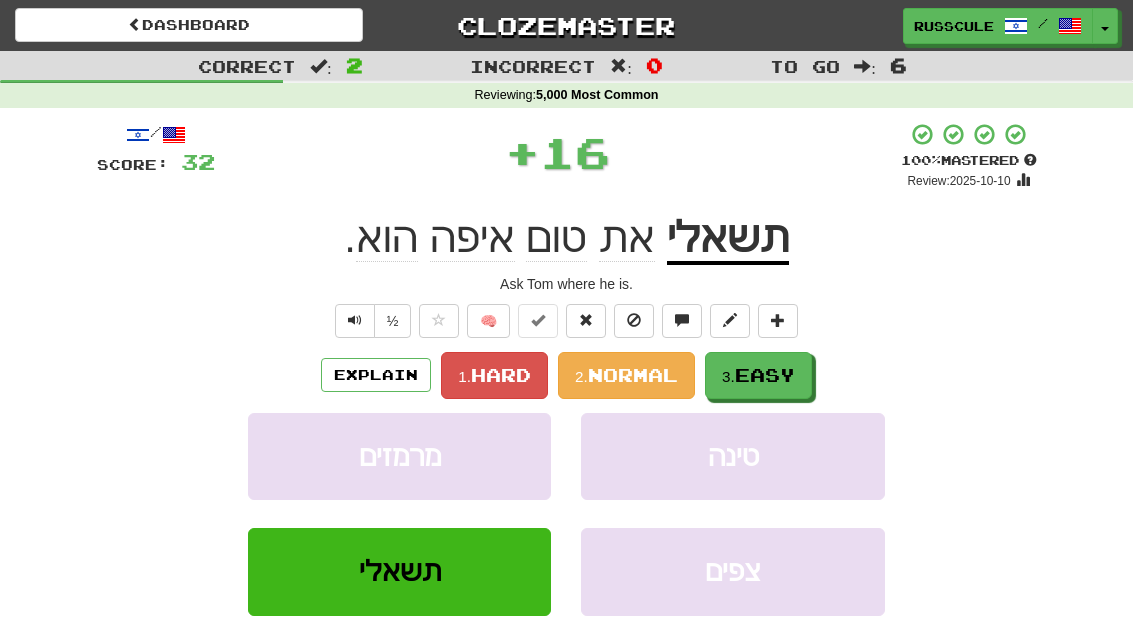 click on "3.  Easy" at bounding box center [758, 375] 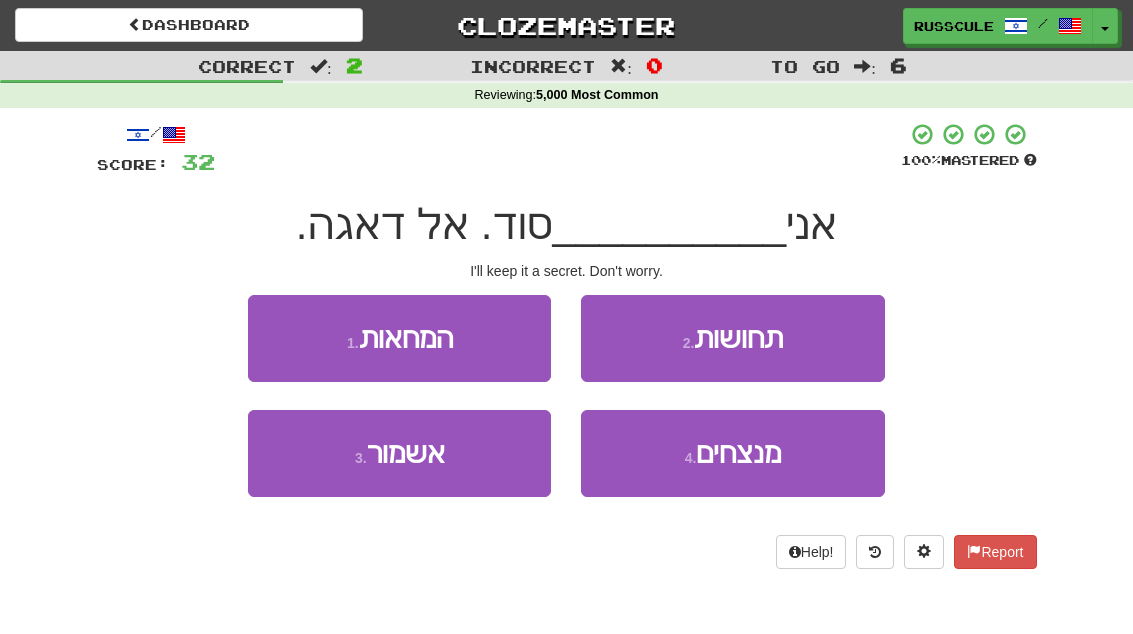 click on "3 .  אשמור" at bounding box center [399, 453] 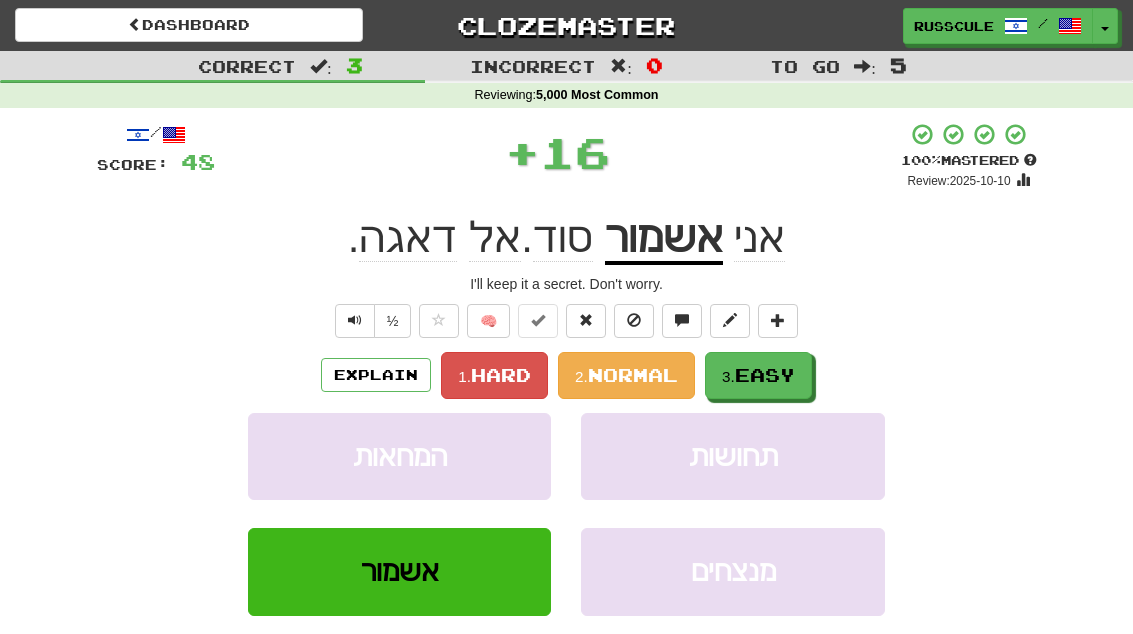 click on "3.  Easy" at bounding box center [758, 375] 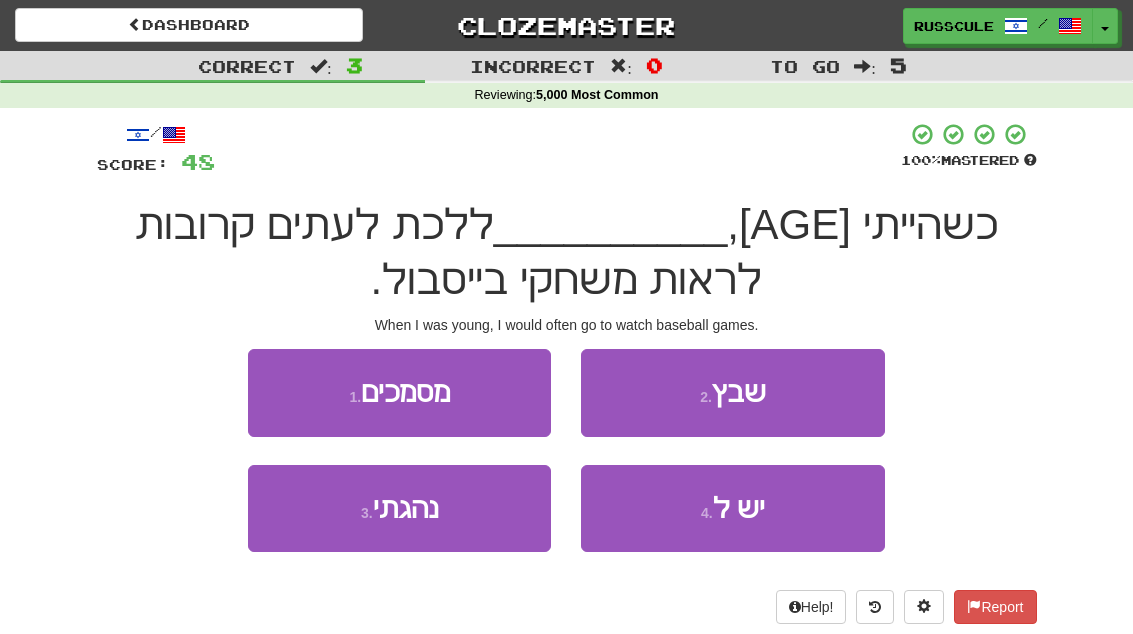 click on "3 .  נהגתי" at bounding box center [399, 508] 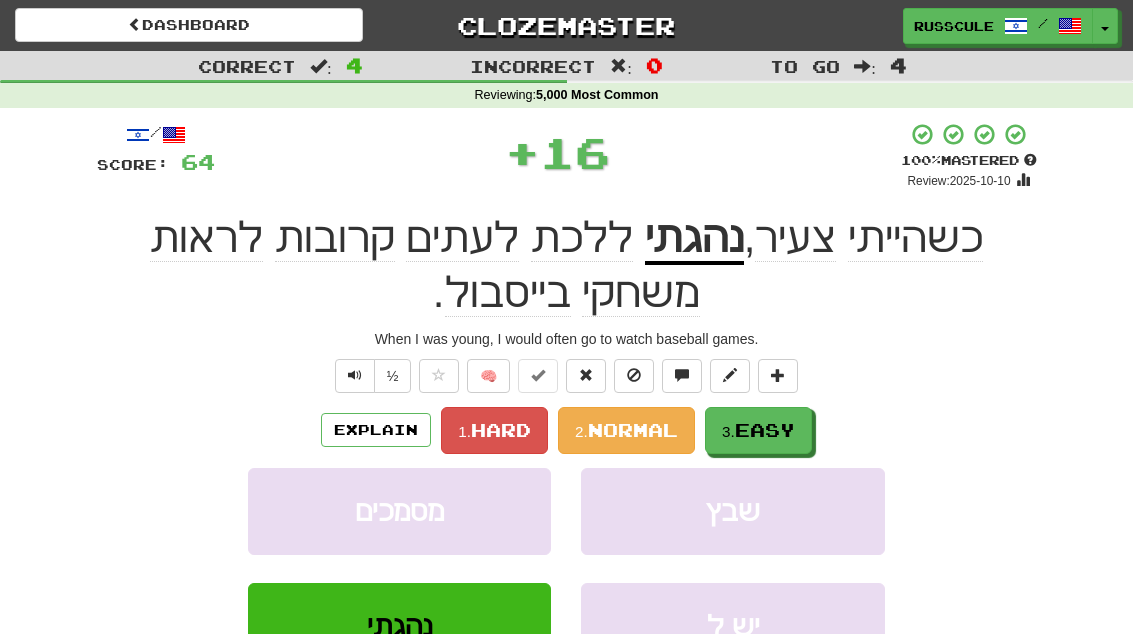 click on "3.  Easy" at bounding box center (758, 430) 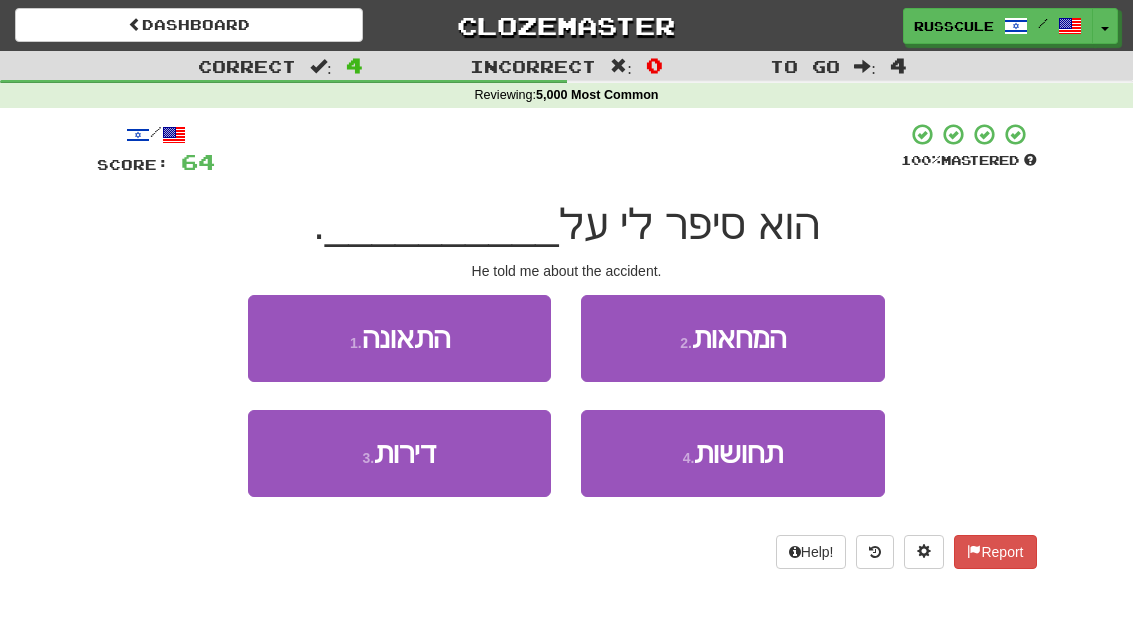 click on "1 .  התאונה" at bounding box center (399, 338) 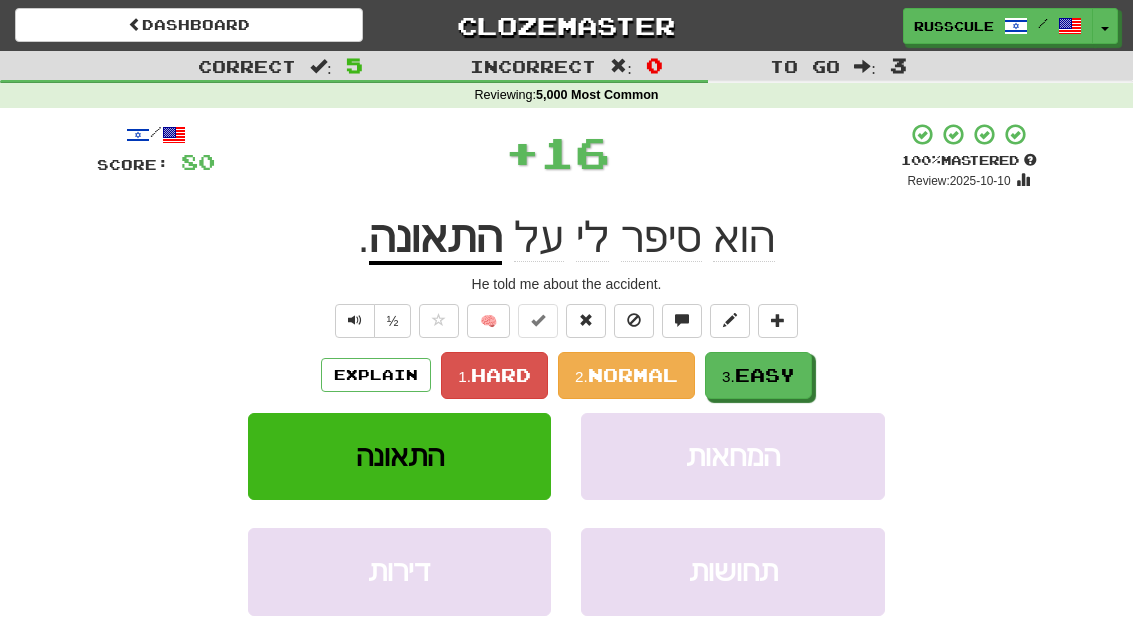 click on "3.  Easy" at bounding box center [758, 375] 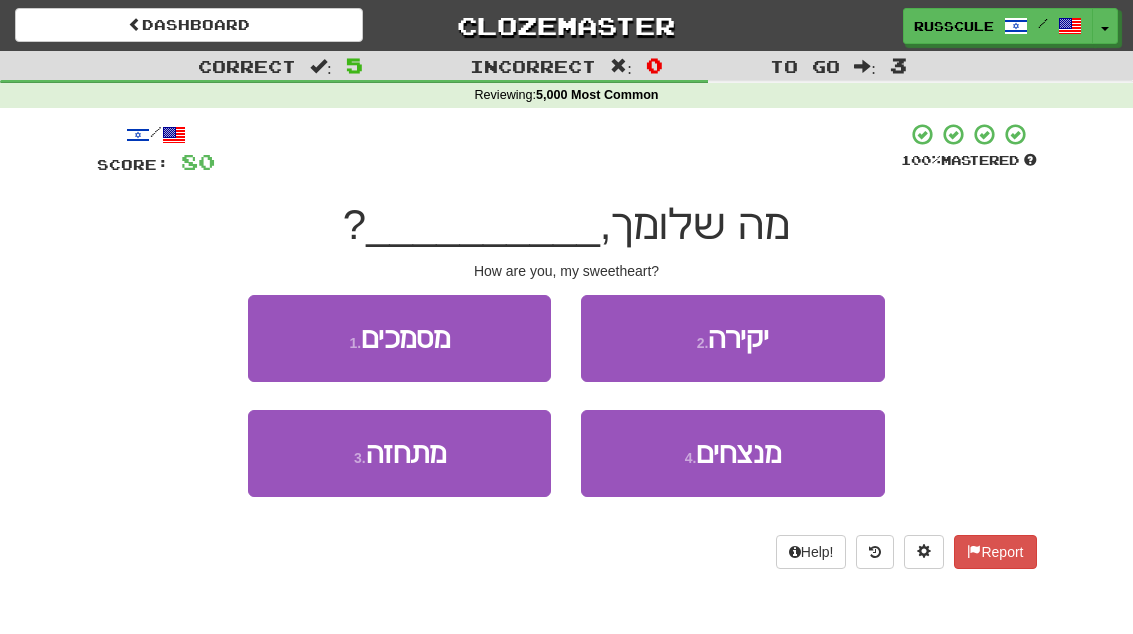 click on "2 .  יקירה" at bounding box center [732, 338] 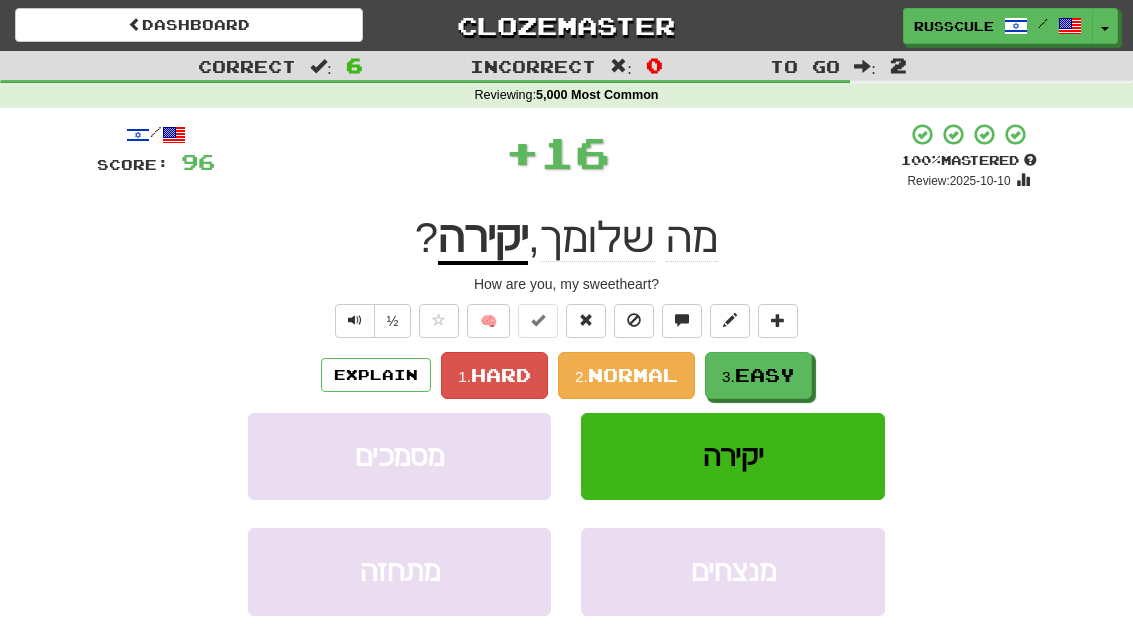 click on "Easy" at bounding box center (765, 375) 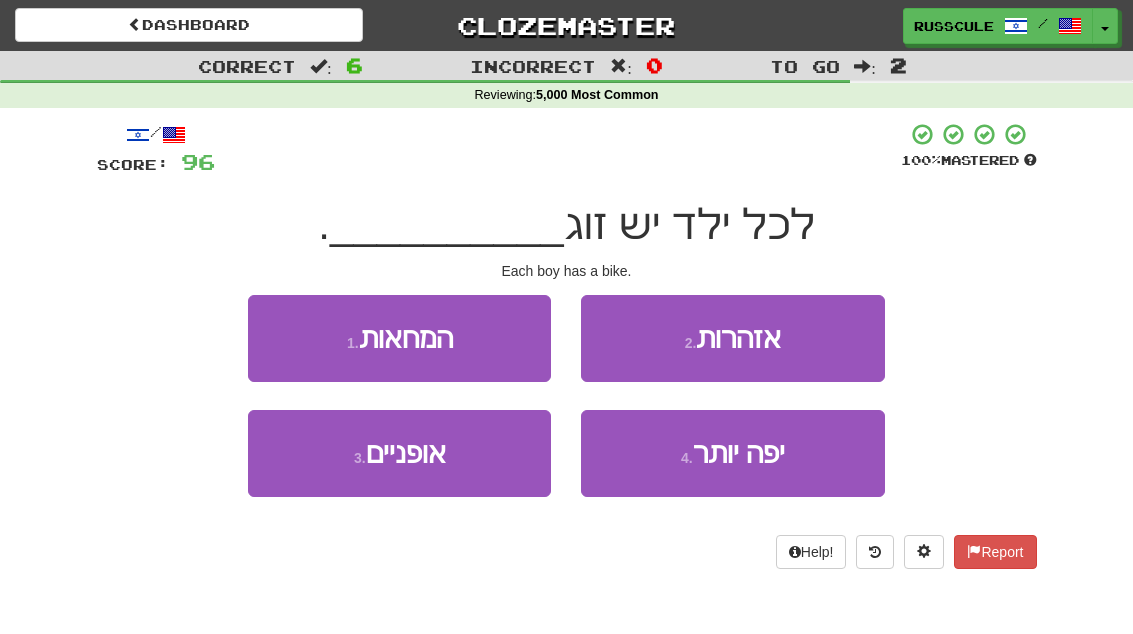 click on "3 .  אופניים" at bounding box center [399, 453] 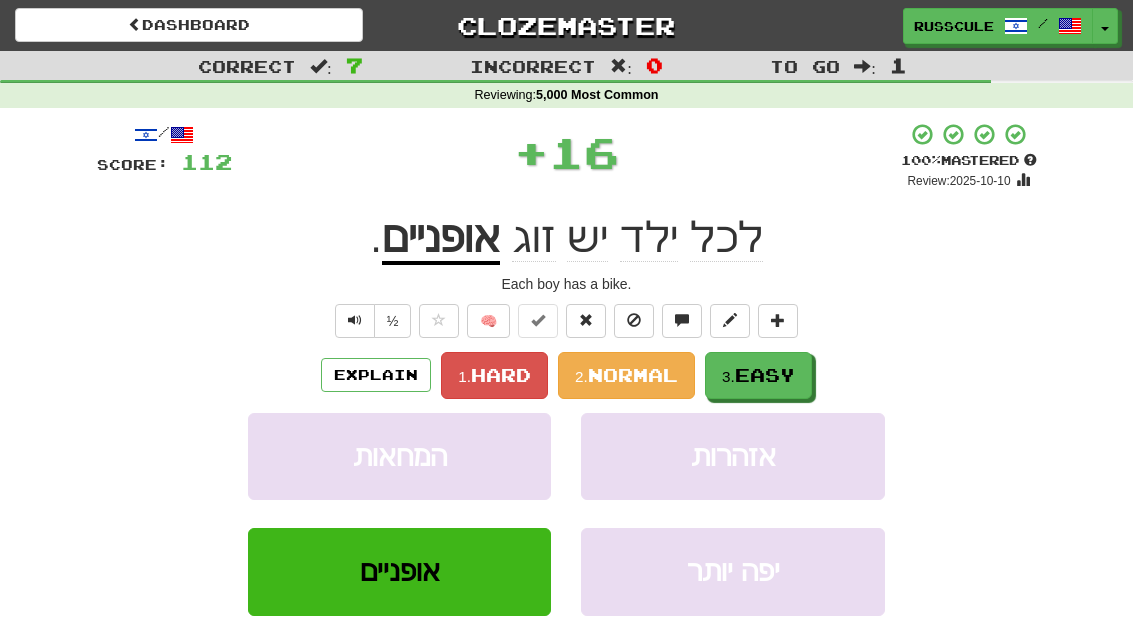 click on "3.  Easy" at bounding box center (758, 375) 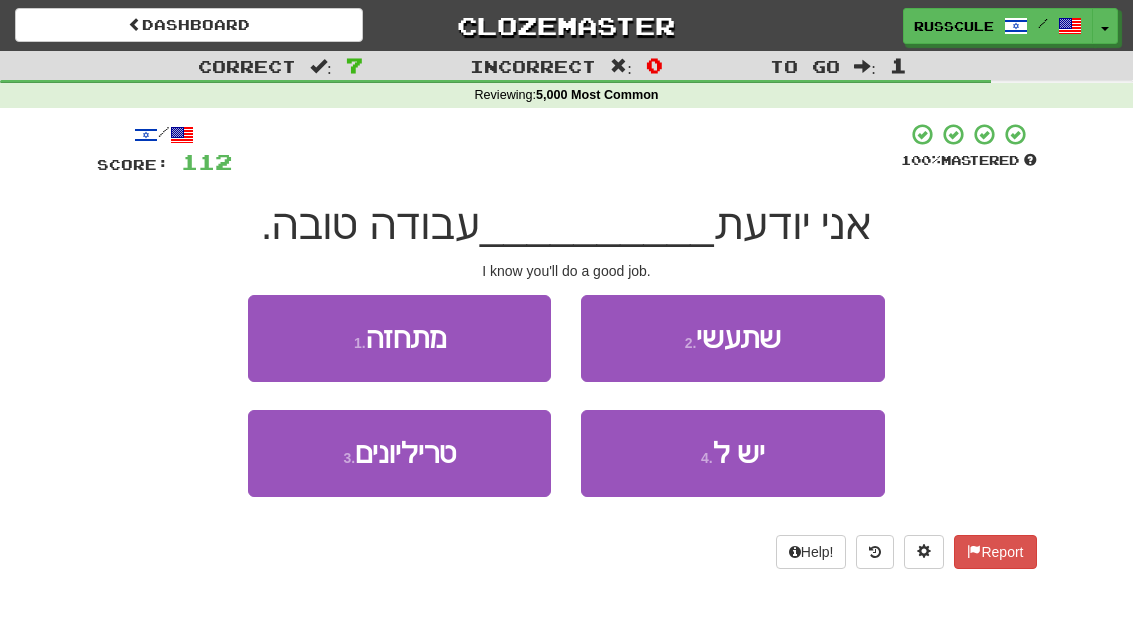 click on "2 .  שתעשי" at bounding box center (732, 338) 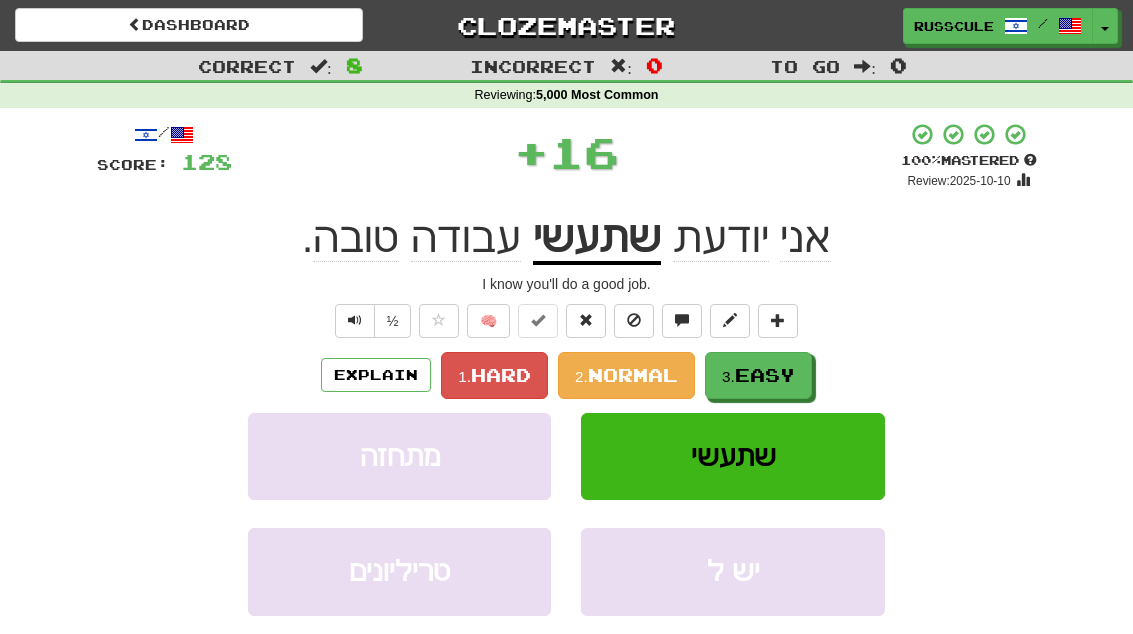 click on "3.  Easy" at bounding box center (758, 375) 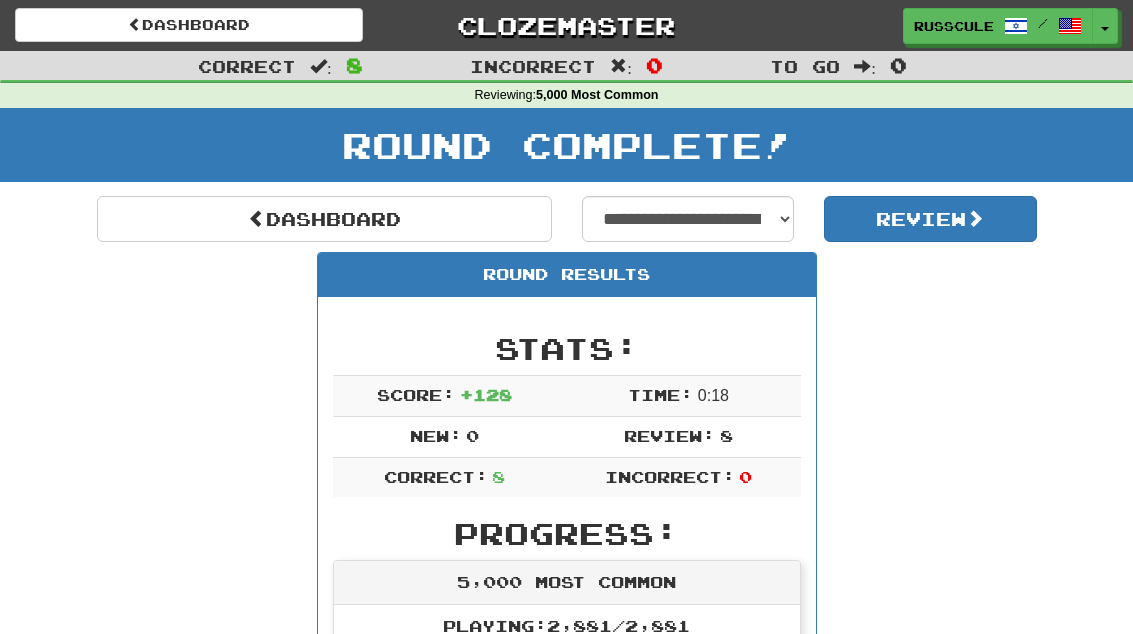 click on "Dashboard" at bounding box center (324, 219) 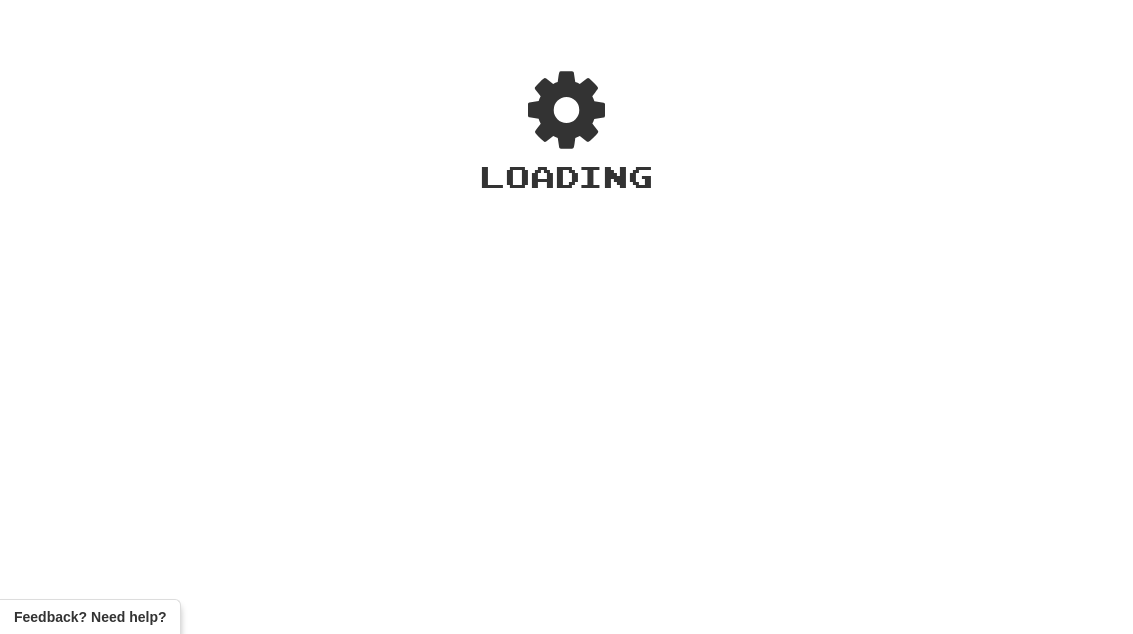 scroll, scrollTop: 0, scrollLeft: 0, axis: both 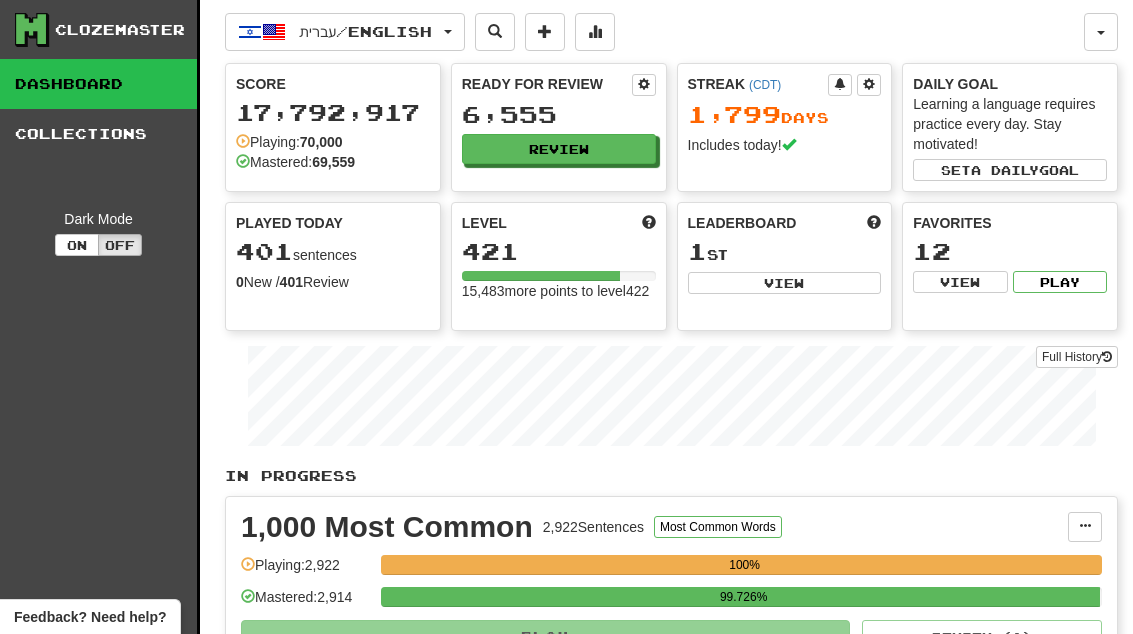 click on "View" at bounding box center (785, 283) 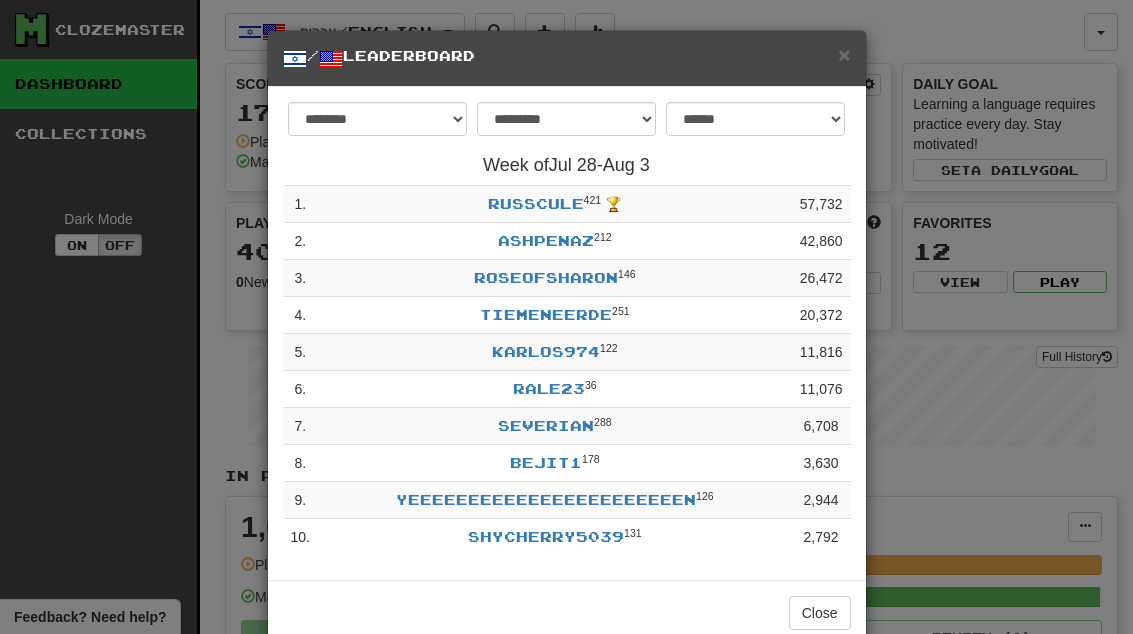 click on "Close" at bounding box center (820, 613) 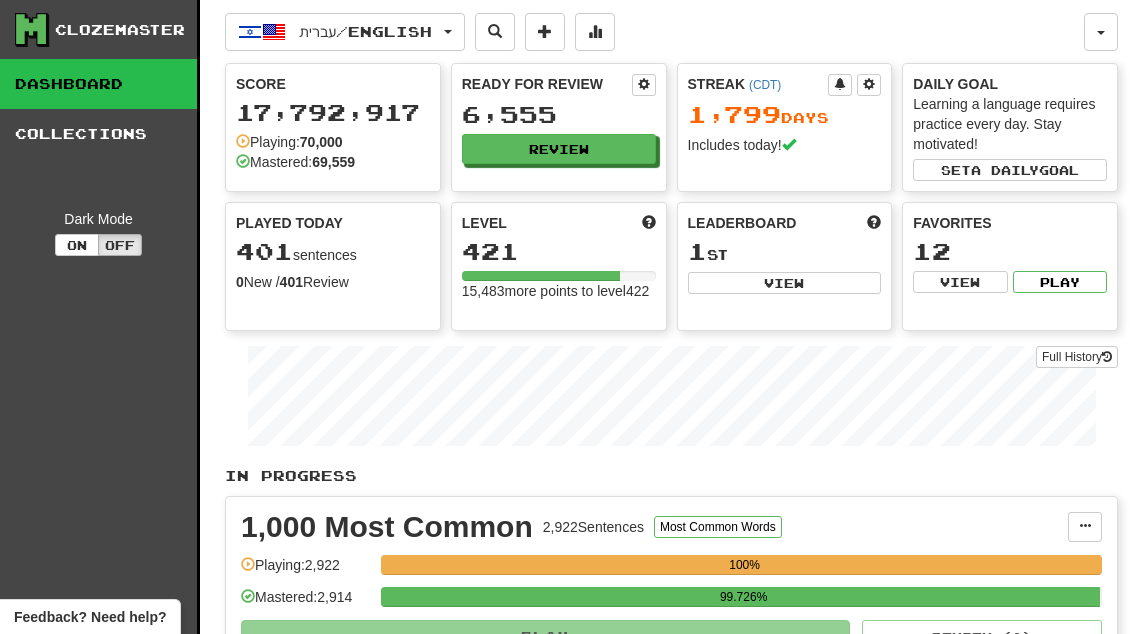 click on "Review" at bounding box center (559, 149) 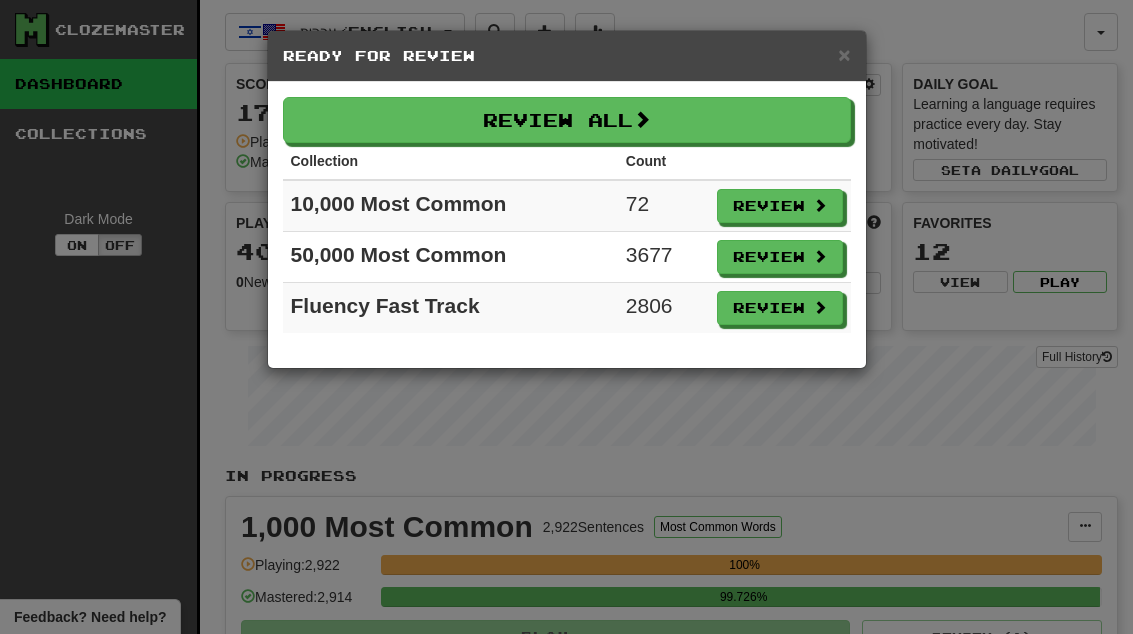 click on "Review" at bounding box center [780, 206] 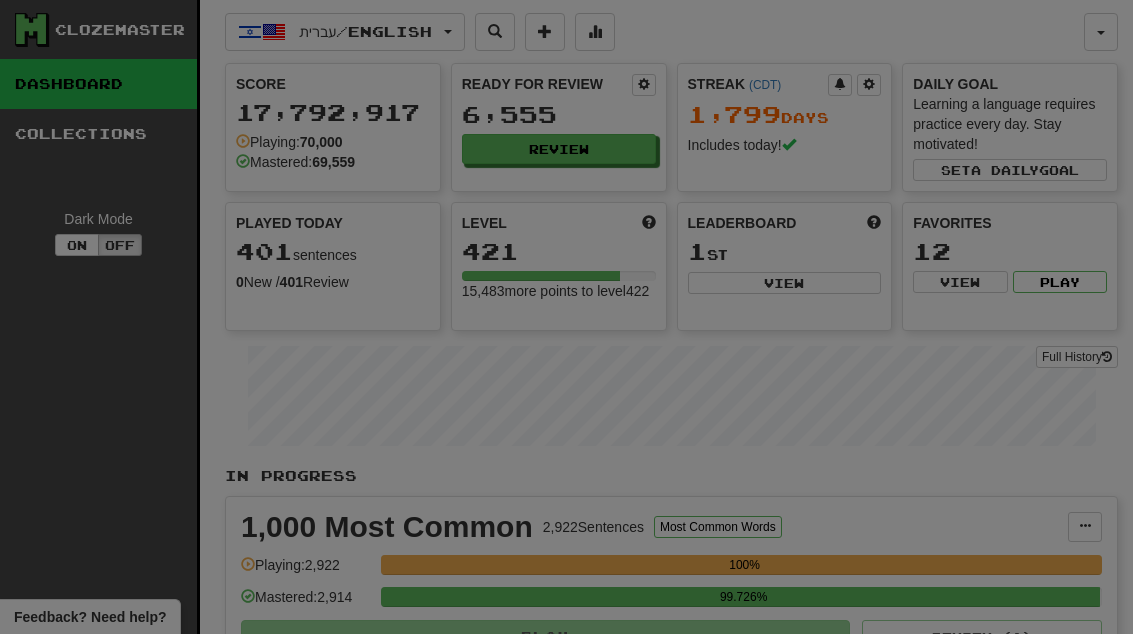 select on "**" 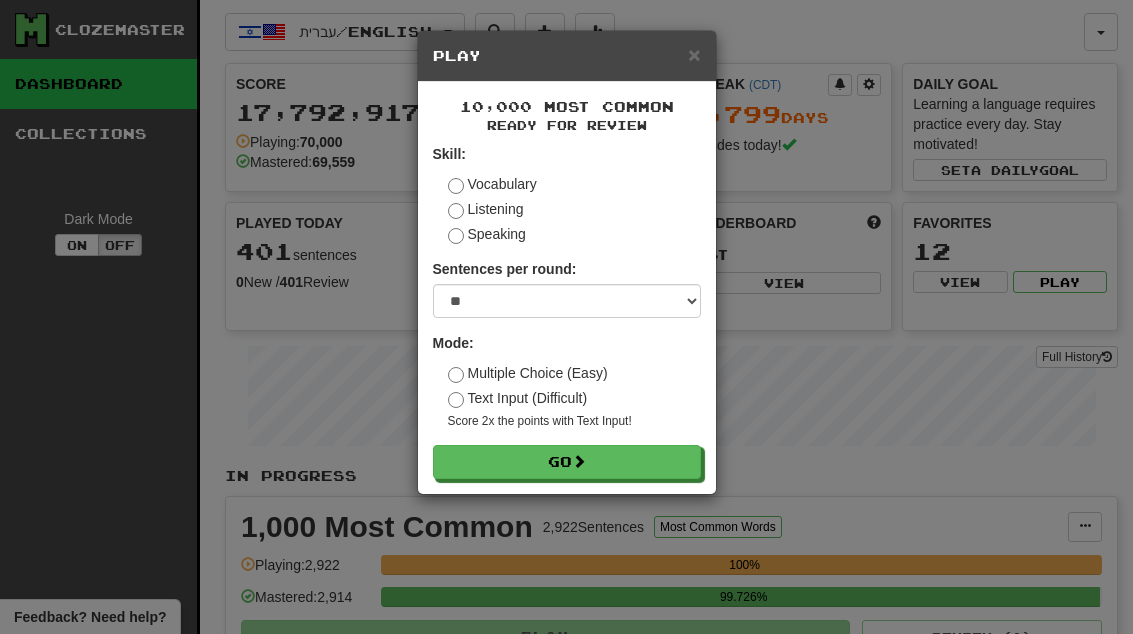 click on "Go" at bounding box center [567, 462] 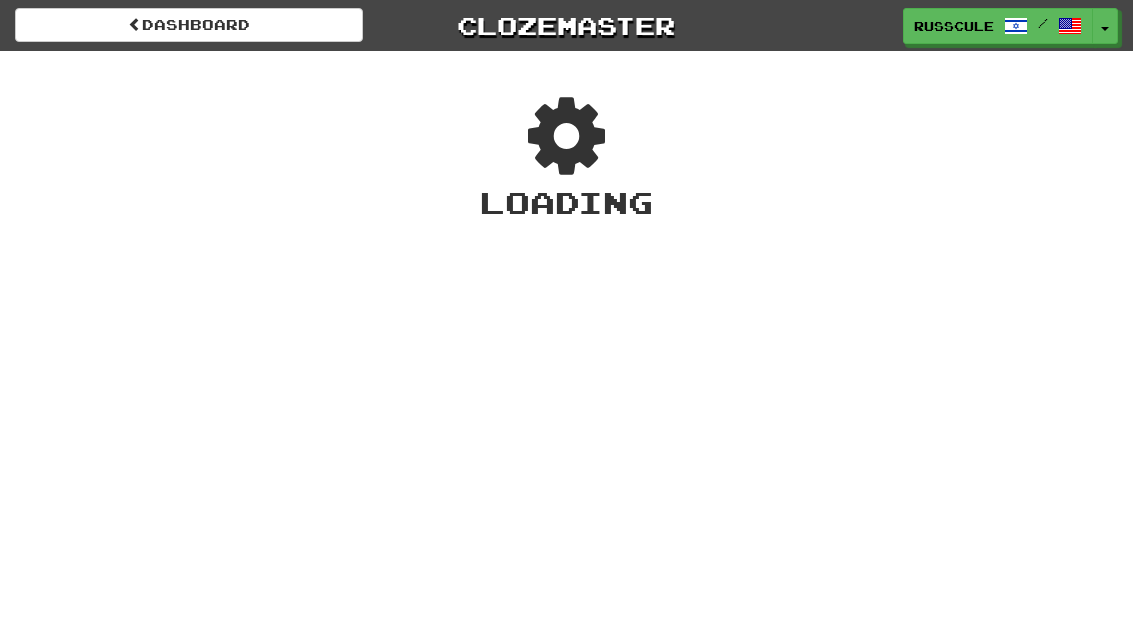 scroll, scrollTop: 0, scrollLeft: 0, axis: both 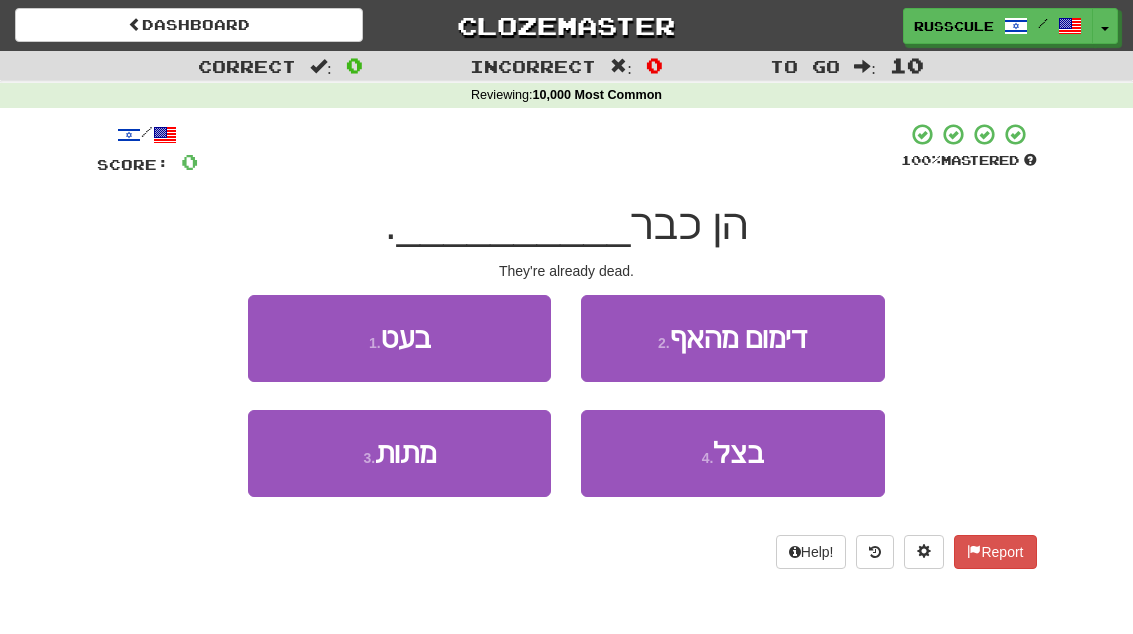 click on "3 .  מתות" at bounding box center (399, 453) 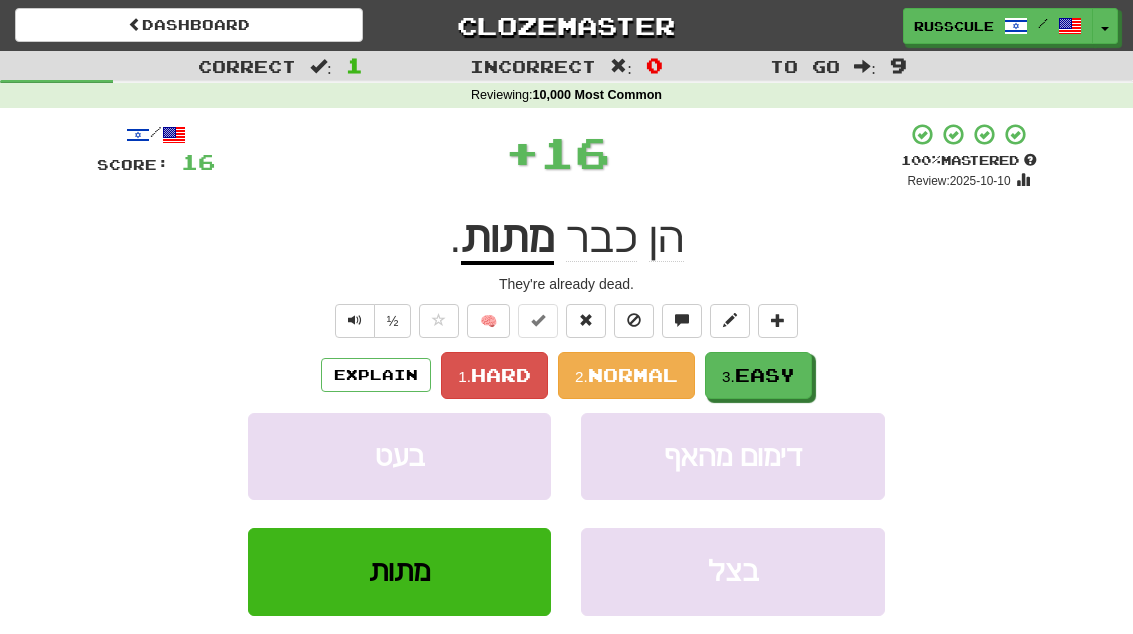 click on "Easy" at bounding box center (765, 375) 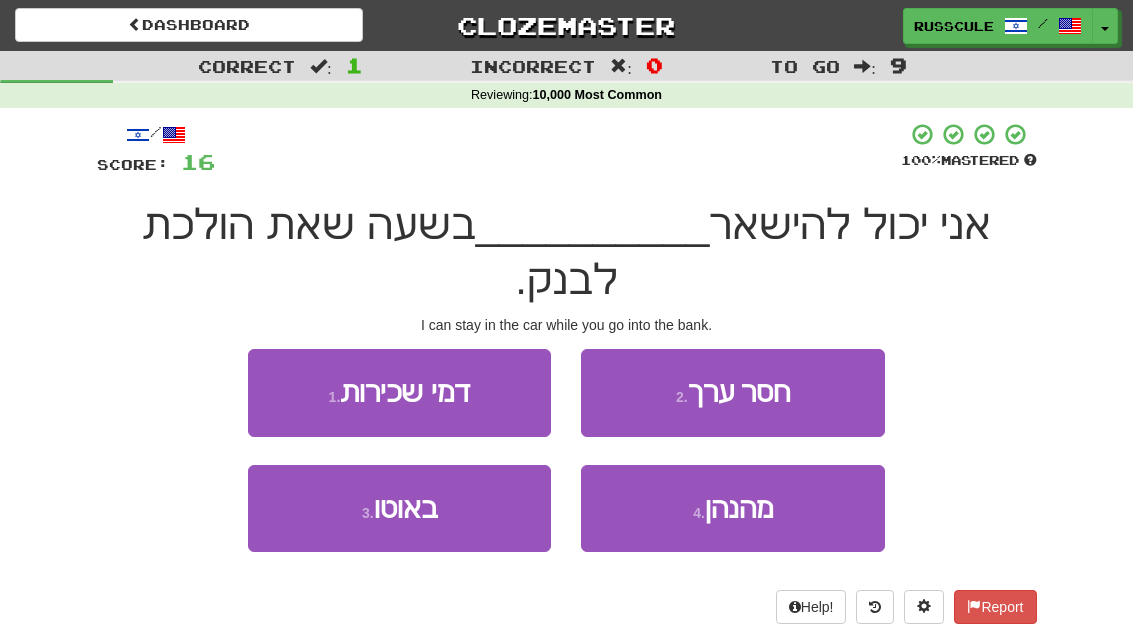 click on "3 .  באוטו" at bounding box center [399, 508] 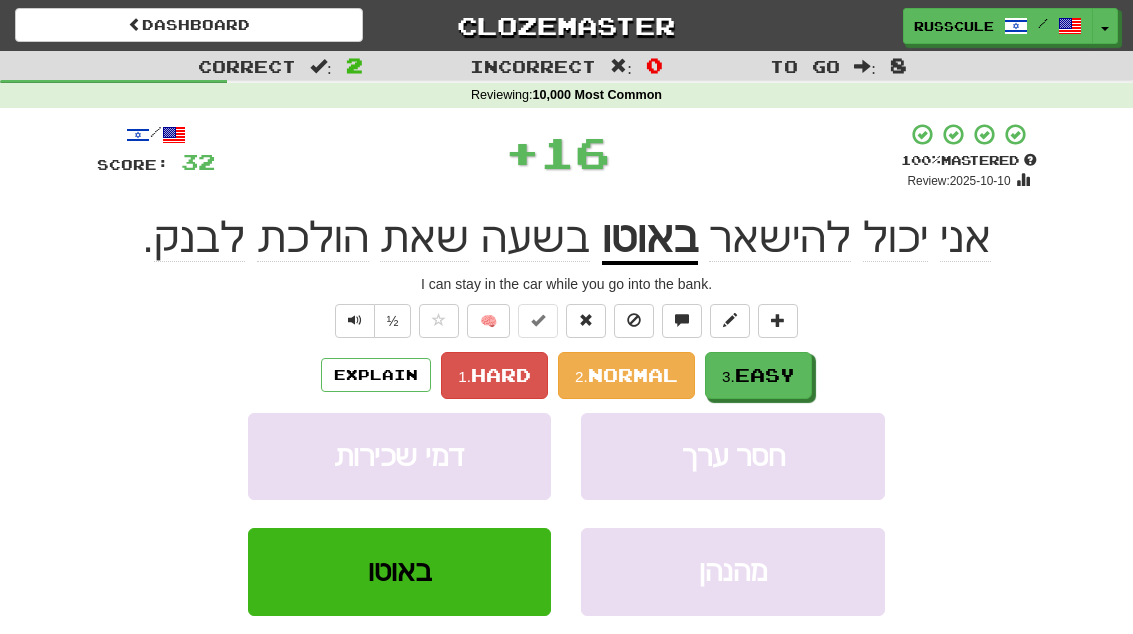 click on "Easy" at bounding box center (765, 375) 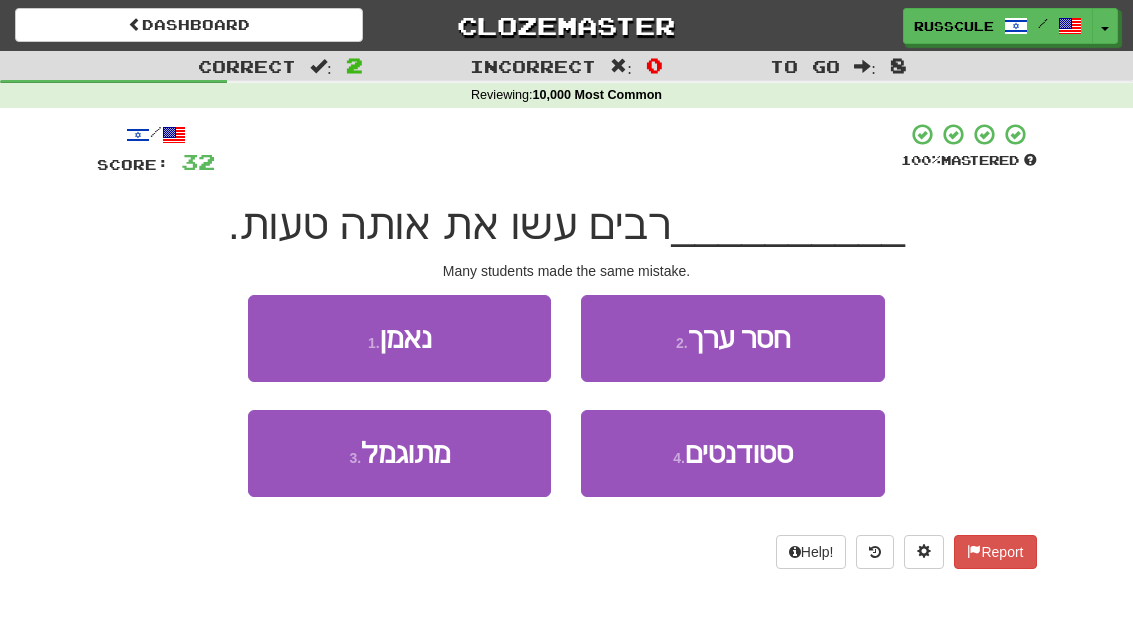 click on "סטודנטים" at bounding box center (739, 453) 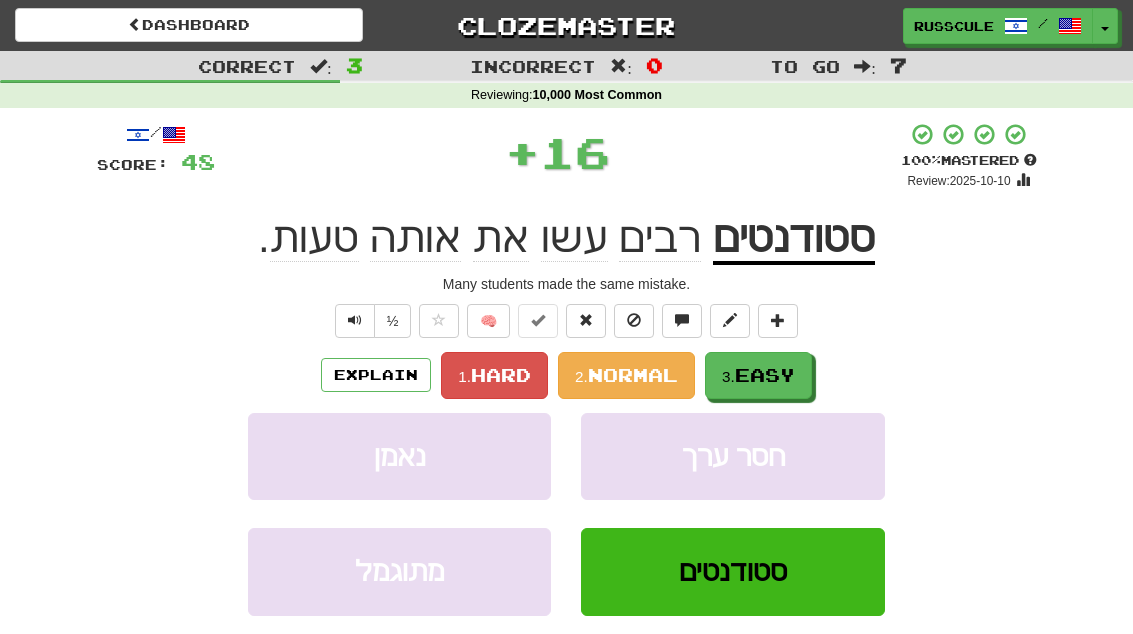 click on "Easy" at bounding box center (765, 375) 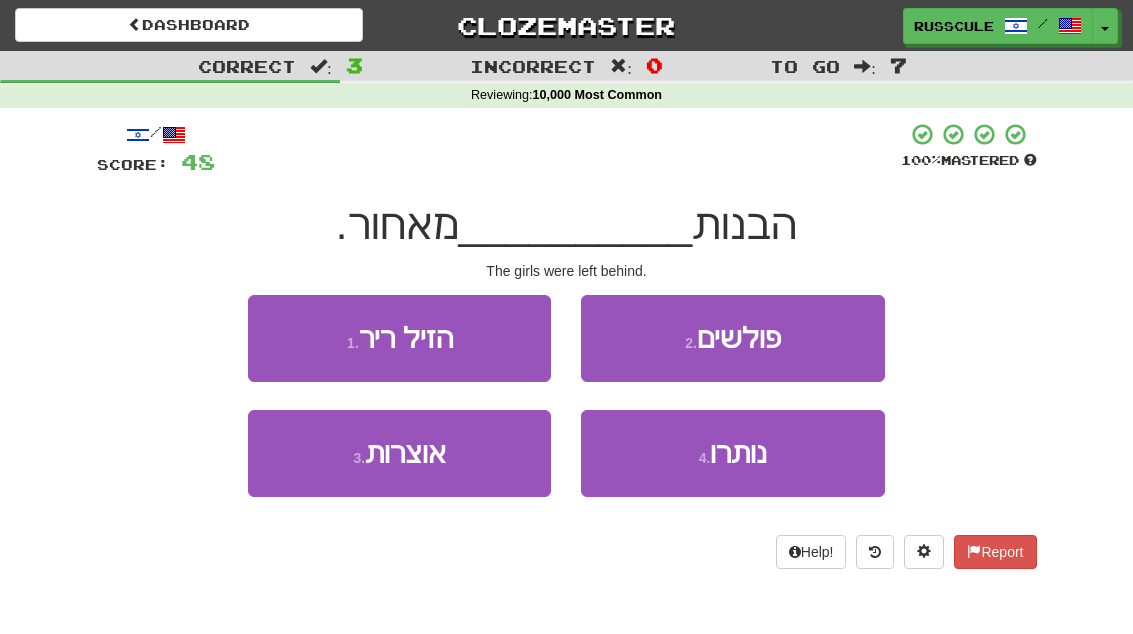 click on "4 .  נותרו" at bounding box center [732, 453] 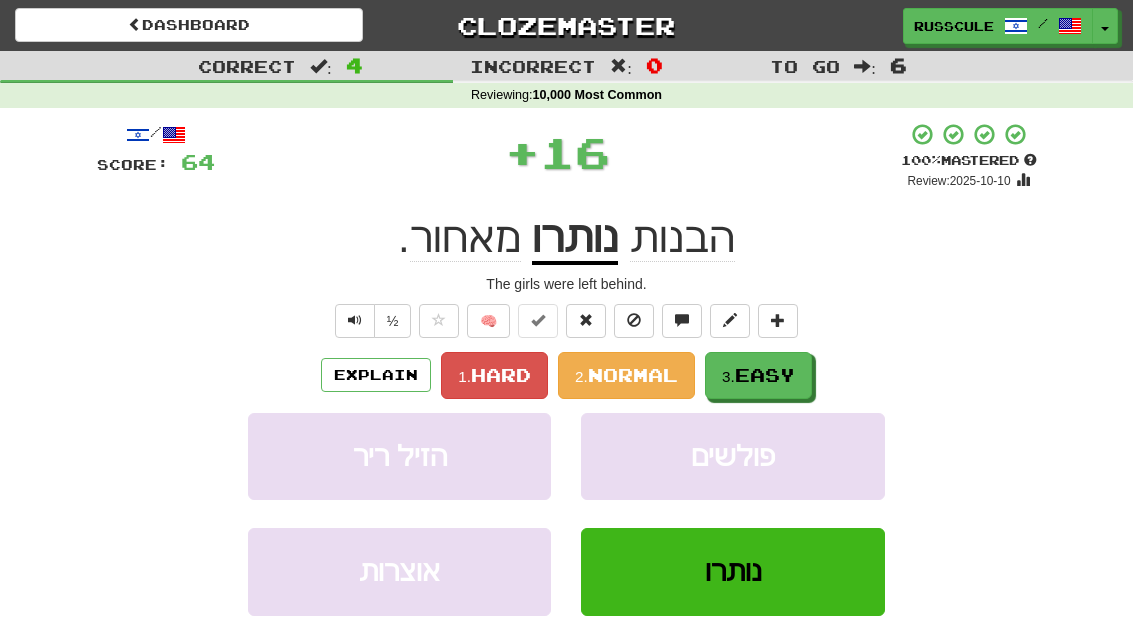 click on "3.  Easy" at bounding box center (758, 375) 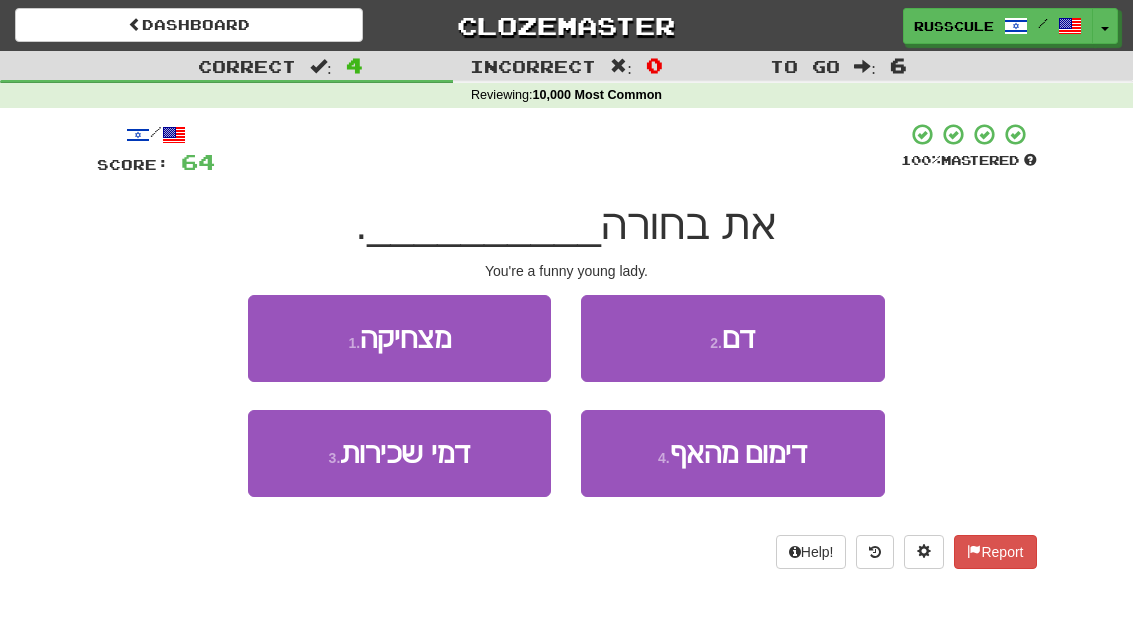click on "1 .  מצחיקה" at bounding box center [399, 338] 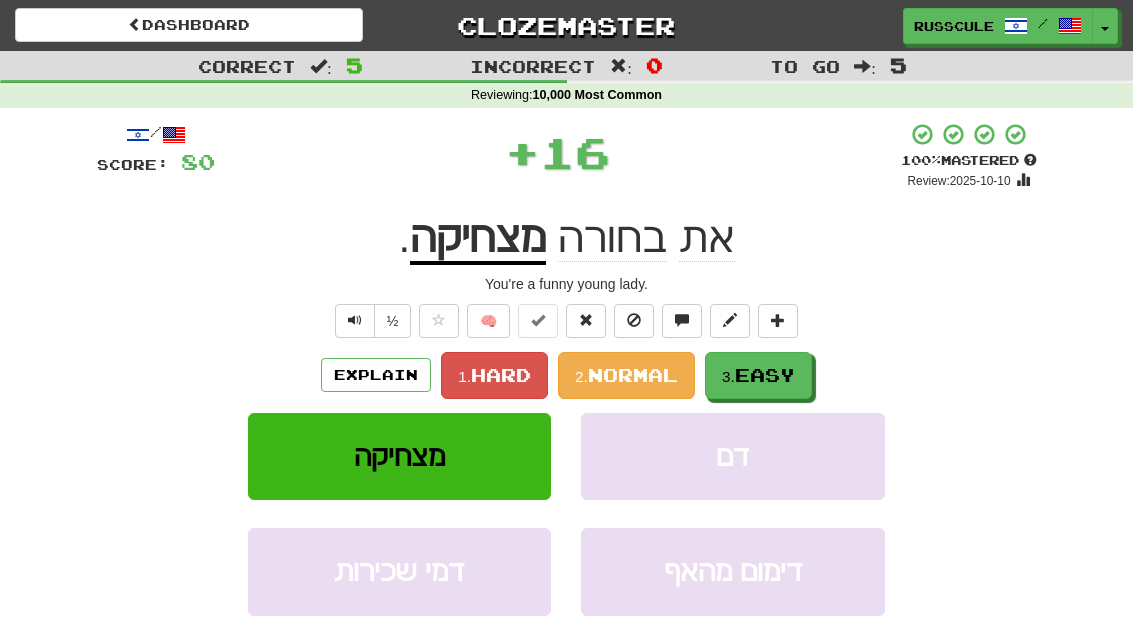 click on "Easy" at bounding box center [765, 375] 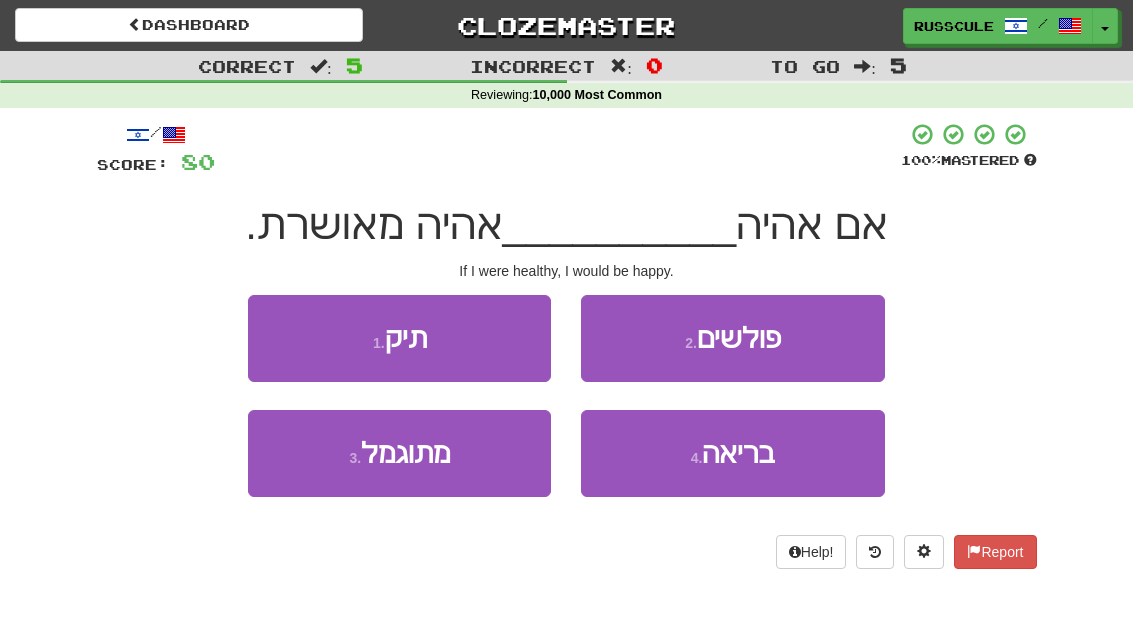 click on "4 .  בריאה" at bounding box center (732, 453) 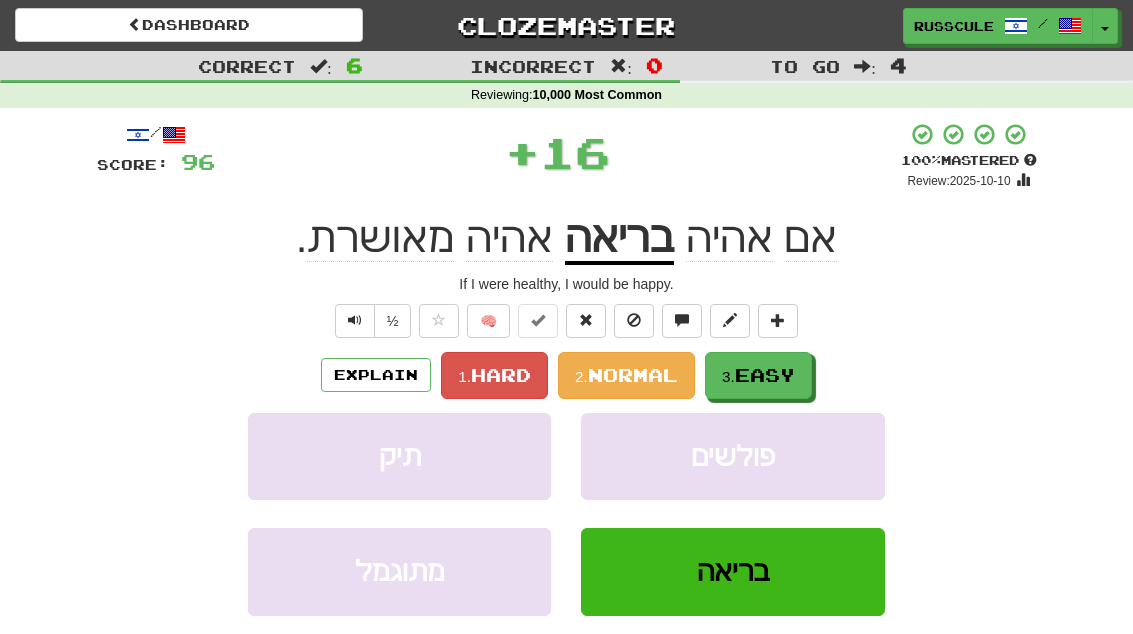 click on "3.  Easy" at bounding box center (758, 375) 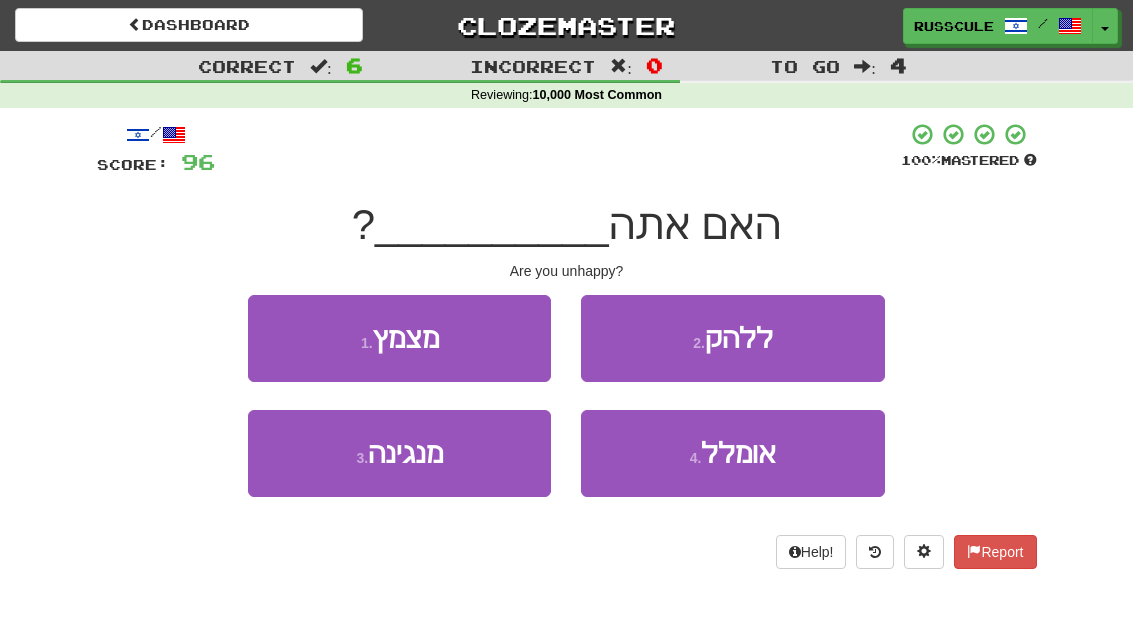 click on "4 .  אומלל" at bounding box center [732, 453] 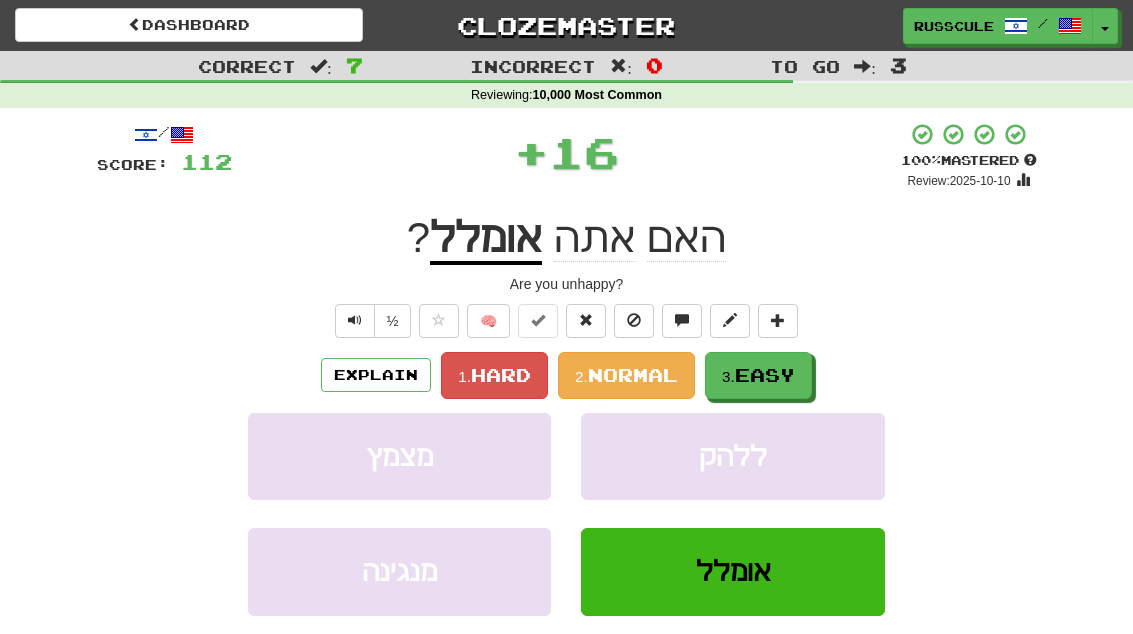 click on "3.  Easy" at bounding box center [758, 375] 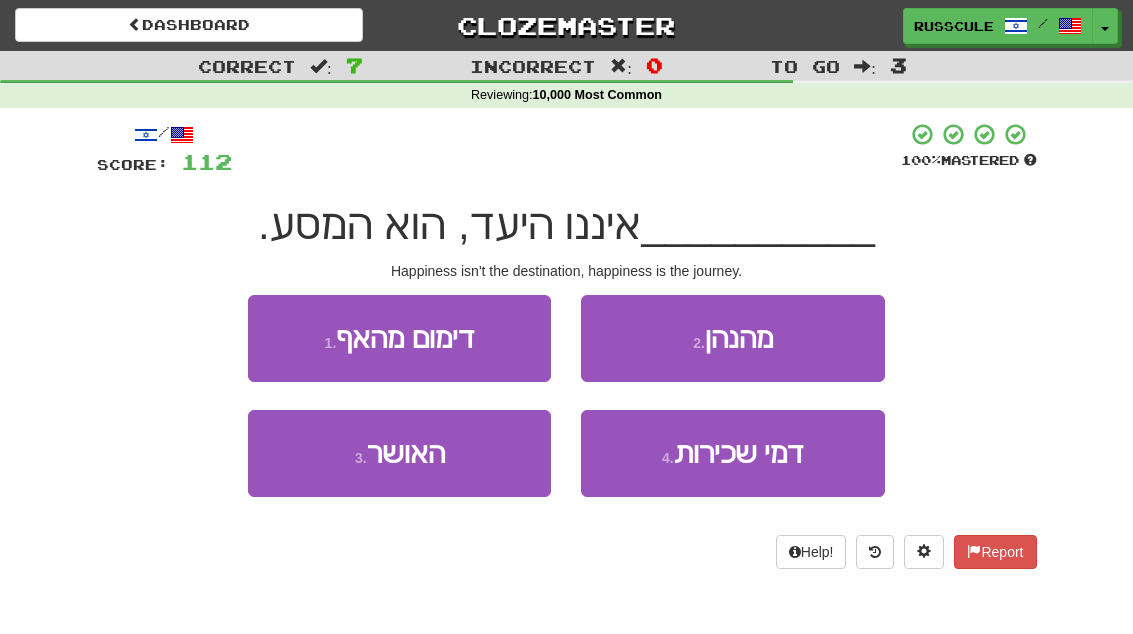click on "3 .  האושר" at bounding box center [399, 453] 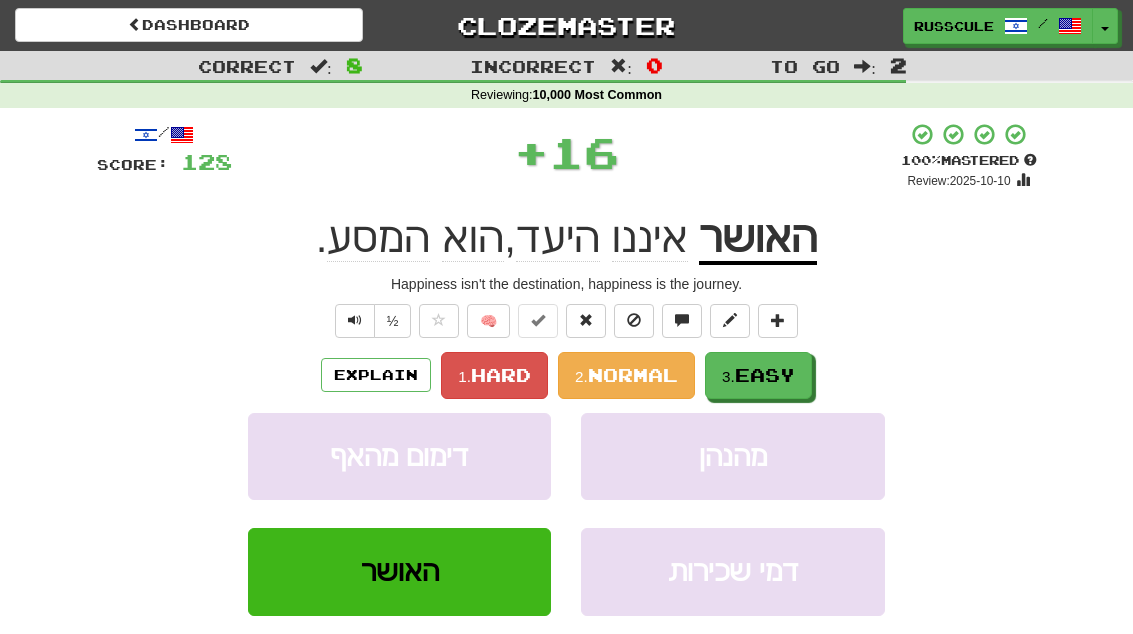 click on "Easy" at bounding box center [765, 375] 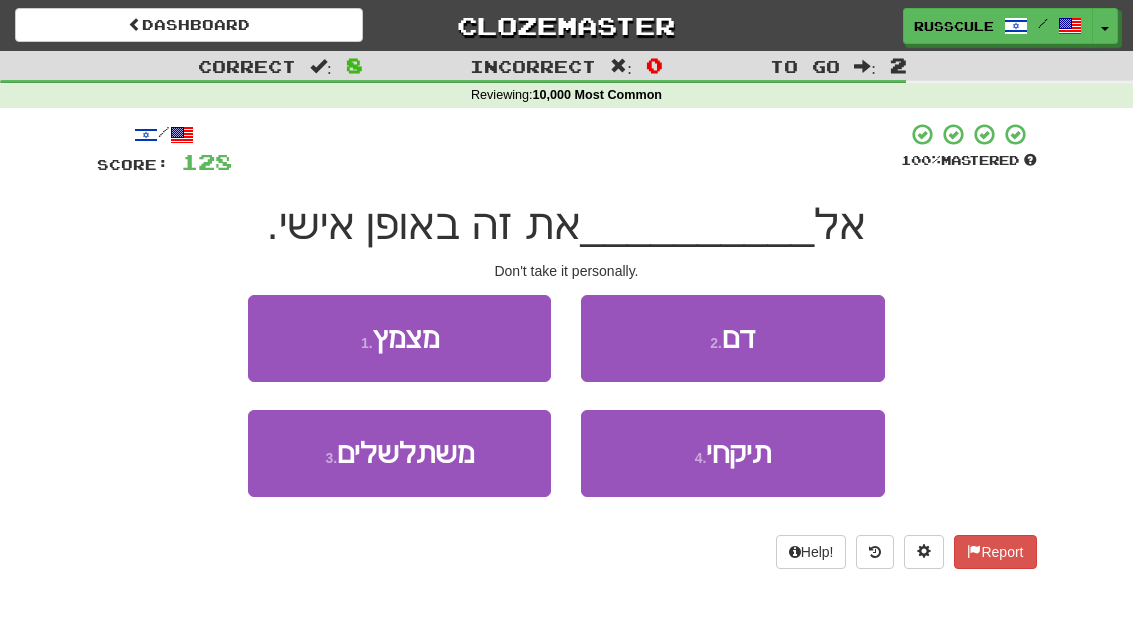 click on "4 .  תיקחי" at bounding box center (732, 453) 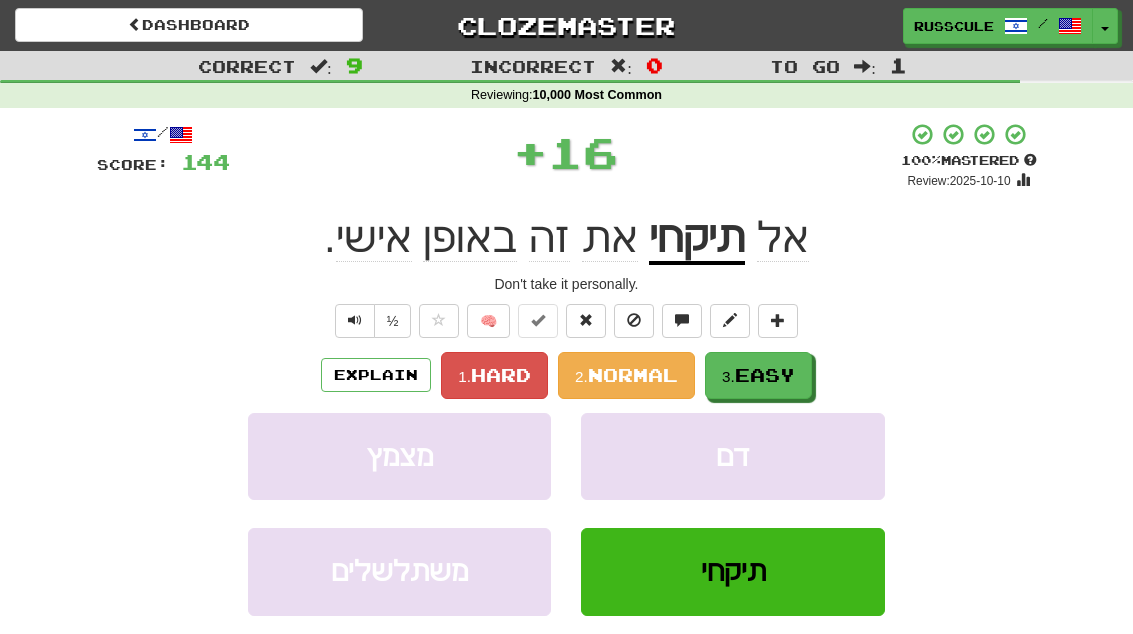 click on "3.  Easy" at bounding box center [758, 375] 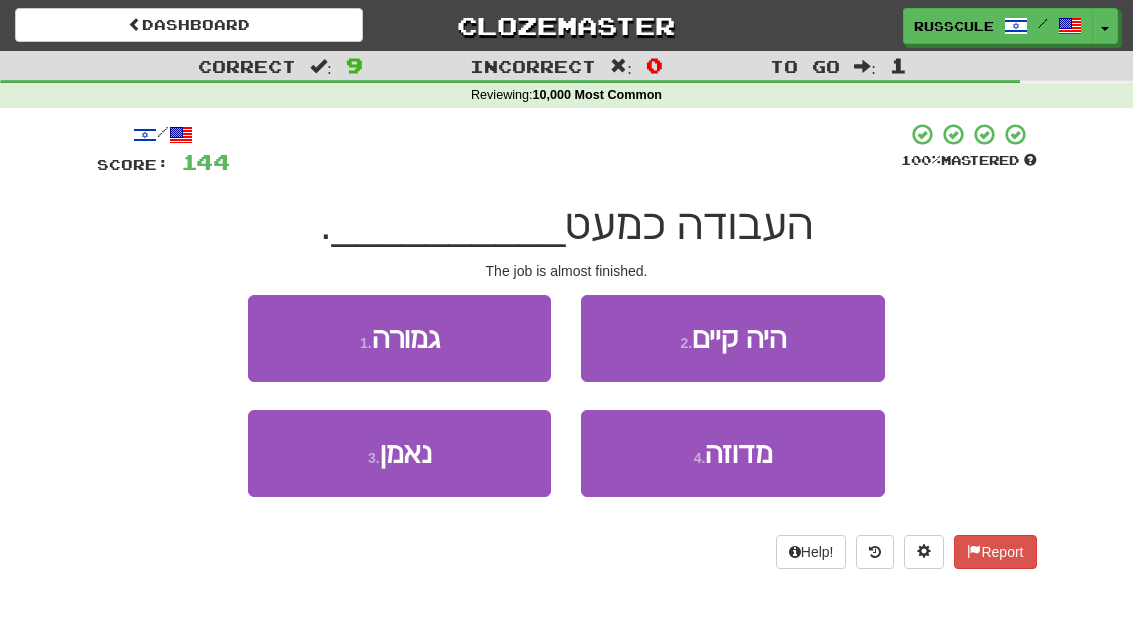 click on "1 .  גמורה" at bounding box center (399, 338) 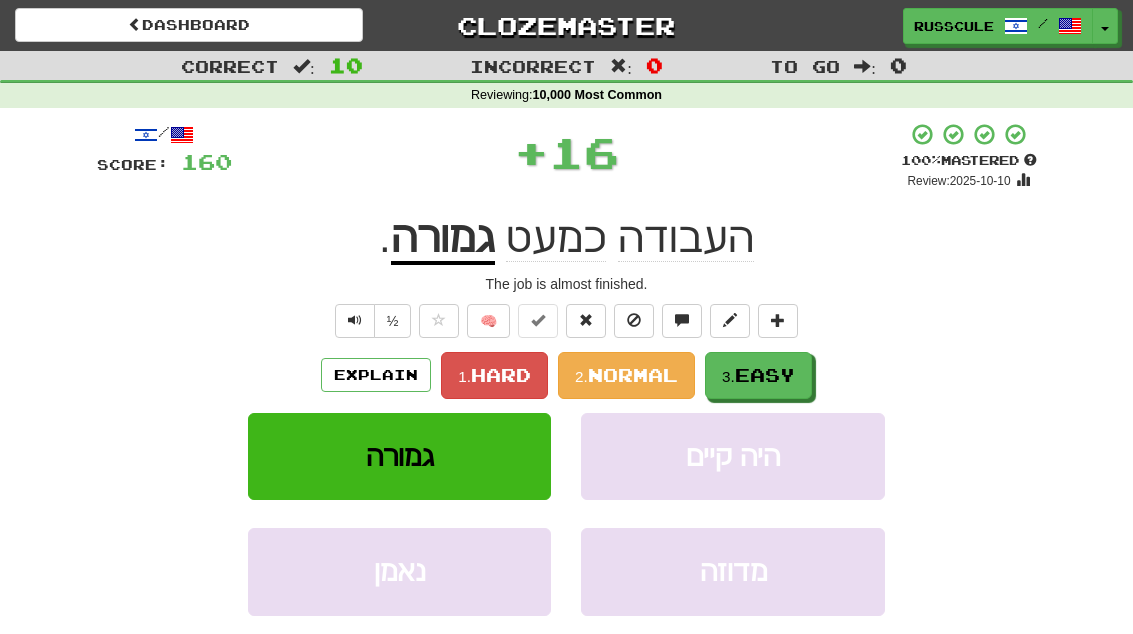 click on "Easy" at bounding box center (765, 375) 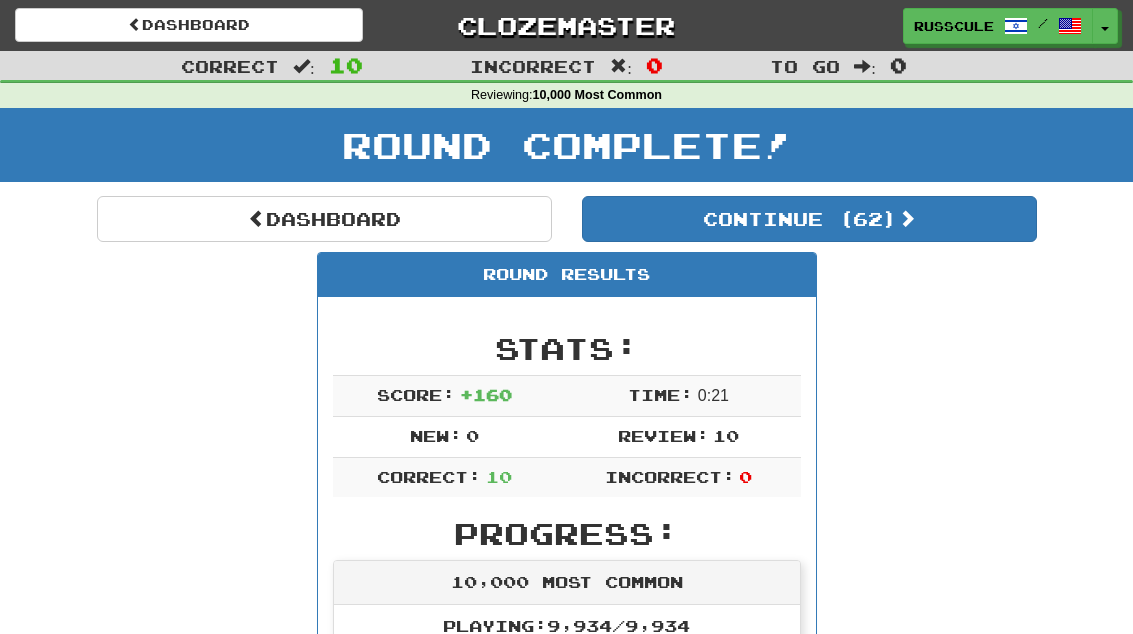 click on "Continue ( 62 )" at bounding box center [809, 219] 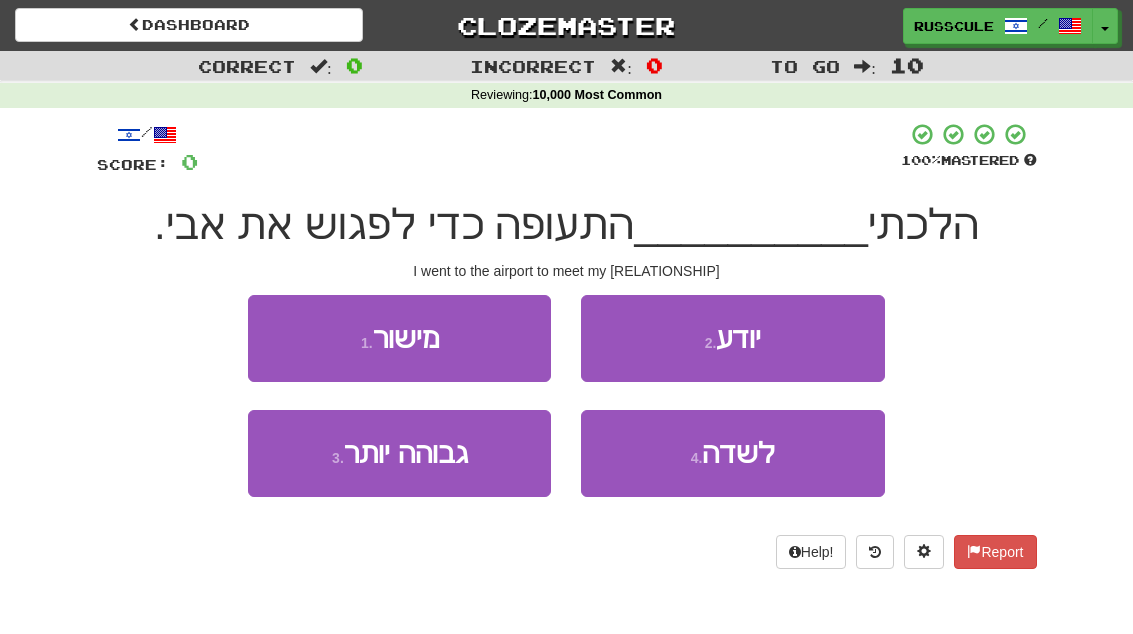 click on "4 .  לשדה" at bounding box center (732, 453) 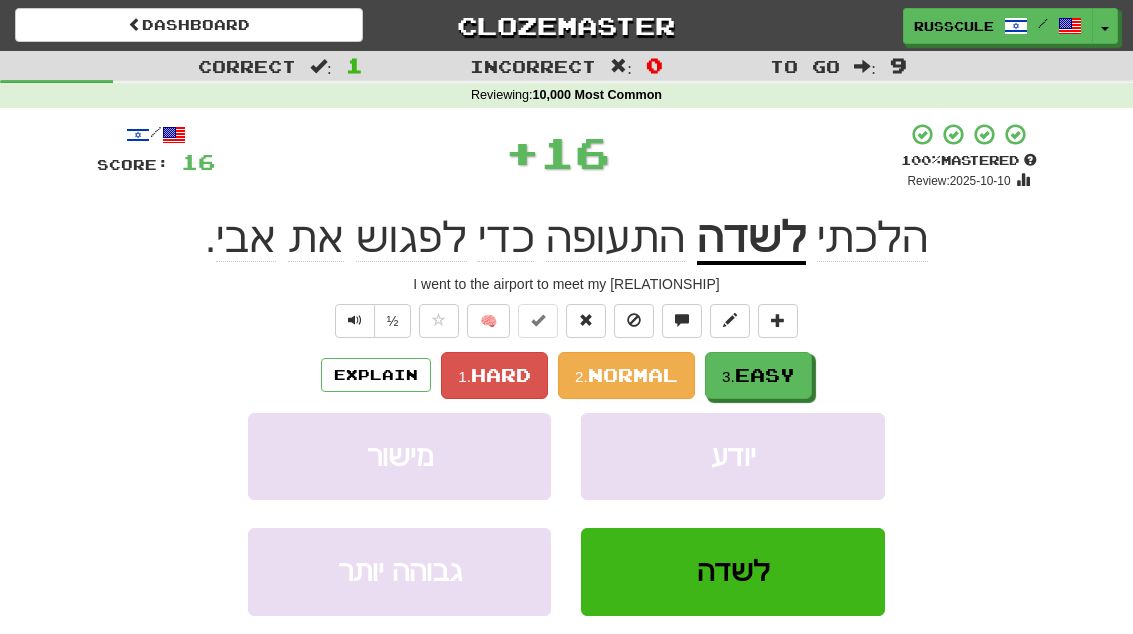 click on "Easy" at bounding box center [765, 375] 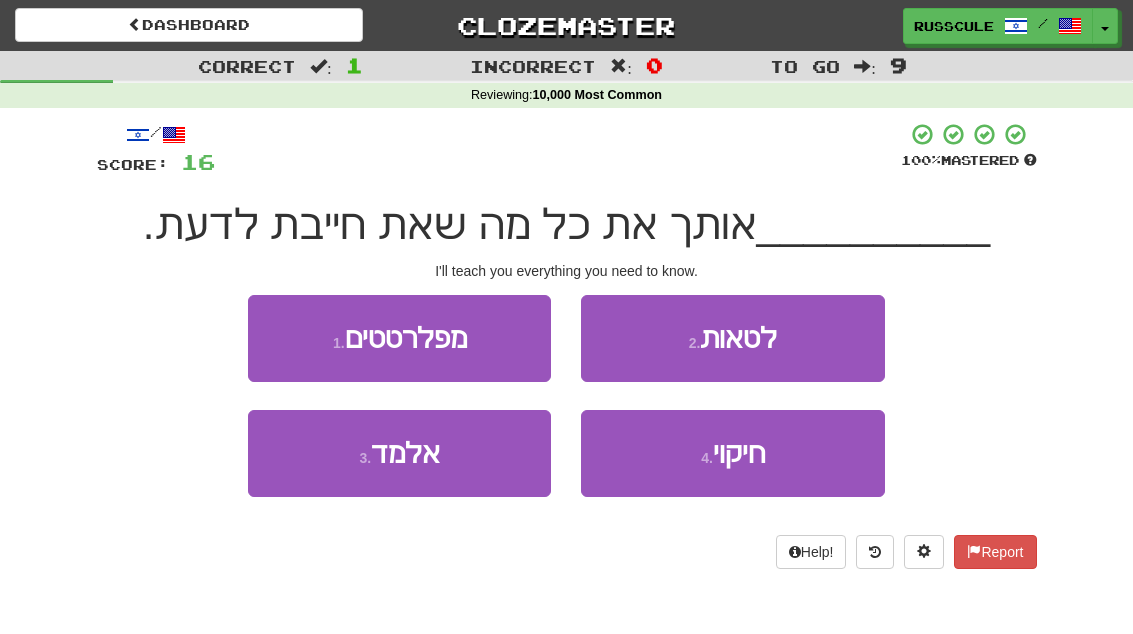 click on "3 .  אלמד" at bounding box center (399, 453) 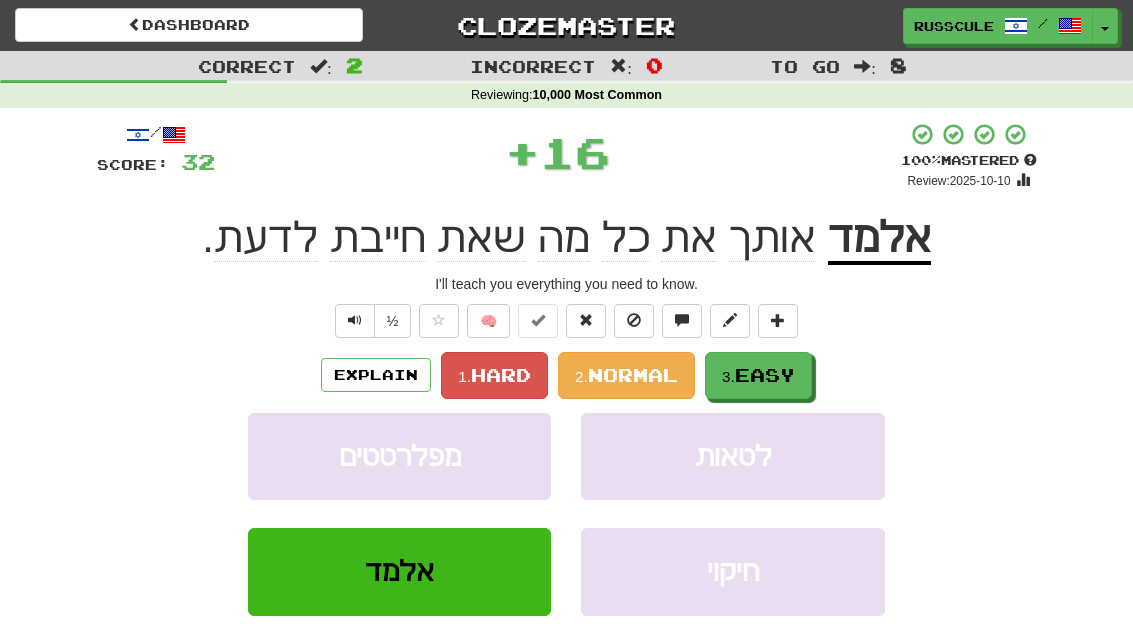click on "3.  Easy" at bounding box center (758, 375) 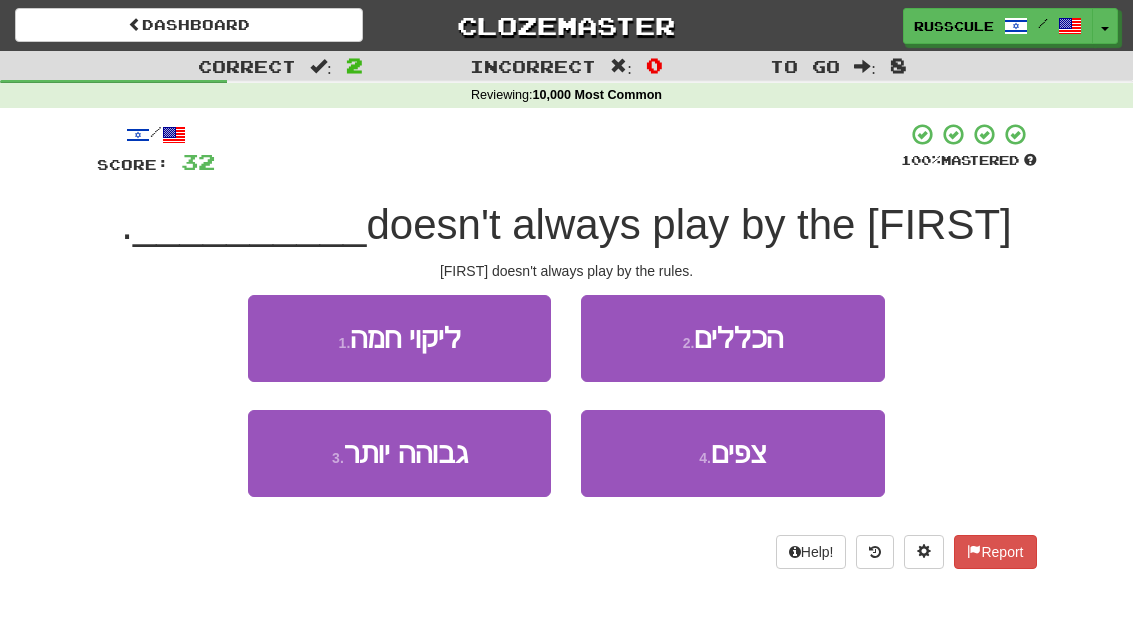 click on "2 .  הכללים" at bounding box center [732, 338] 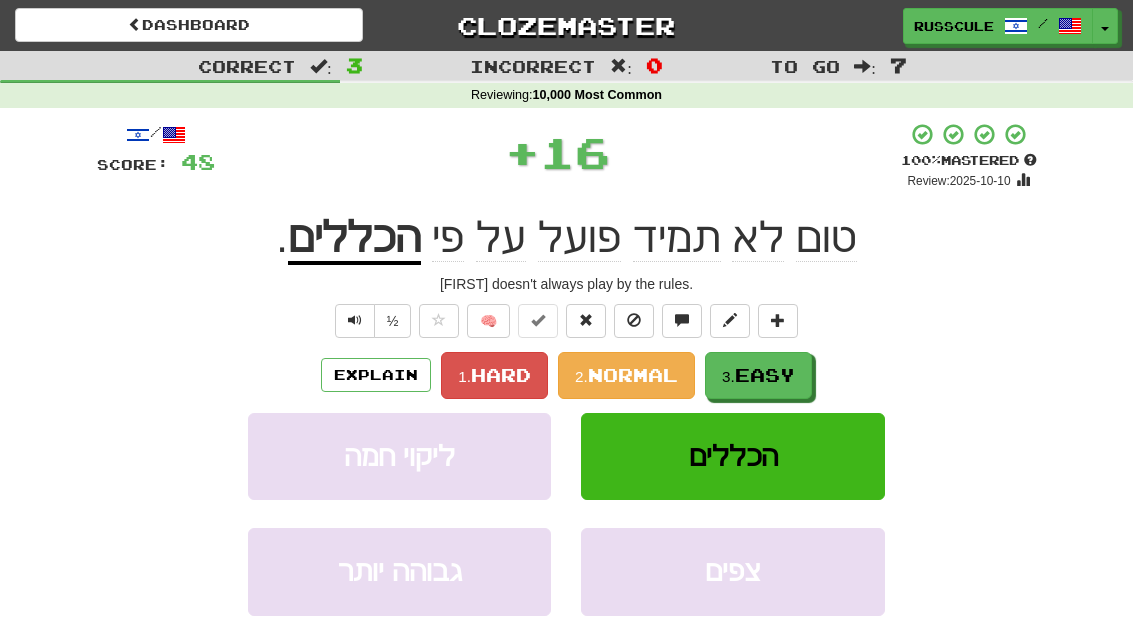 click on "3.  Easy" at bounding box center [758, 375] 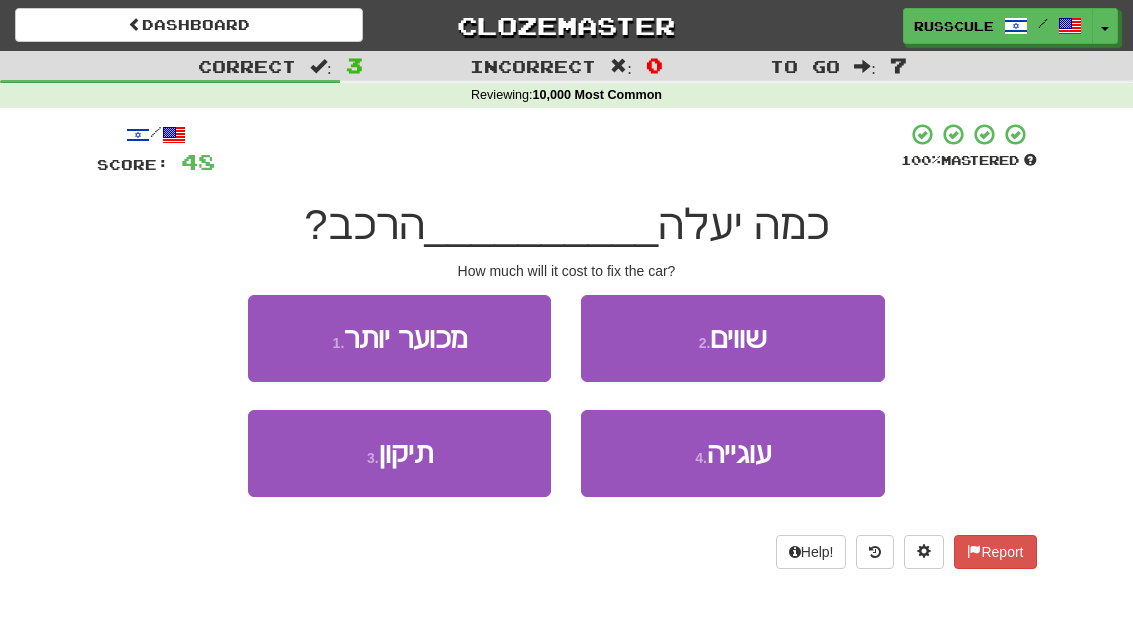 click on "3 .  תיקון" at bounding box center [399, 453] 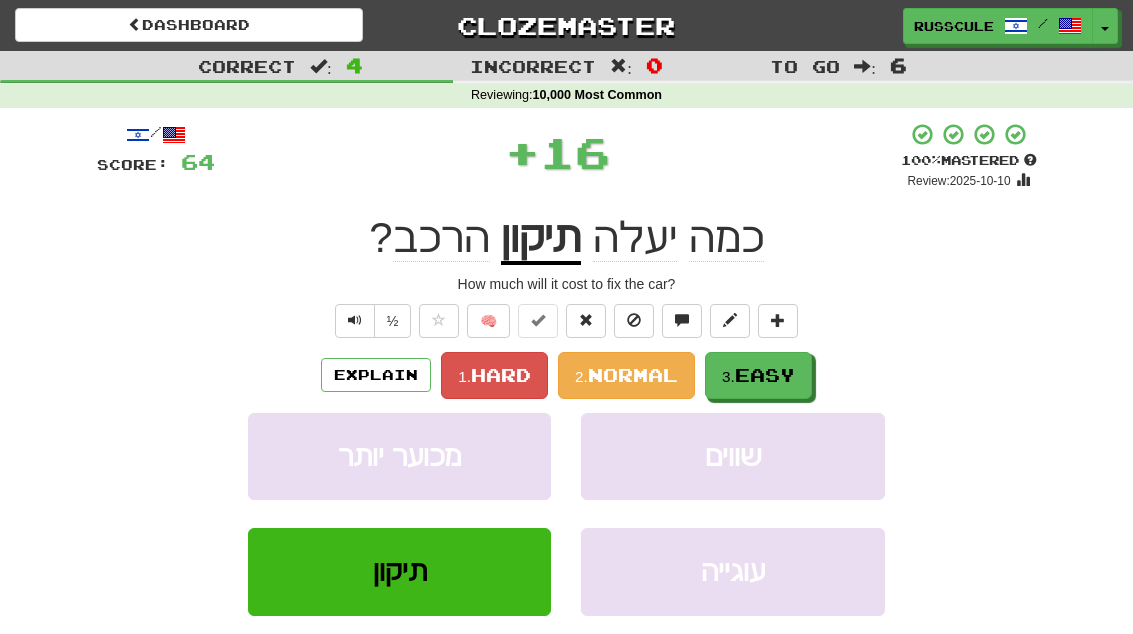 click on "3.  Easy" at bounding box center [758, 375] 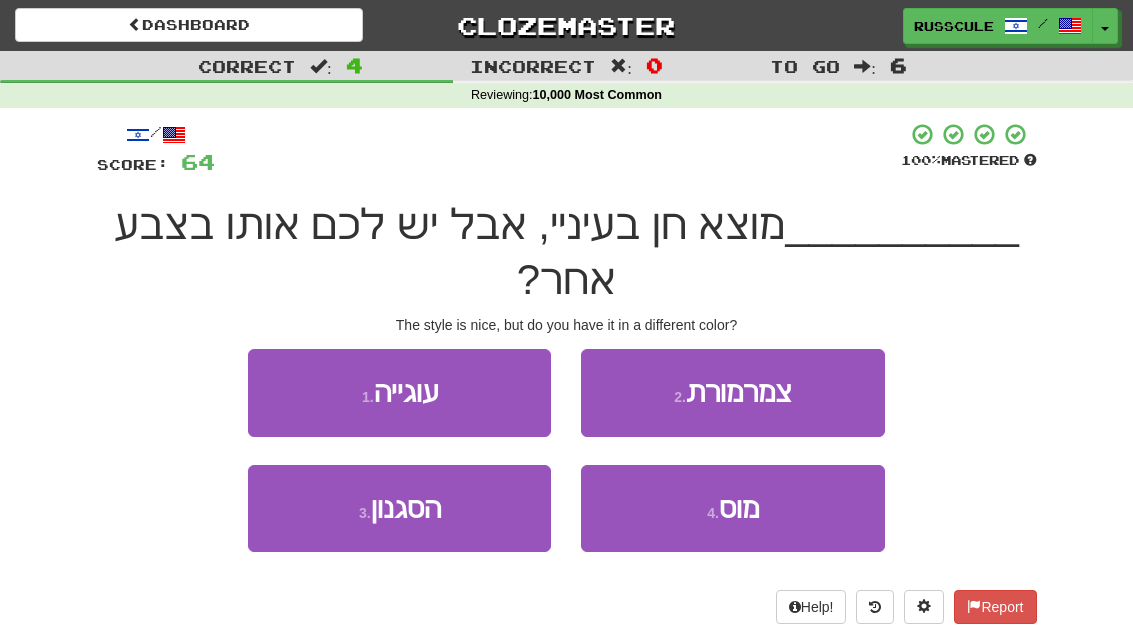 click on "3 .  הסגנון" at bounding box center (399, 508) 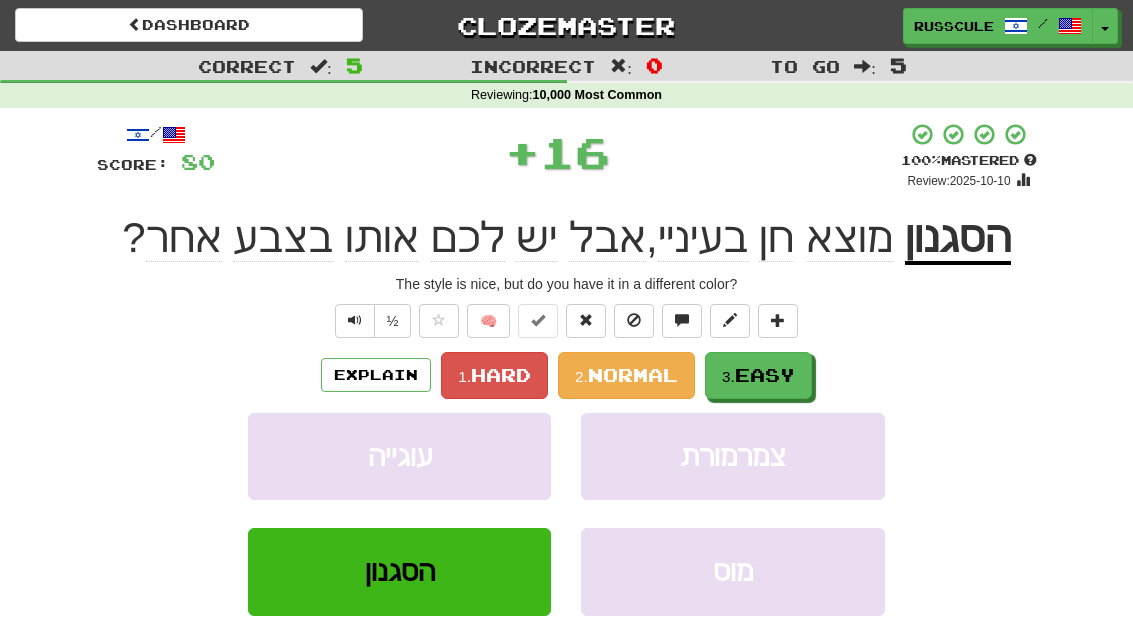 click on "3.  Easy" at bounding box center [758, 375] 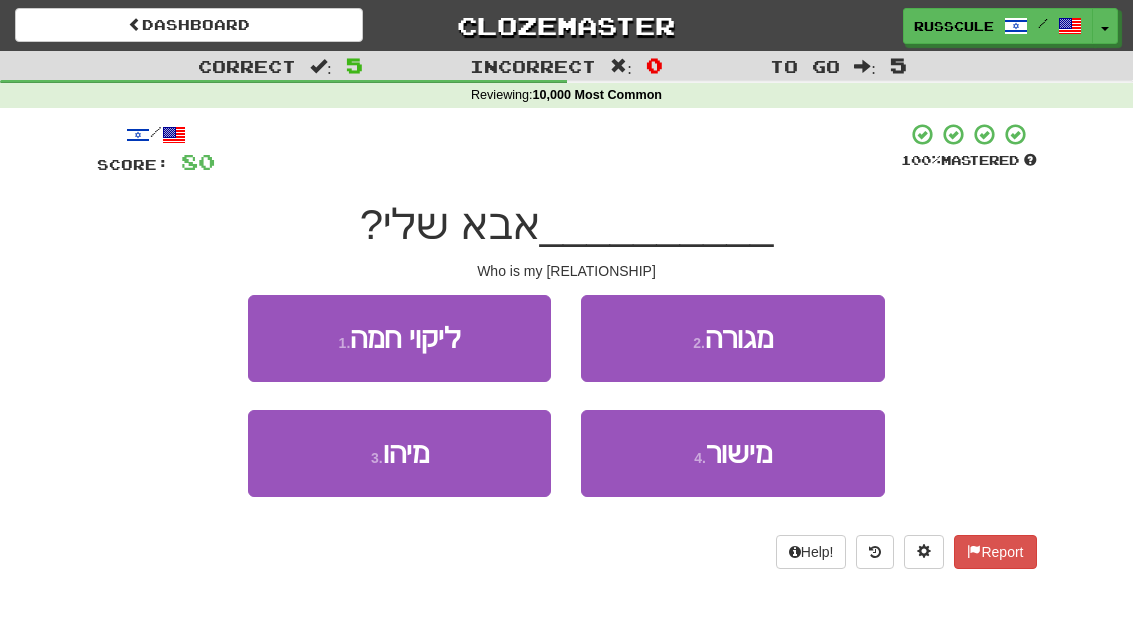 click on "3 .  מיהו" at bounding box center (399, 453) 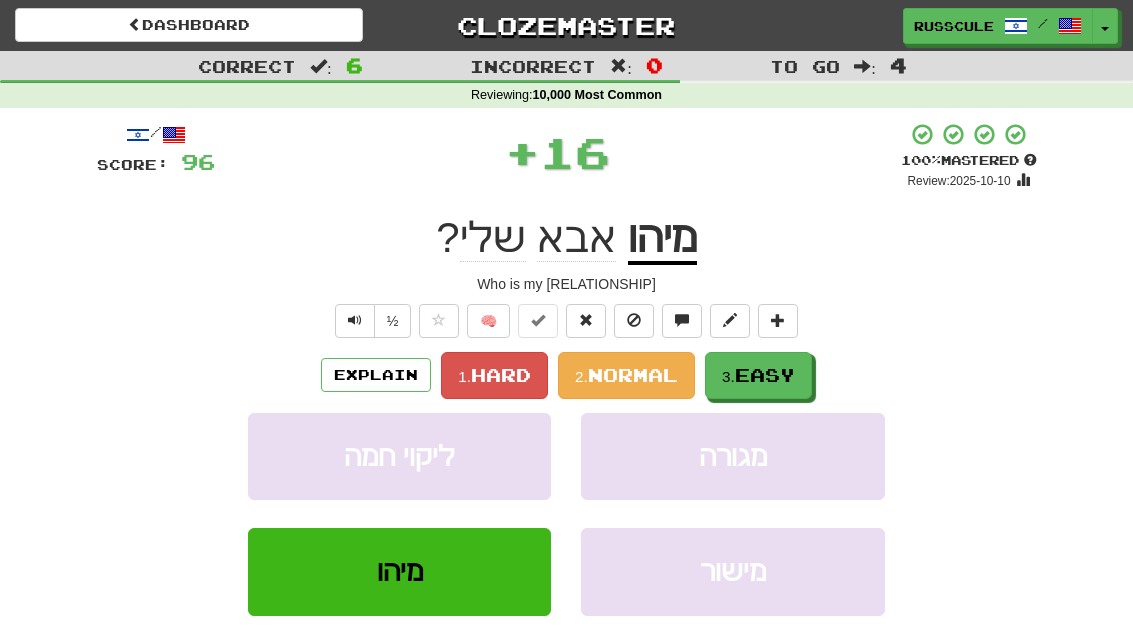 click on "3.  Easy" at bounding box center [758, 375] 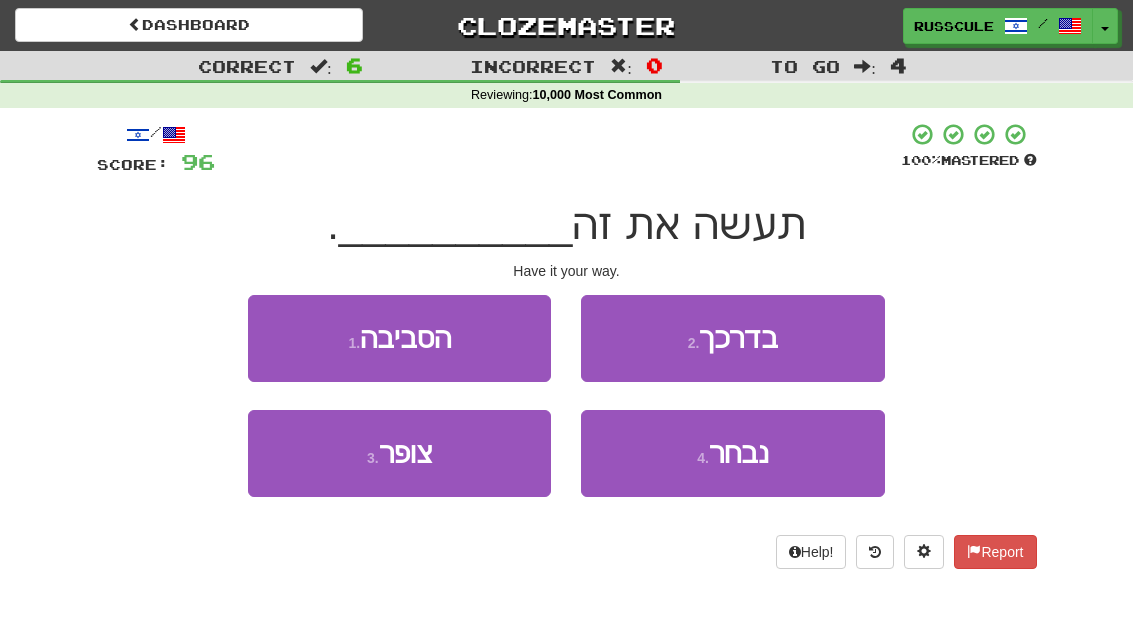 click on "2 .  בדרכך" at bounding box center [732, 338] 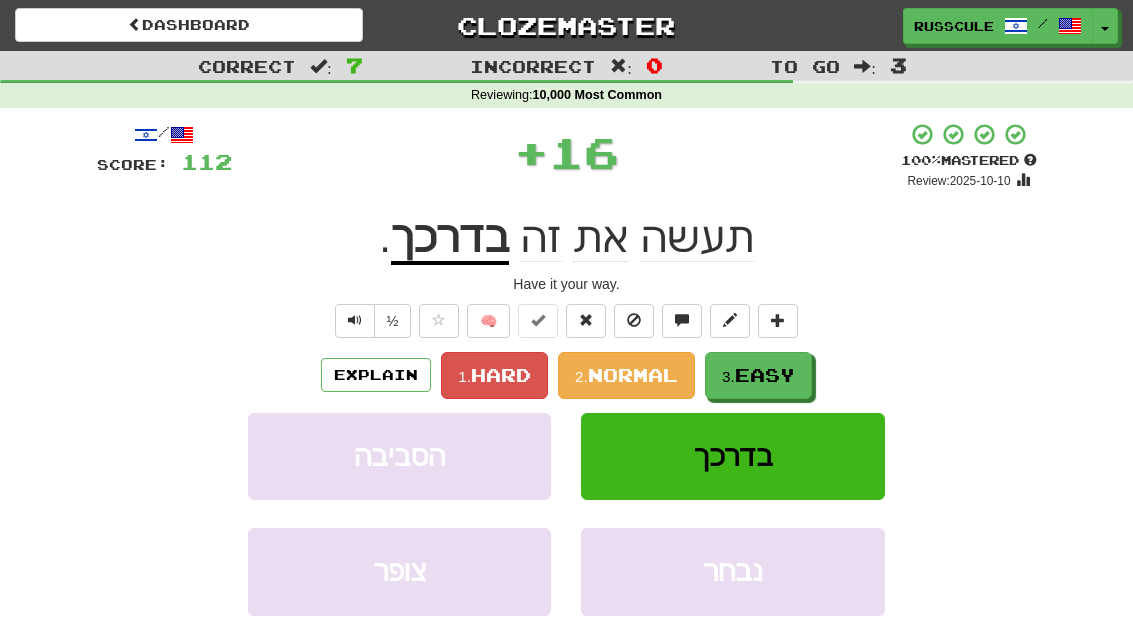 click on "/  Score:   112 + 16 100 %  Mastered Review:  2025-10-10 תעשה   את   זה   בדרכך . Have it your way. ½ 🧠 Explain 1.  Hard 2.  Normal 3.  Easy הסביבה בדרכך צופר נבחר Learn more: הסביבה בדרכך צופר נבחר  Help!  Report Sentence Source" at bounding box center (567, 436) 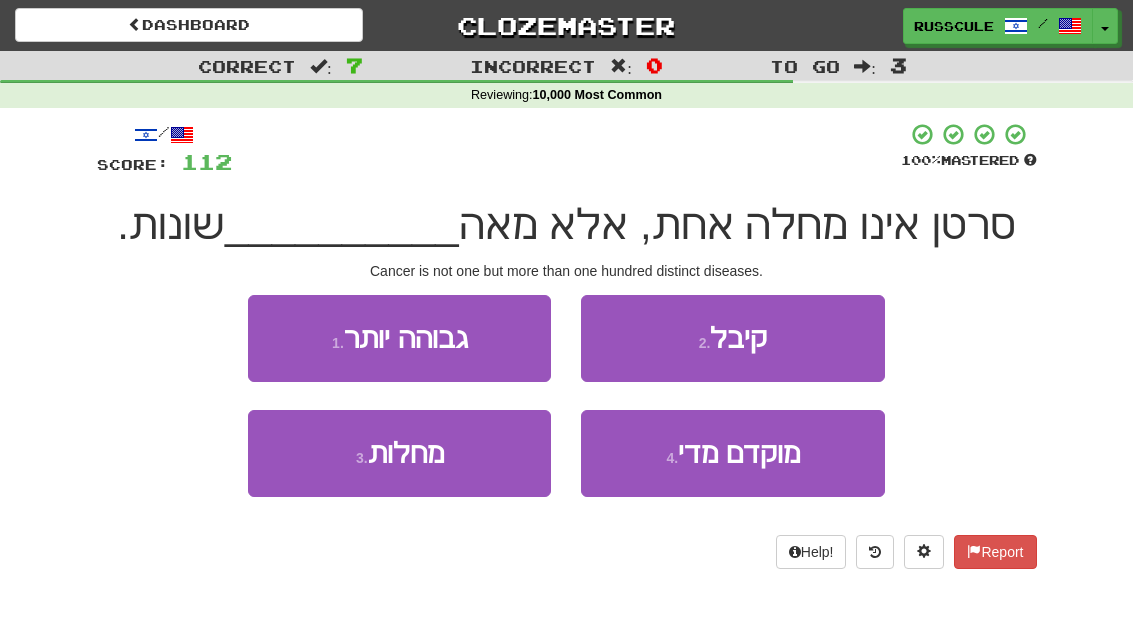 click on "3 .  מחלות" at bounding box center [399, 453] 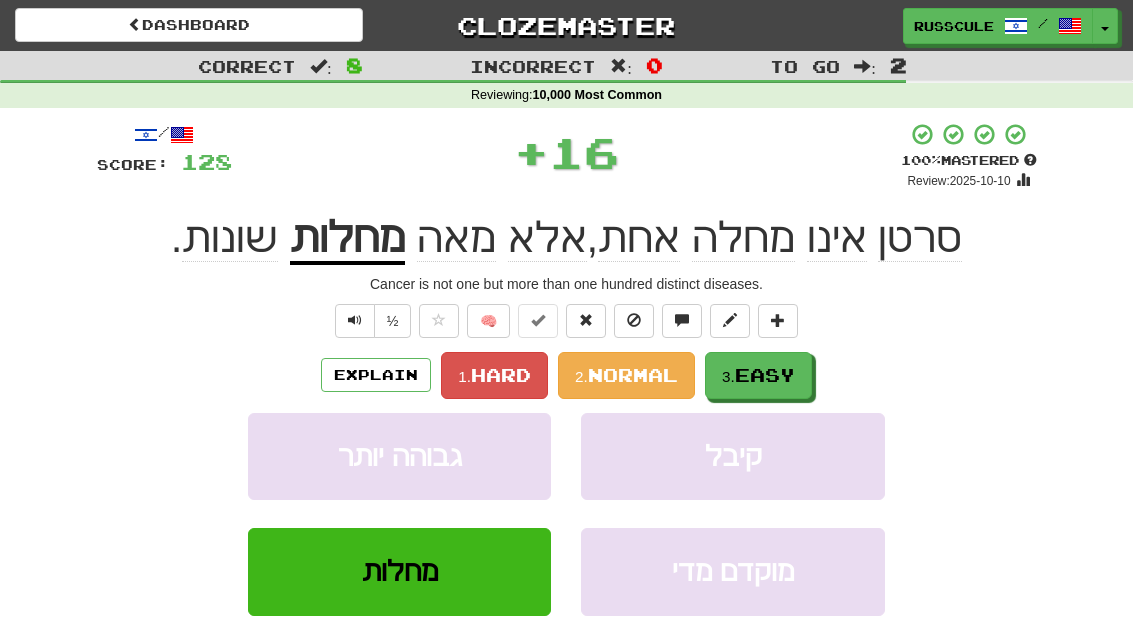 click on "3.  Easy" at bounding box center [758, 375] 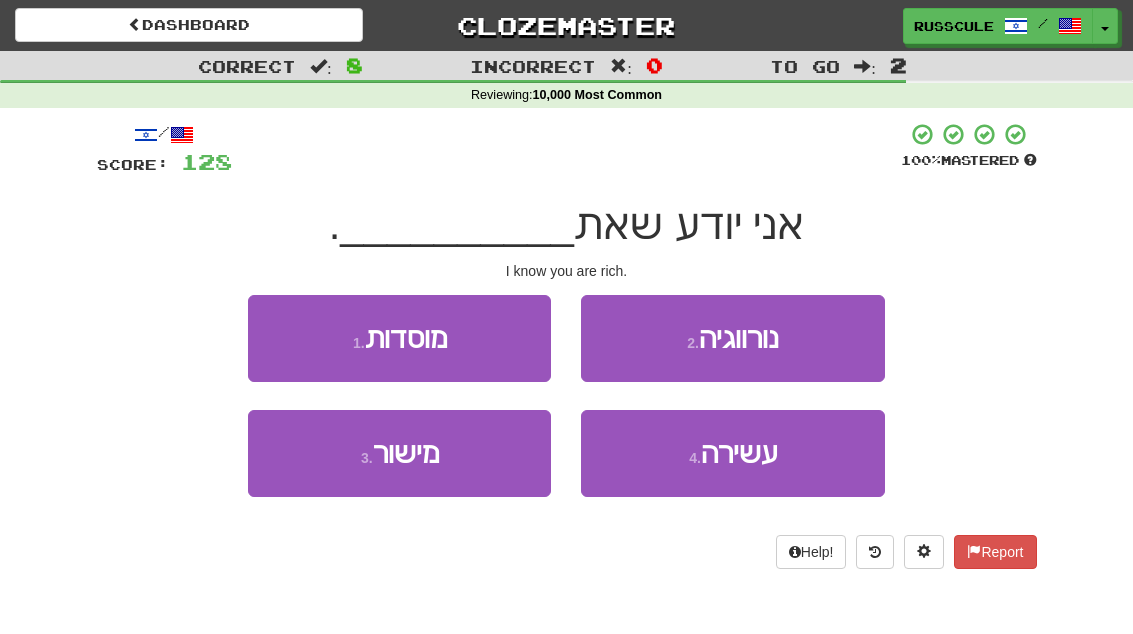 click on "4 .  עשירה" at bounding box center [732, 453] 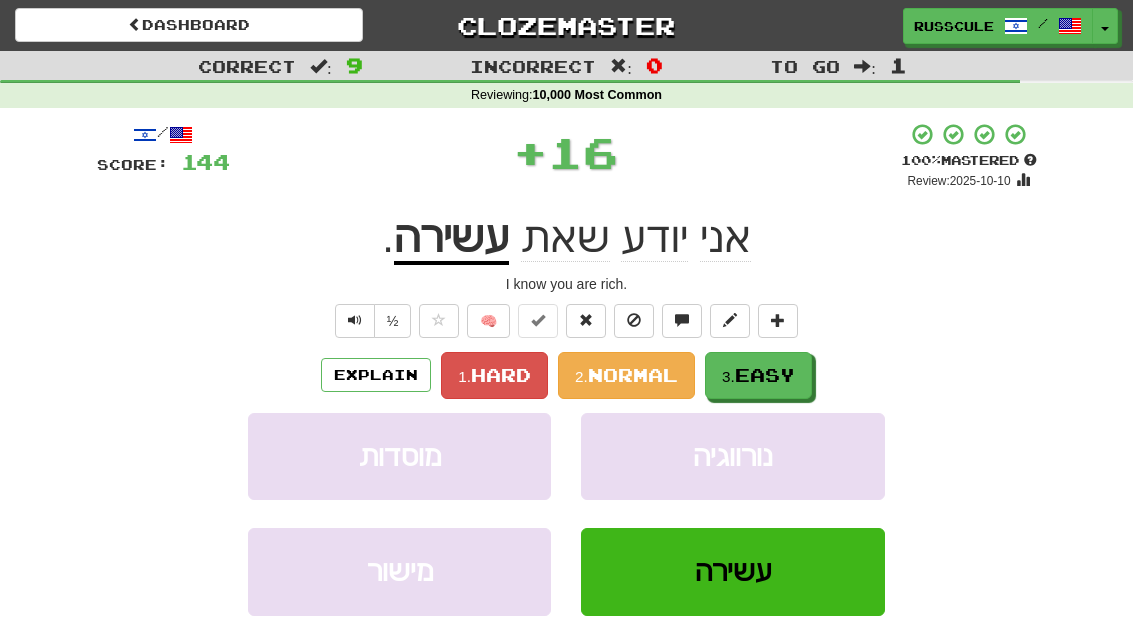 click on "3.  Easy" at bounding box center [758, 375] 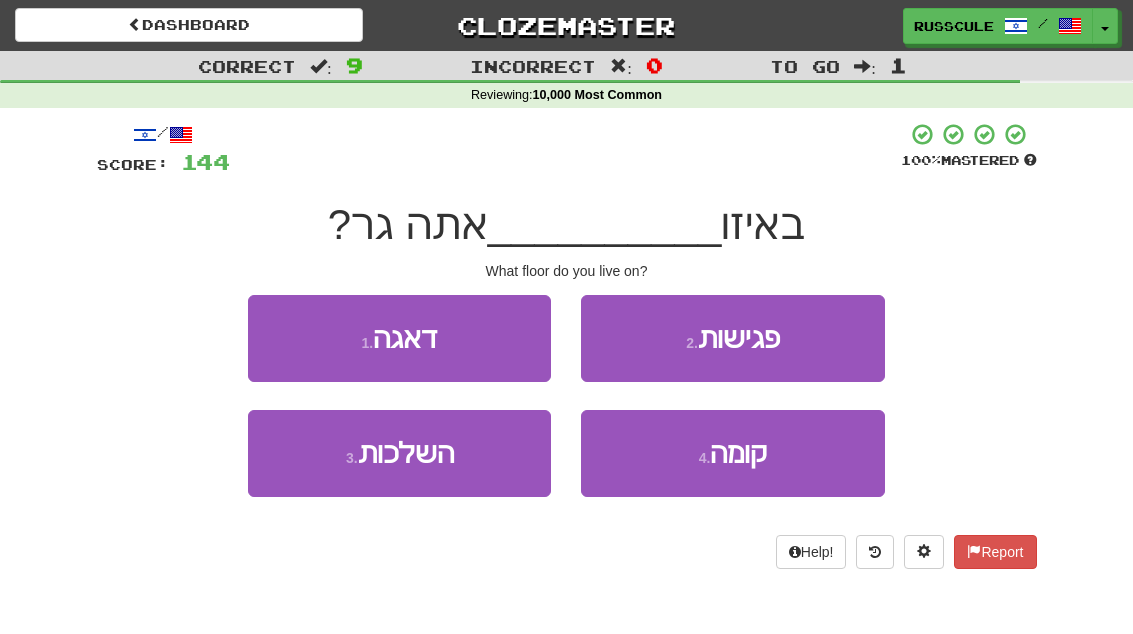 click on "4 .  קומה" at bounding box center [732, 453] 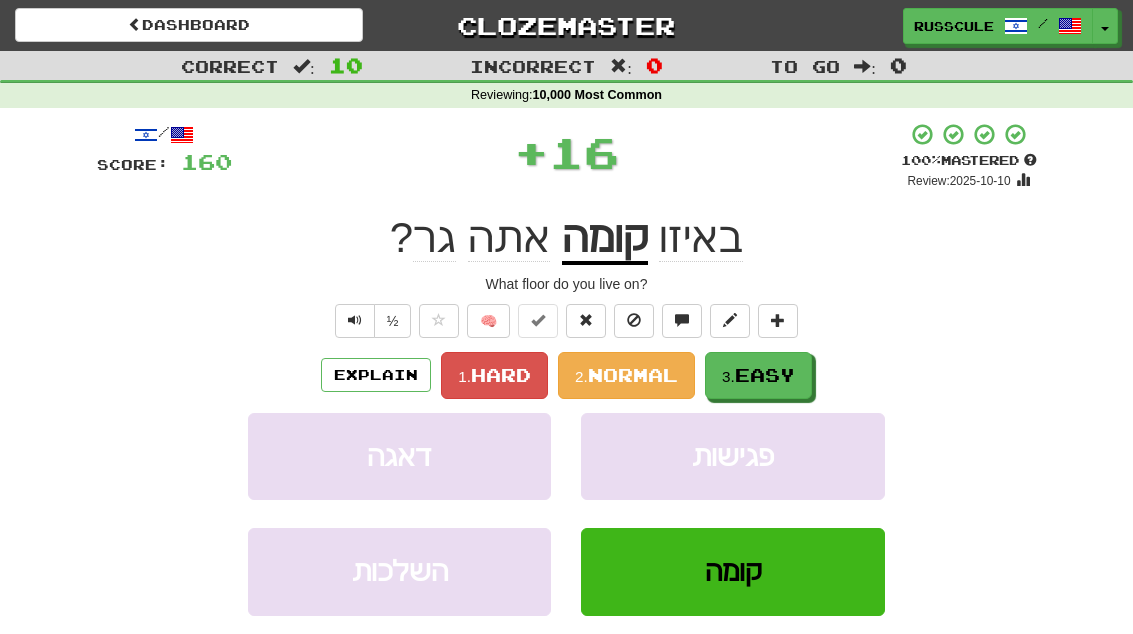 click on "3.  Easy" at bounding box center [758, 375] 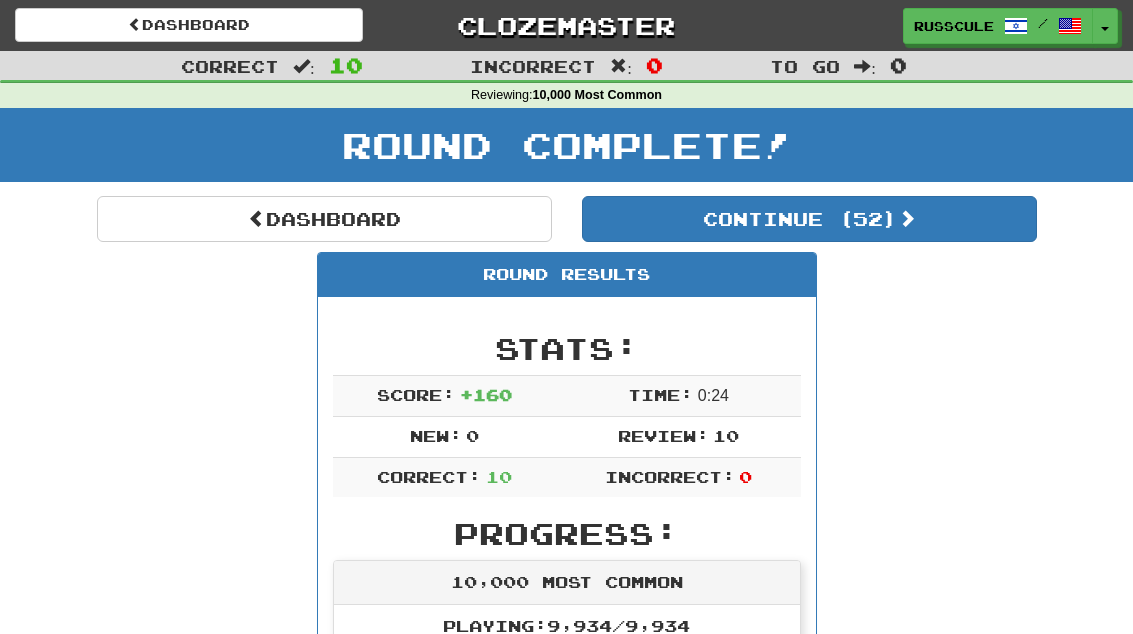 click on "Continue ( 52 )" at bounding box center [809, 219] 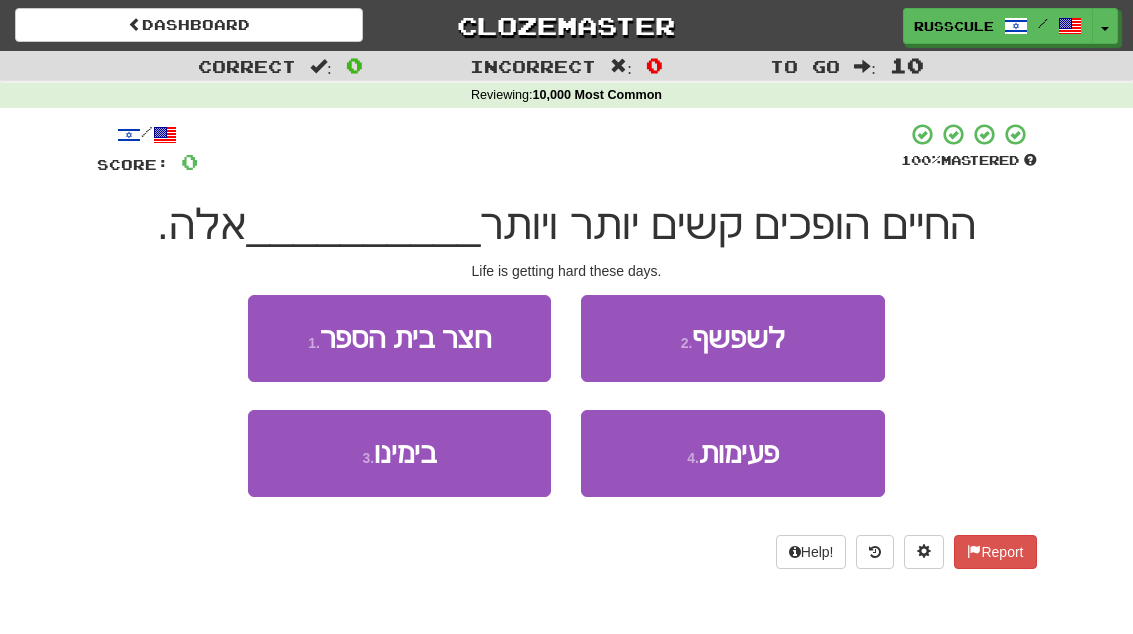 click on "3 .  בימינו" at bounding box center [399, 453] 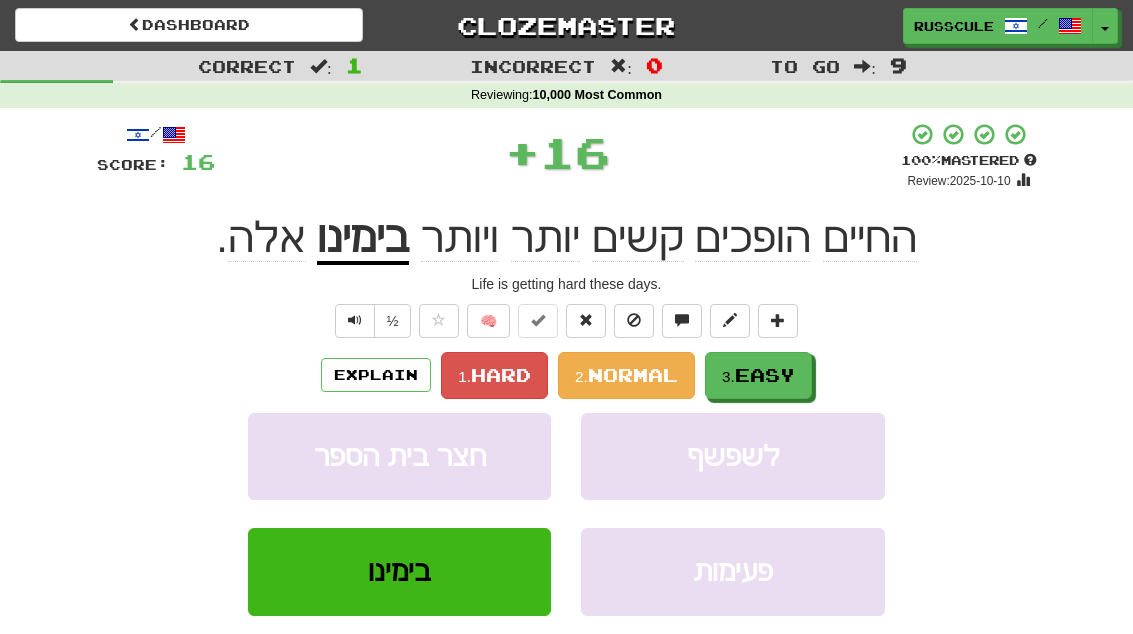 click on "3.  Easy" at bounding box center (758, 375) 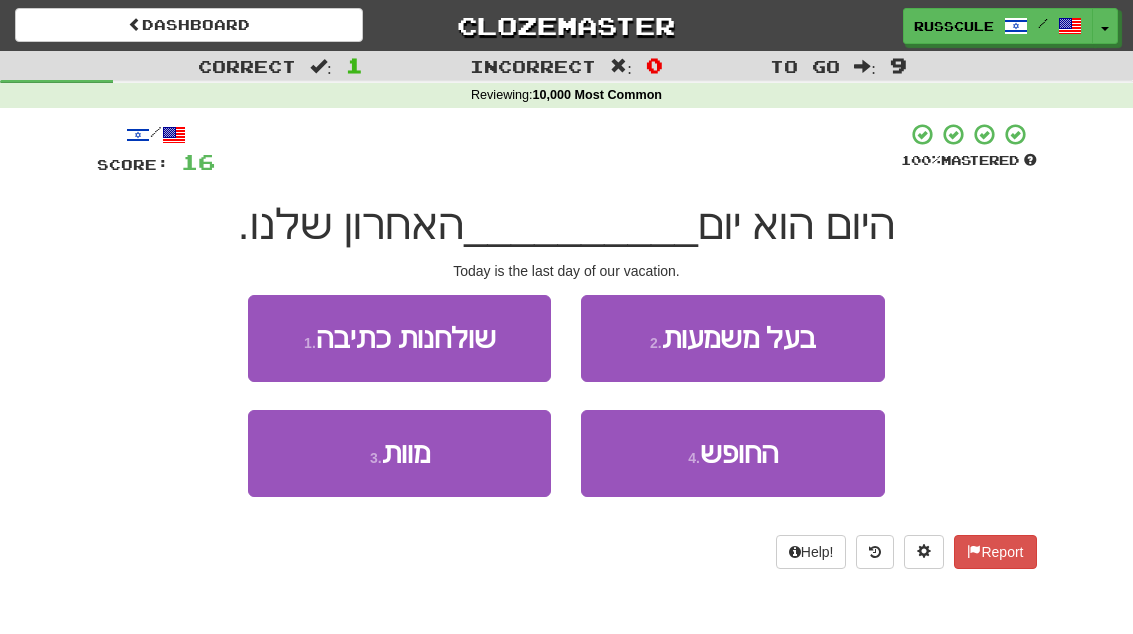 click on "4 .  החופש" at bounding box center (732, 453) 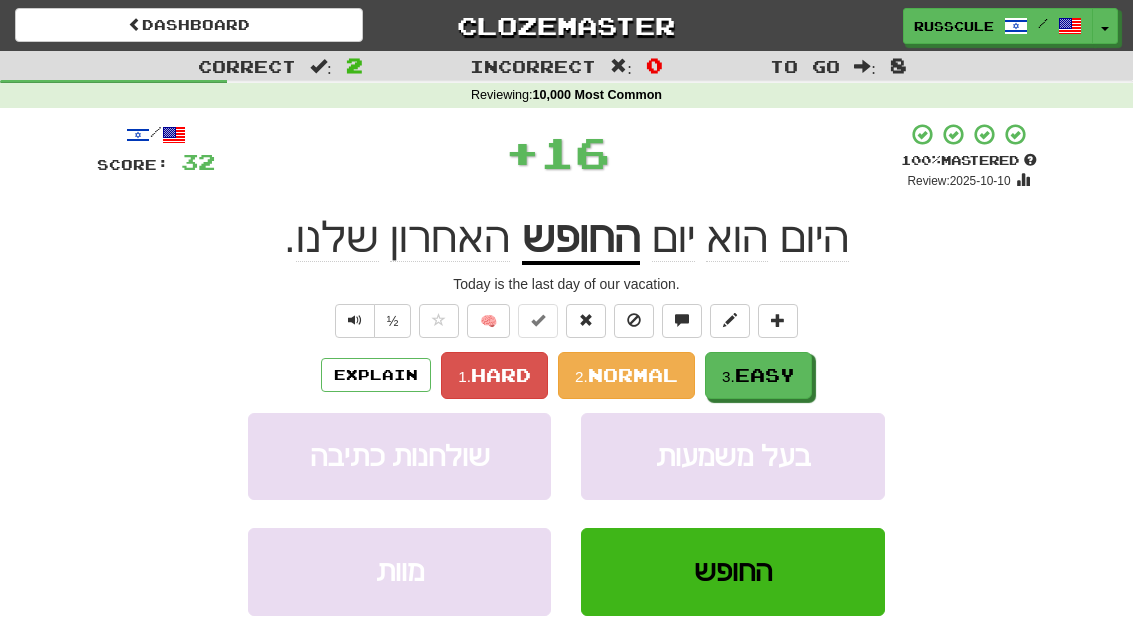 click on "3.  Easy" at bounding box center (758, 375) 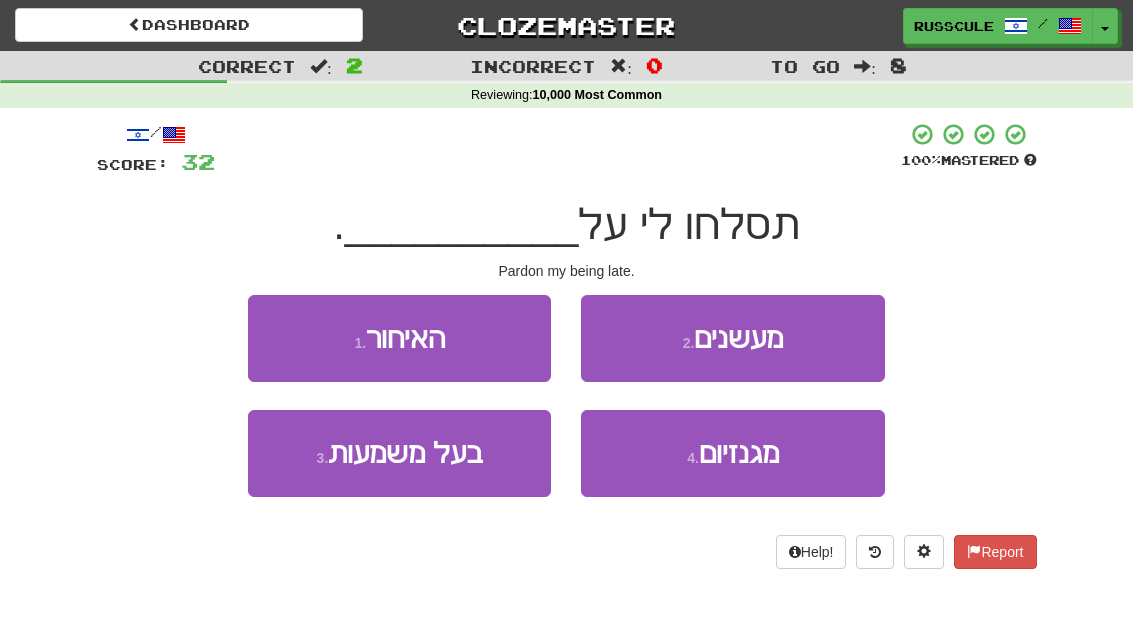 click on "1 .  האיחור" at bounding box center [399, 338] 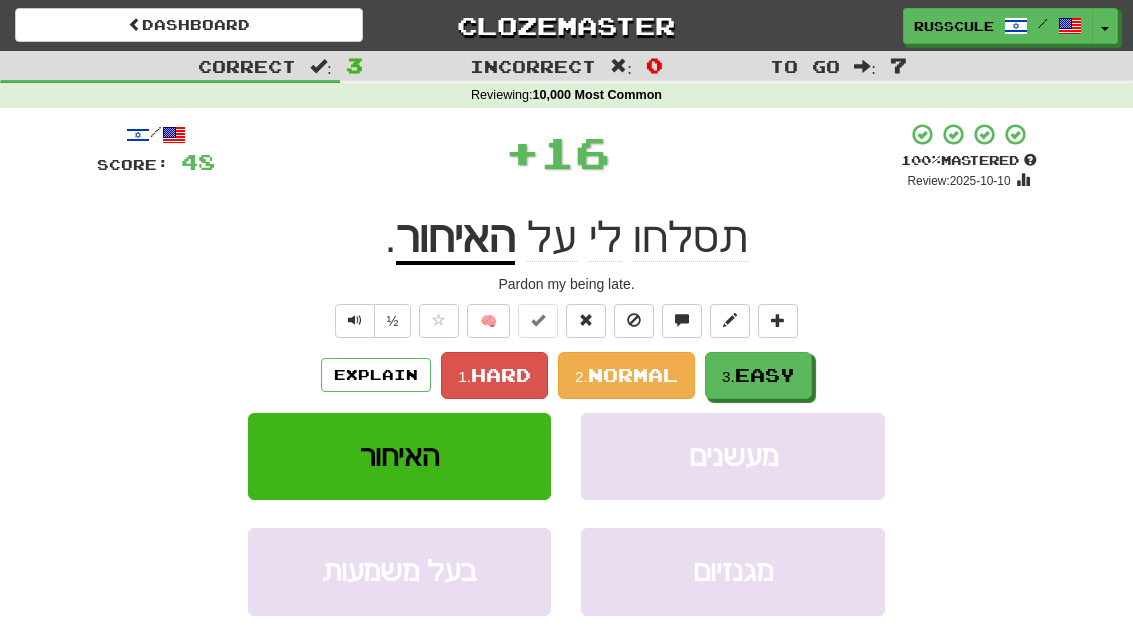 click on "3.  Easy" at bounding box center (758, 375) 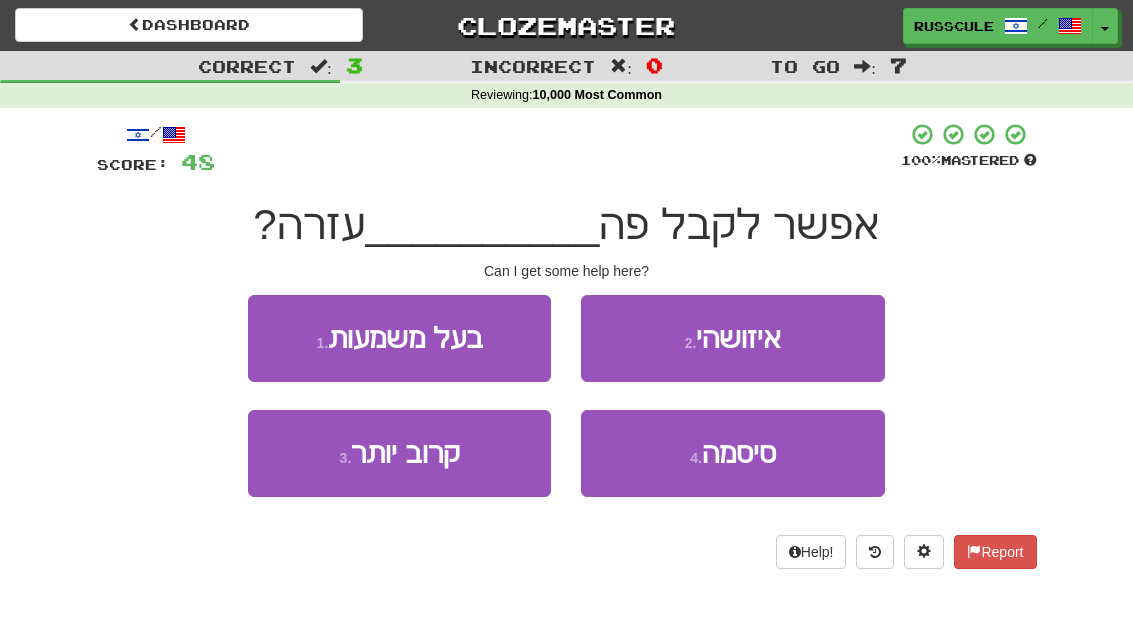 click on "2 .  איזושהי" at bounding box center (732, 338) 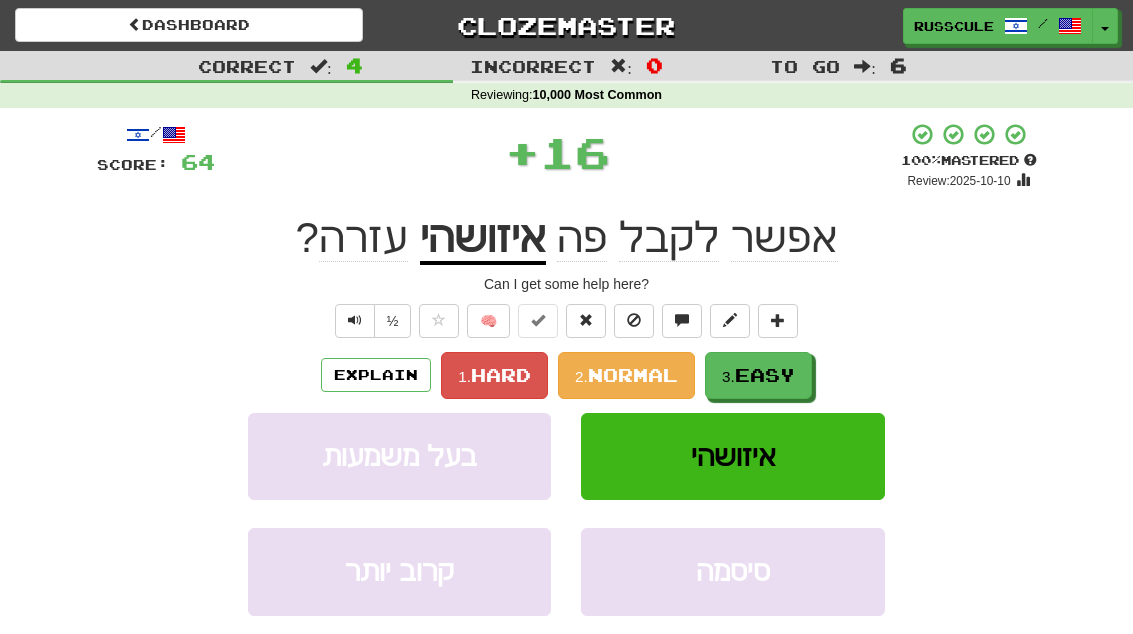 click on "3.  Easy" at bounding box center [758, 375] 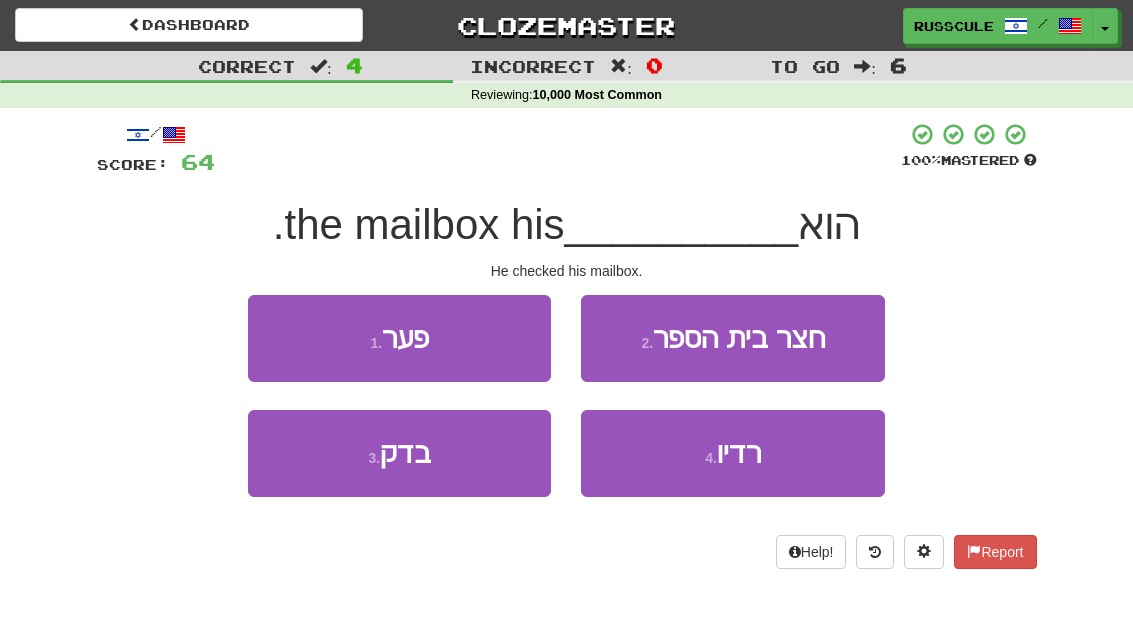 click on "3 .  בדק" at bounding box center [399, 453] 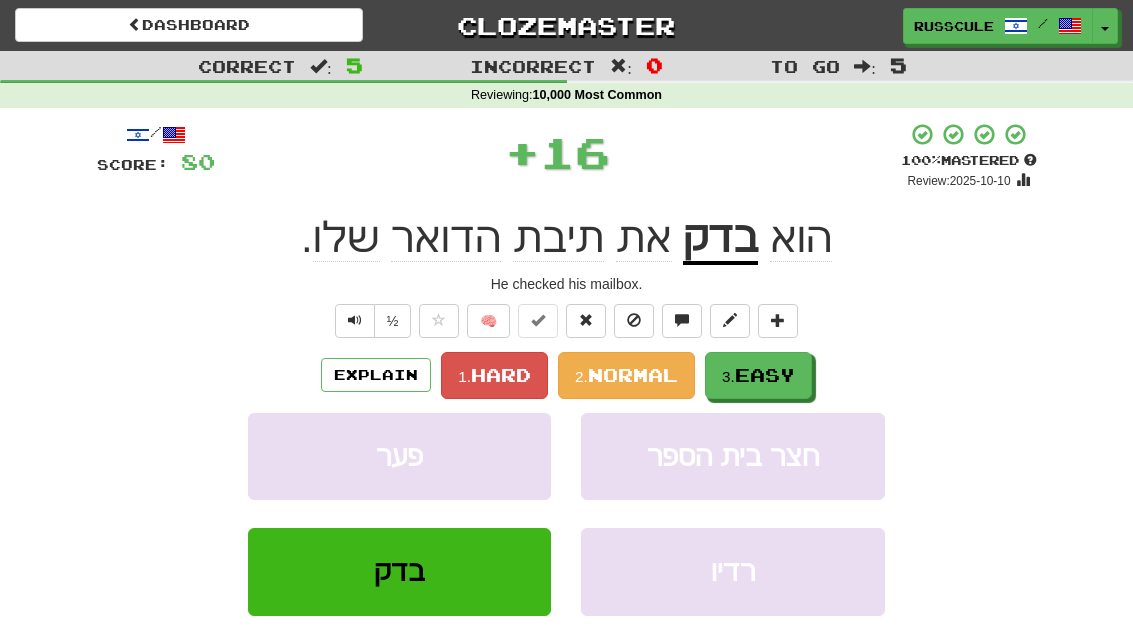 click on "3.  Easy" at bounding box center (758, 375) 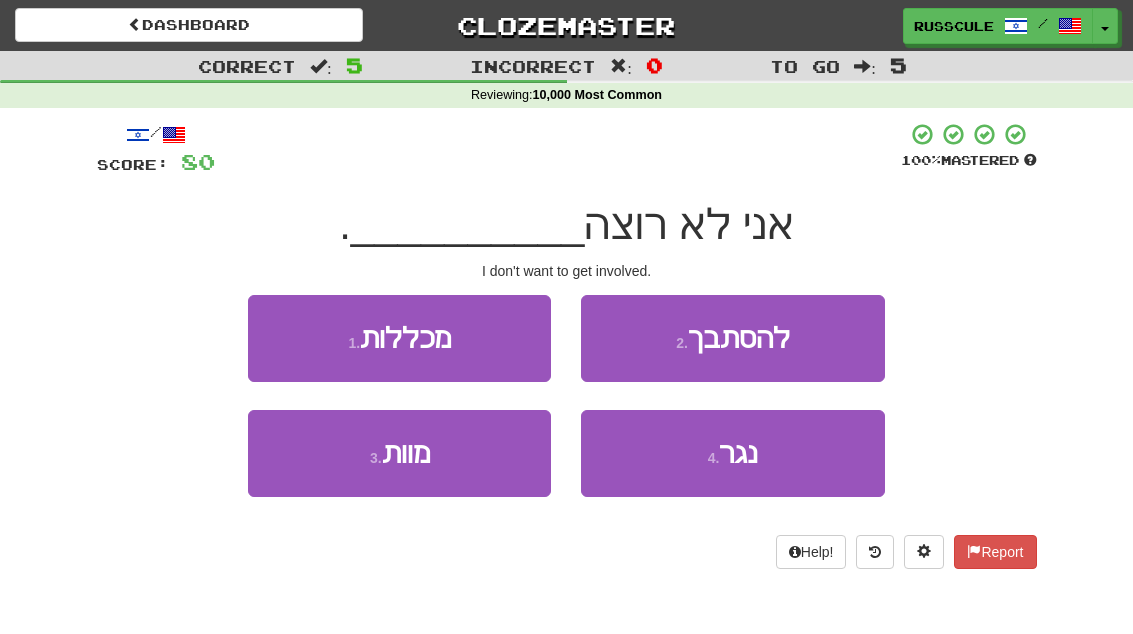 click on "2 .  להסתבך" at bounding box center (732, 338) 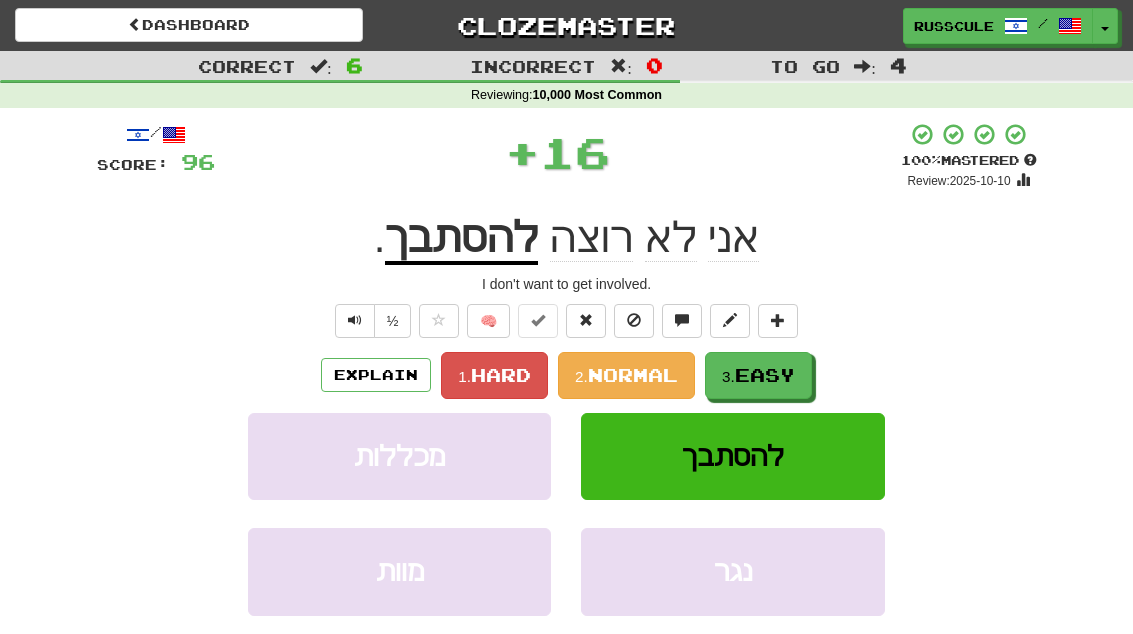 click on "3.  Easy" at bounding box center [758, 375] 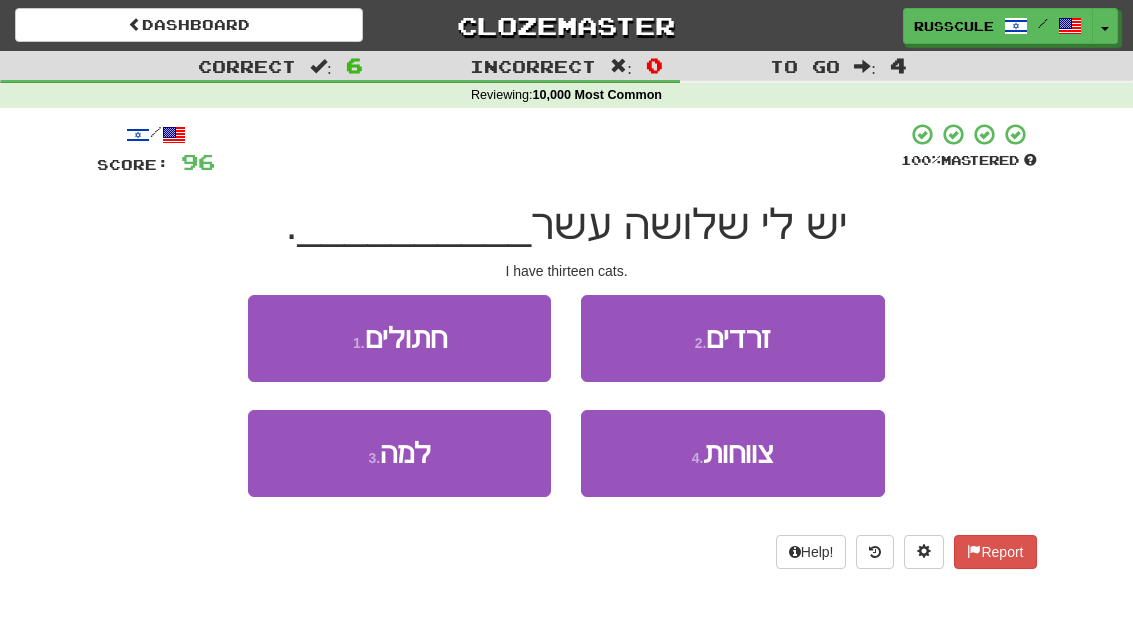 click on "1 .  חתולים" at bounding box center (399, 338) 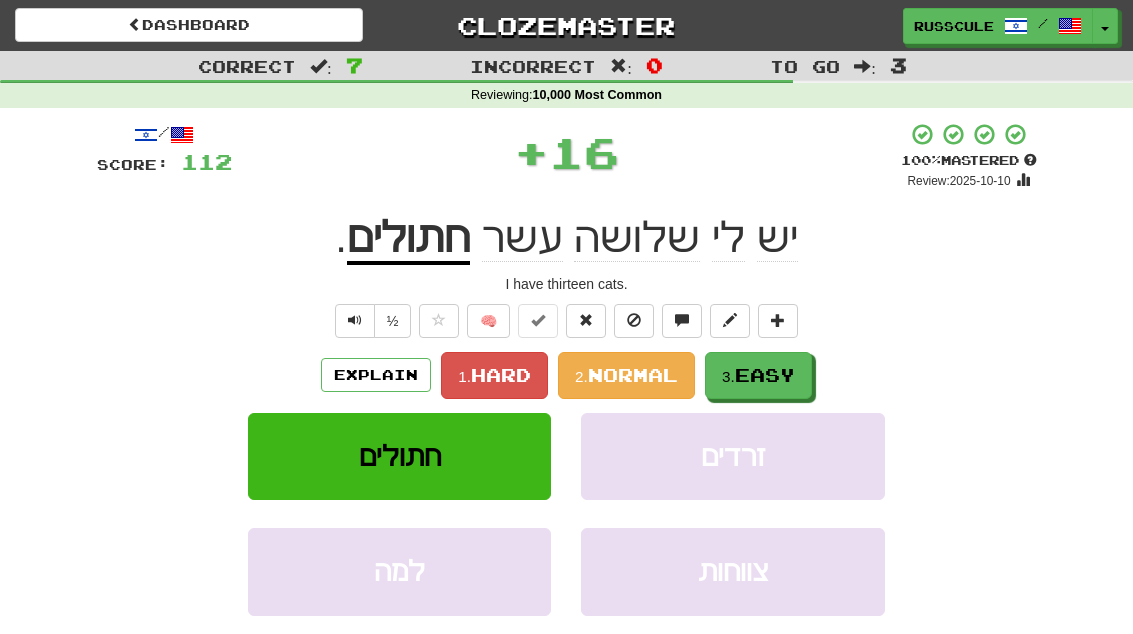 click on "3.  Easy" at bounding box center [758, 375] 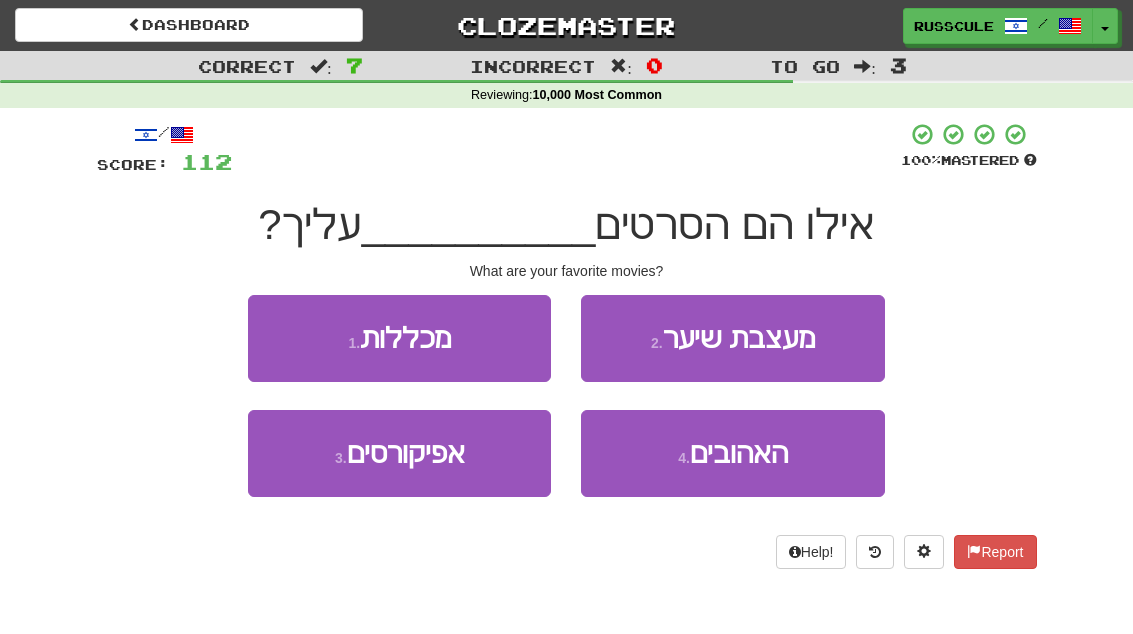click on "4 .  האהובים" at bounding box center (732, 453) 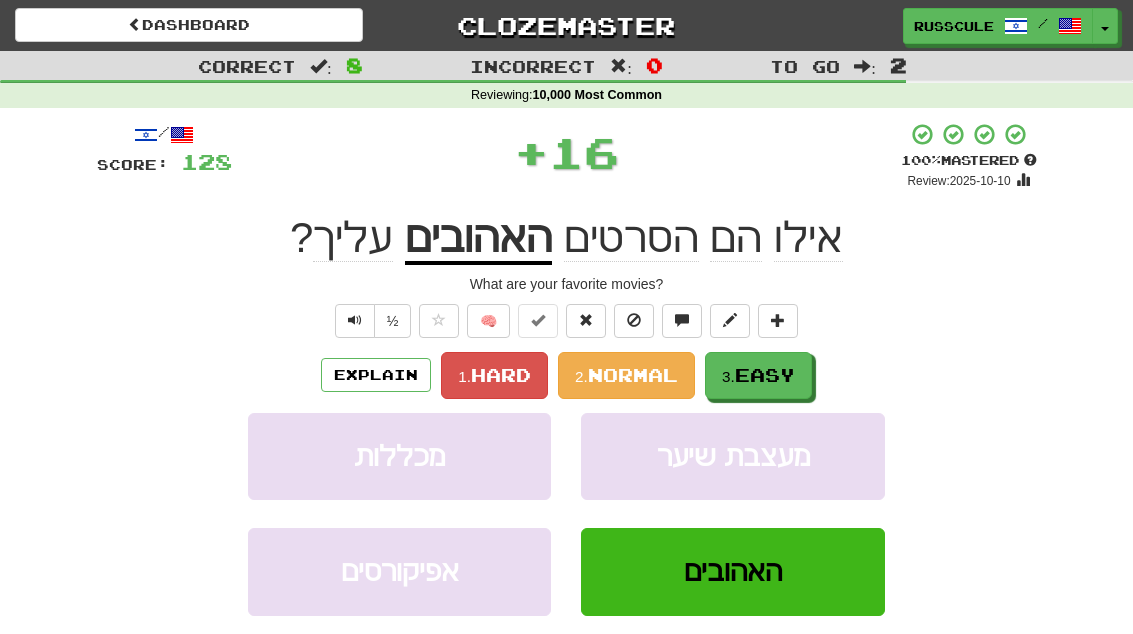 click on "3.  Easy" at bounding box center [758, 375] 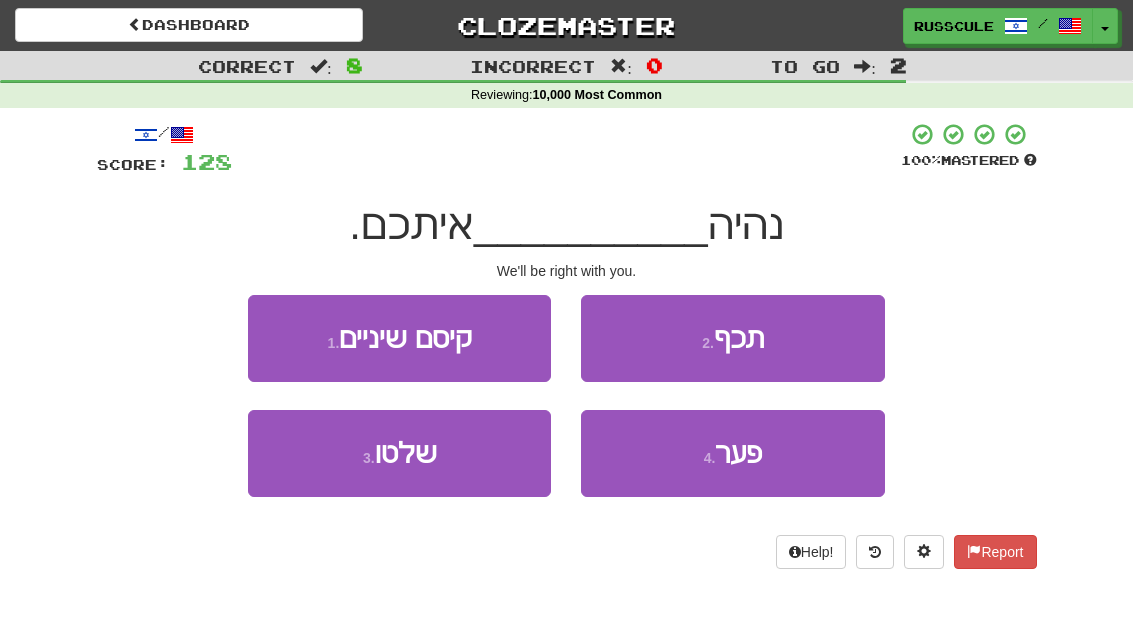 click on "2 .  תכף" at bounding box center (732, 338) 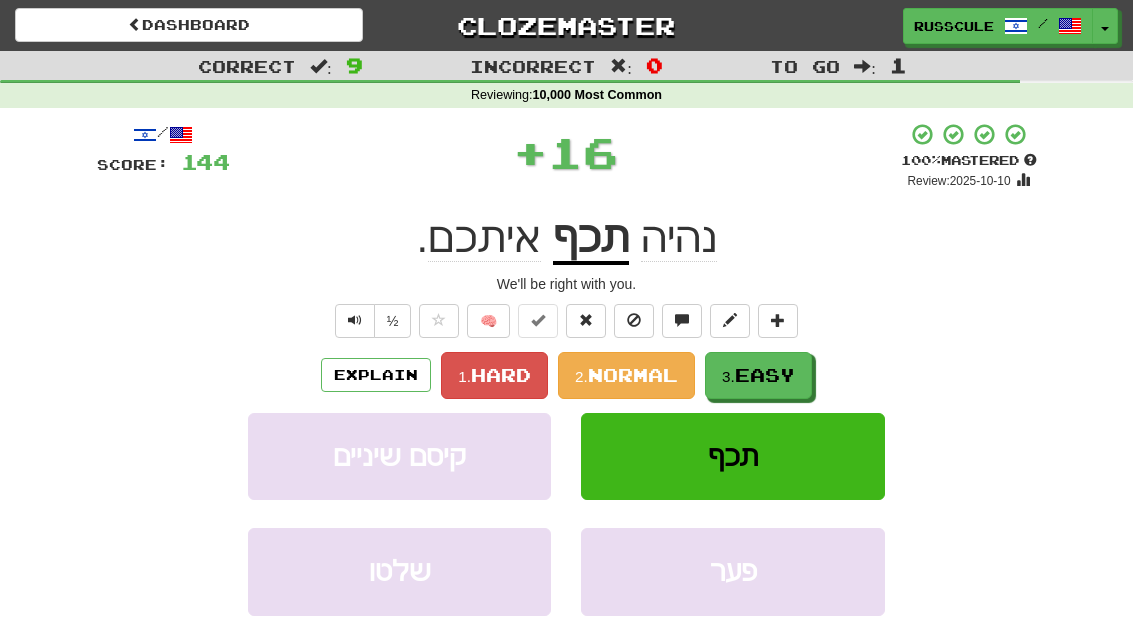 click on "3.  Easy" at bounding box center (758, 375) 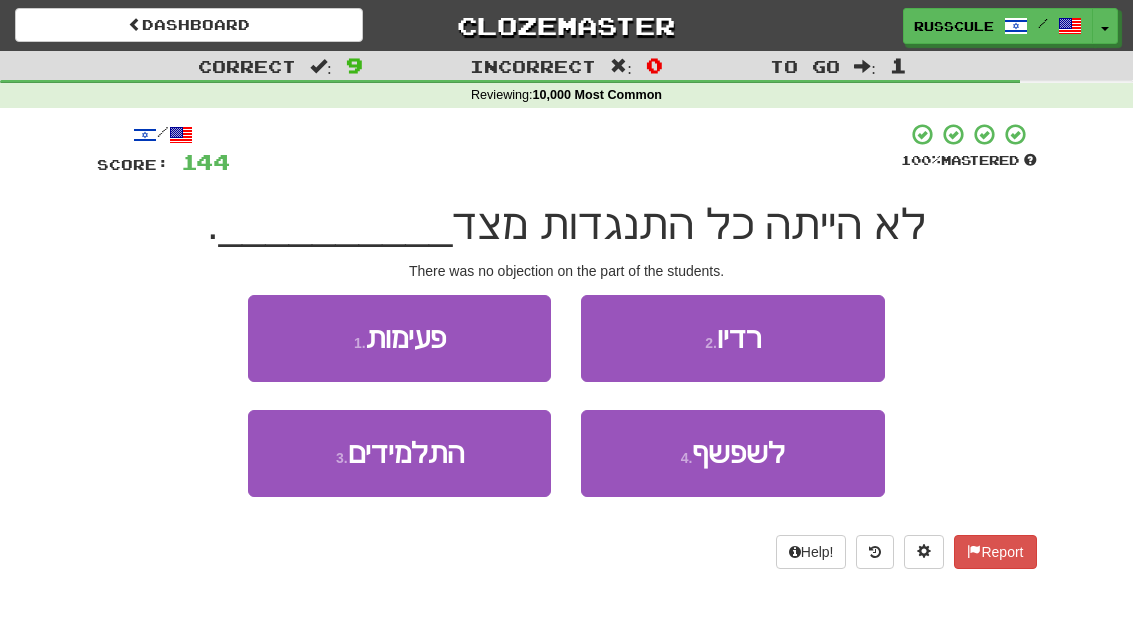 click on "3 .  התלמידים" at bounding box center (399, 453) 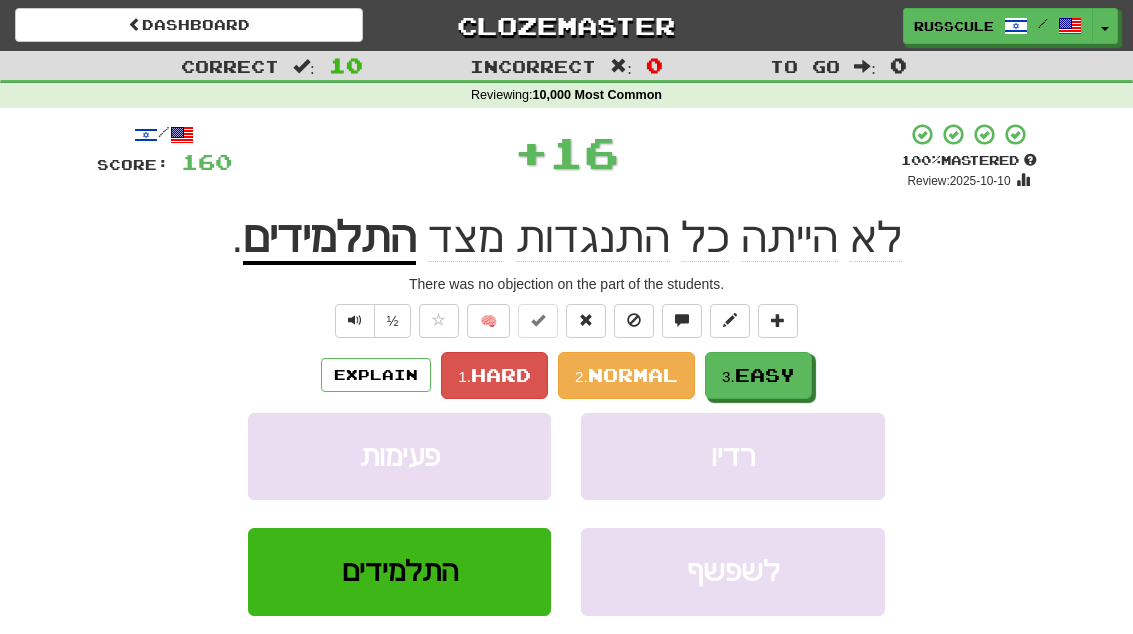 click on "3.  Easy" at bounding box center (758, 375) 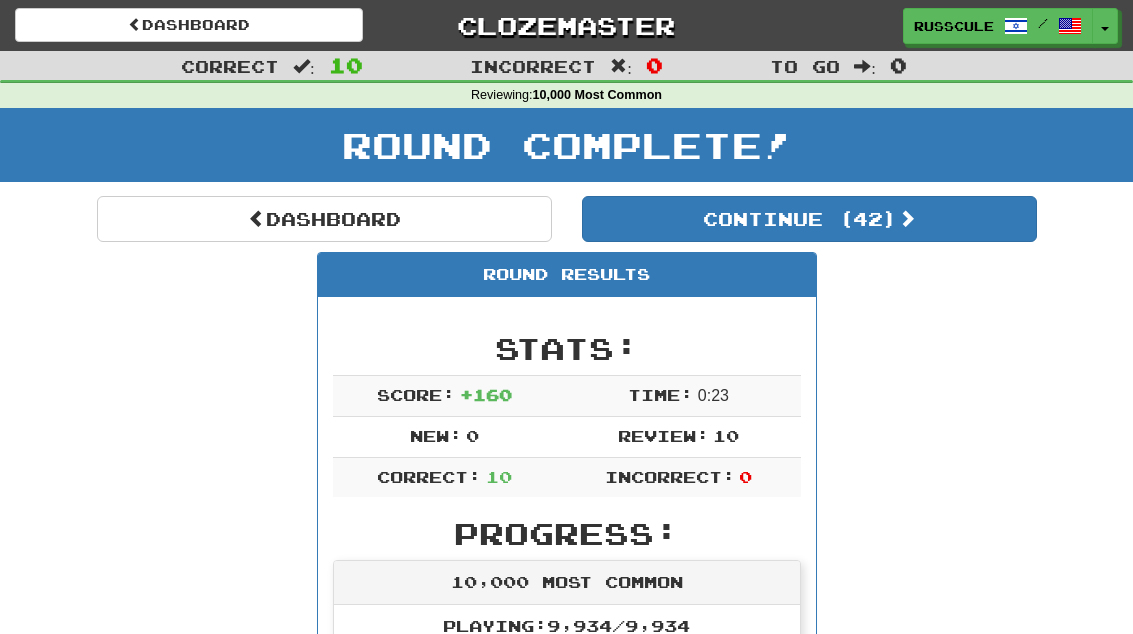 click on "Continue ( 42 )" at bounding box center (809, 219) 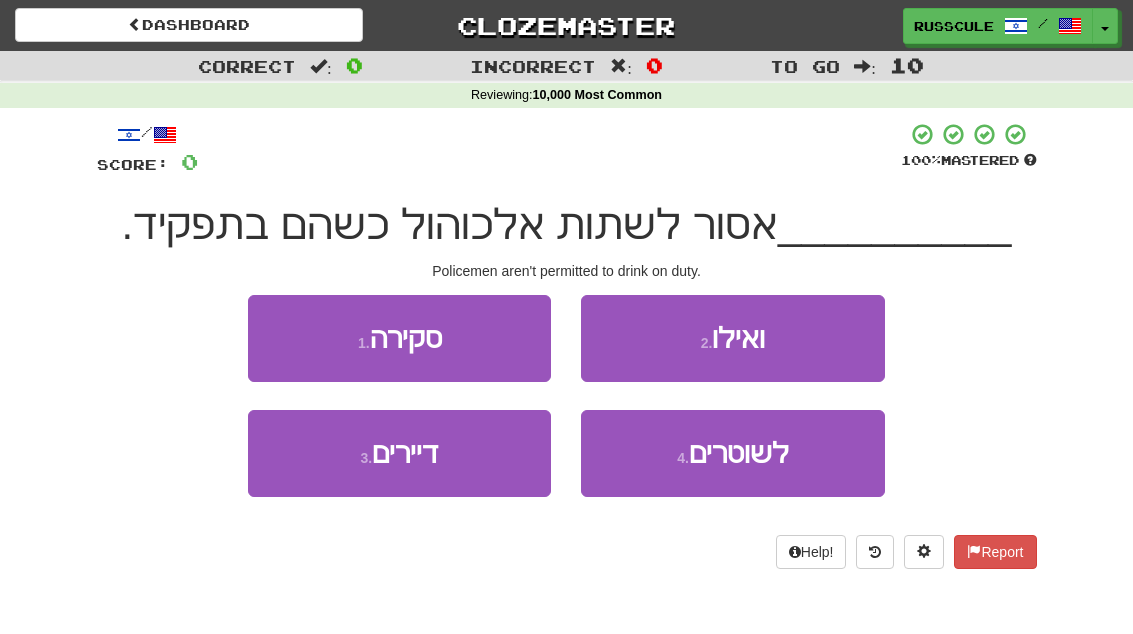 click on "4 .  לשוטרים" at bounding box center [732, 453] 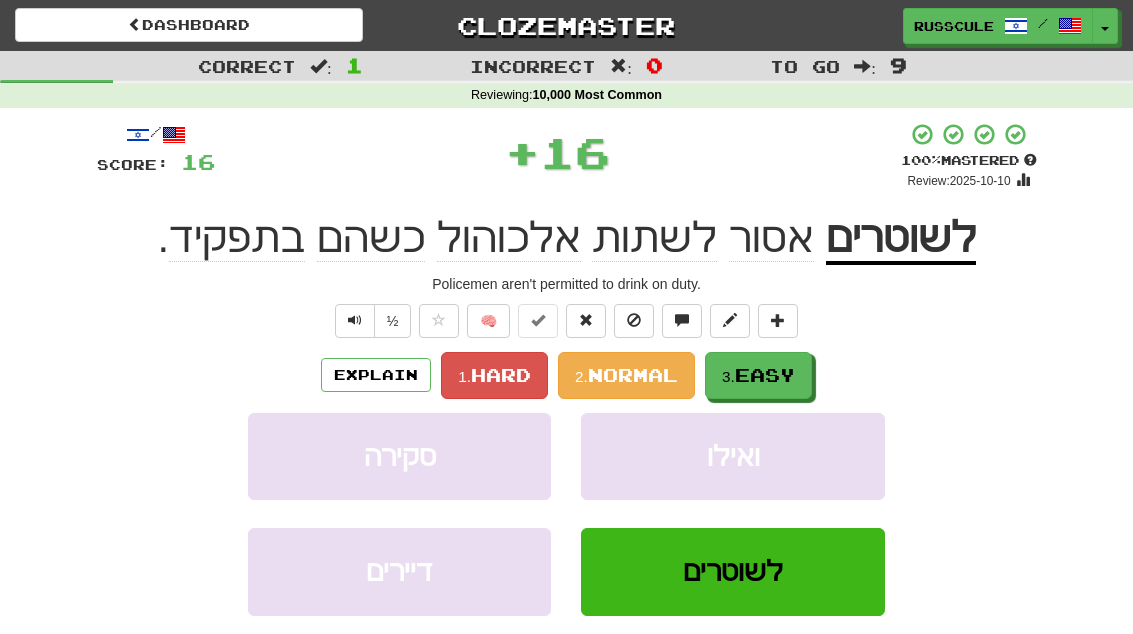 click on "3.  Easy" at bounding box center (758, 375) 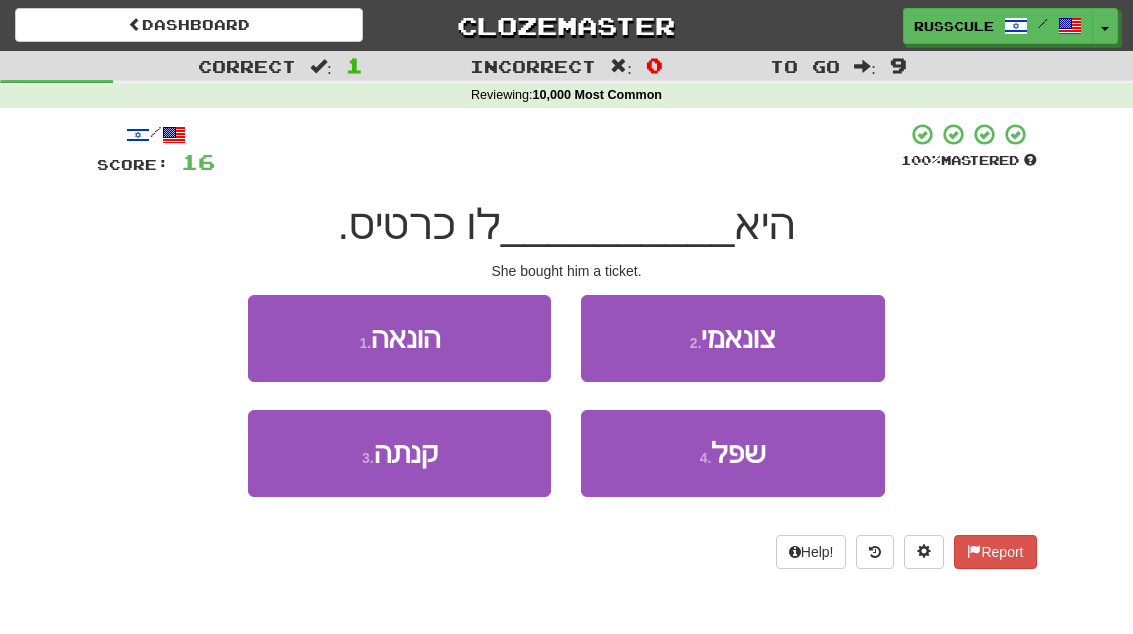 click on "3 .  קנתה" at bounding box center [399, 453] 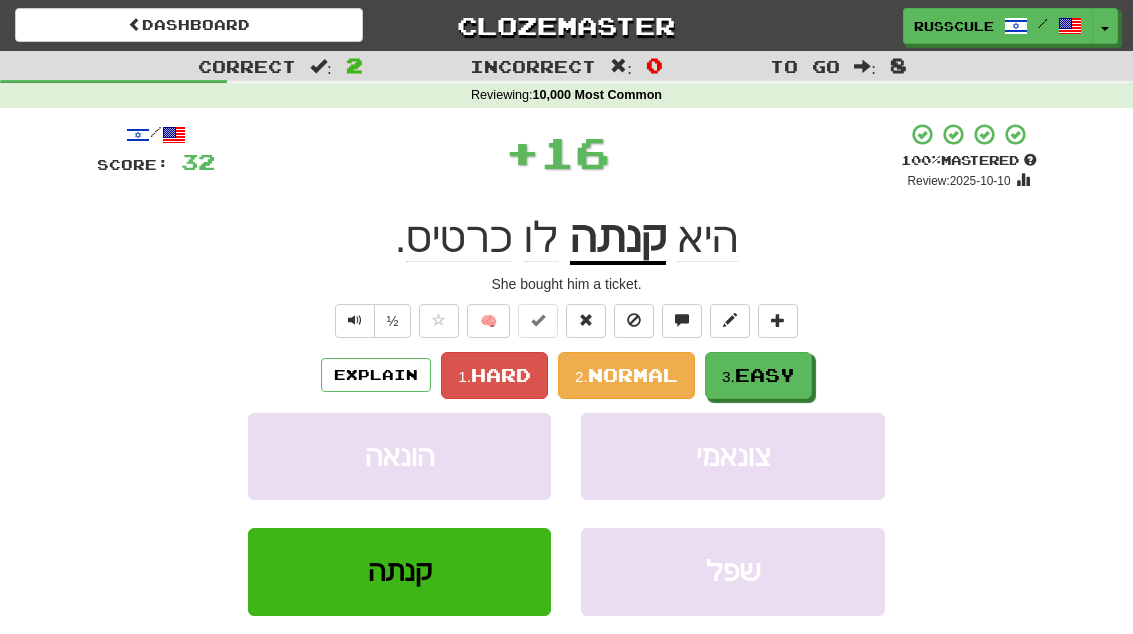 click on "3.  Easy" at bounding box center [758, 375] 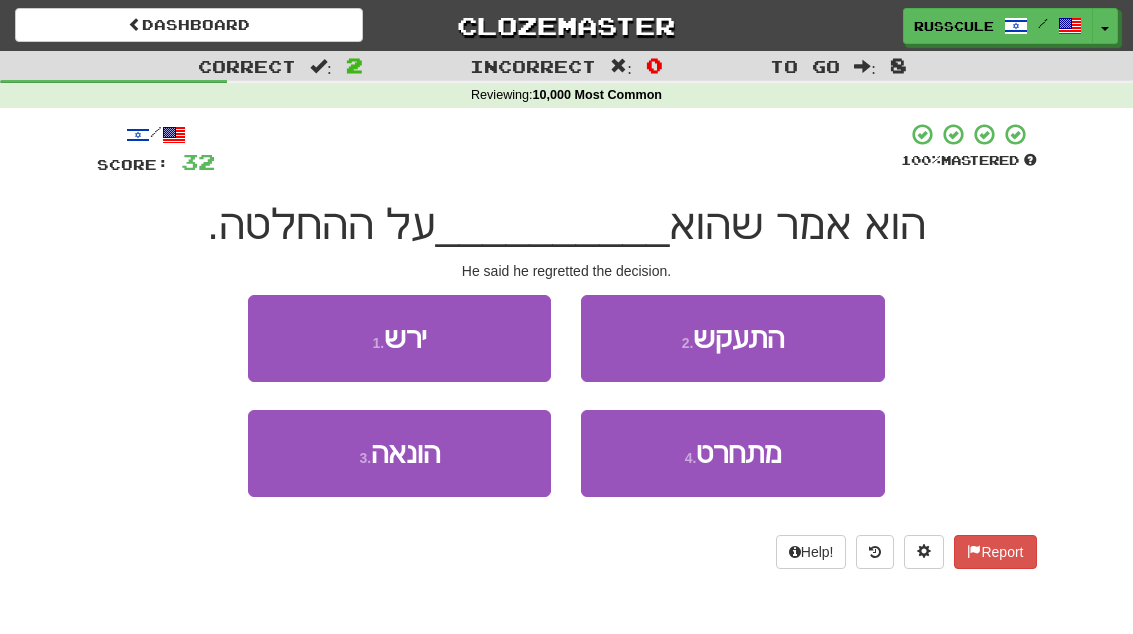 click on "4 .  מתחרט" at bounding box center [732, 453] 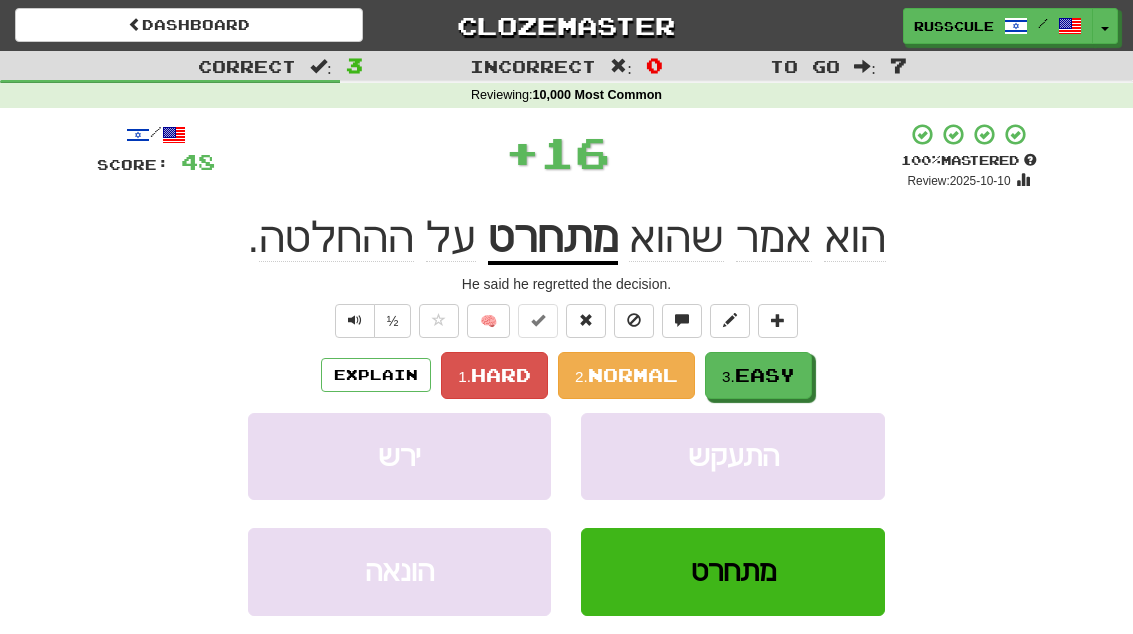 click on "3.  Easy" at bounding box center (758, 375) 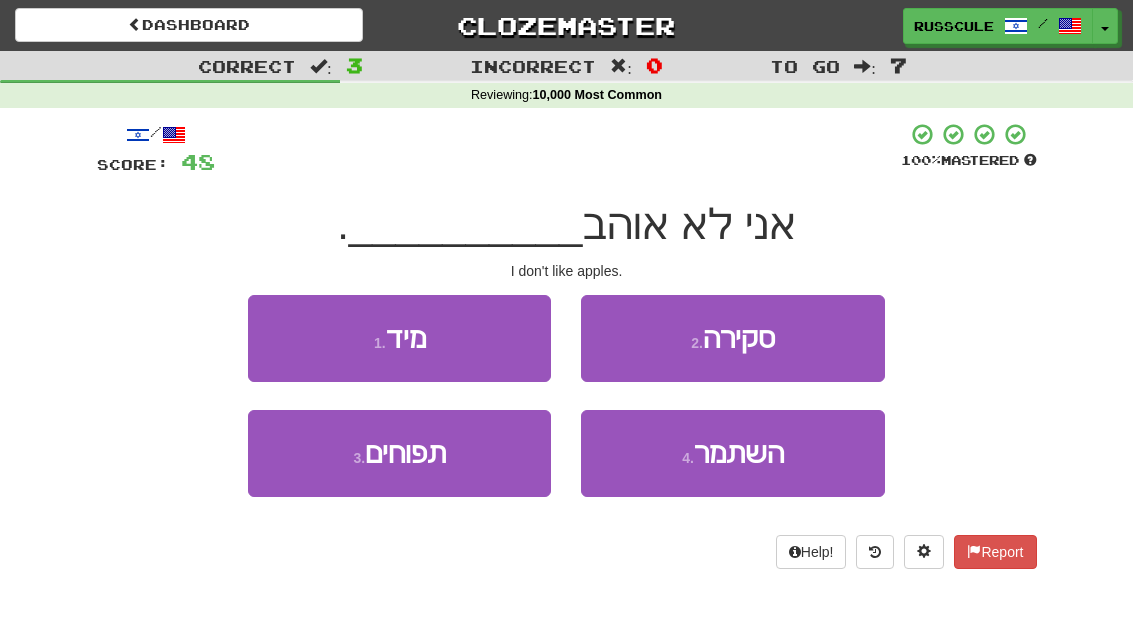 click on "3 .  תפוחים" at bounding box center (399, 453) 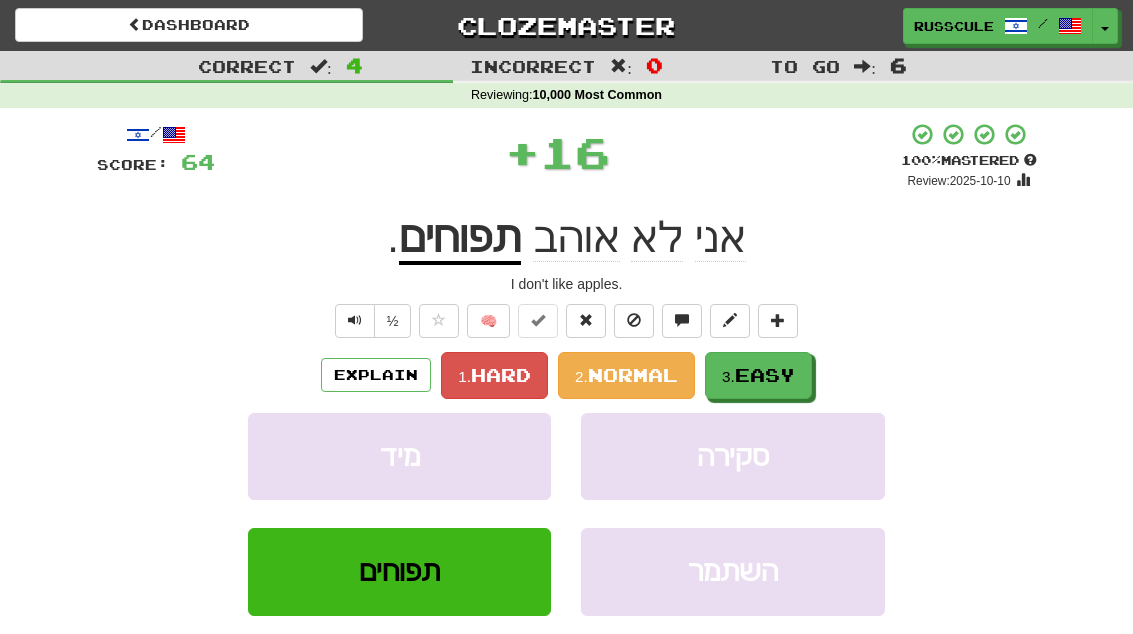 click on "Easy" at bounding box center (765, 375) 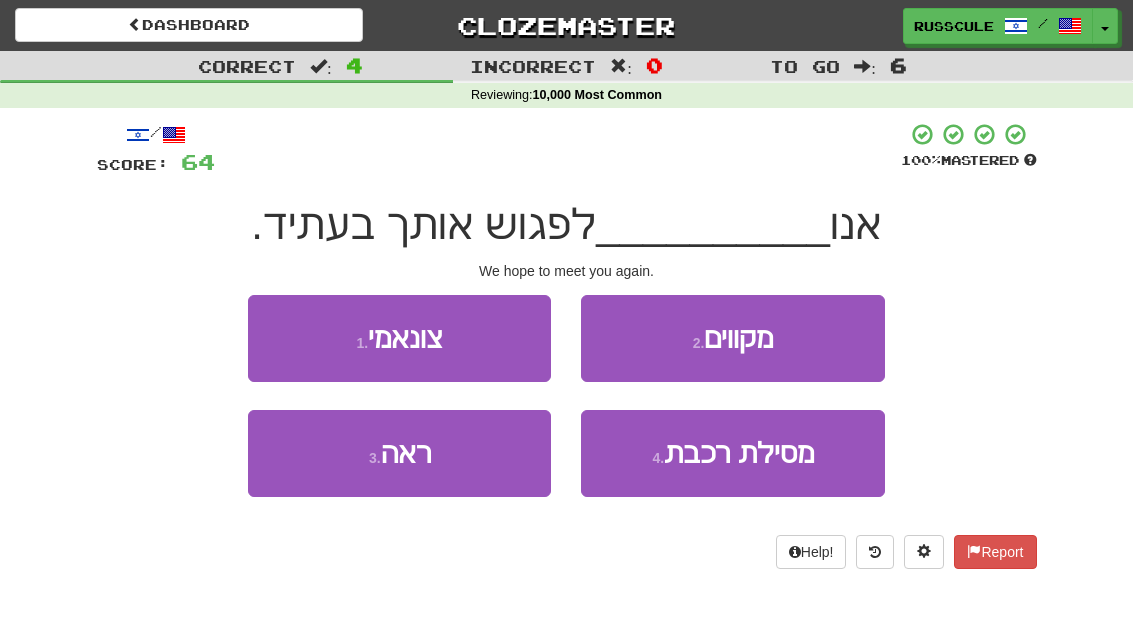 click on "2 .  מקווים" at bounding box center (732, 338) 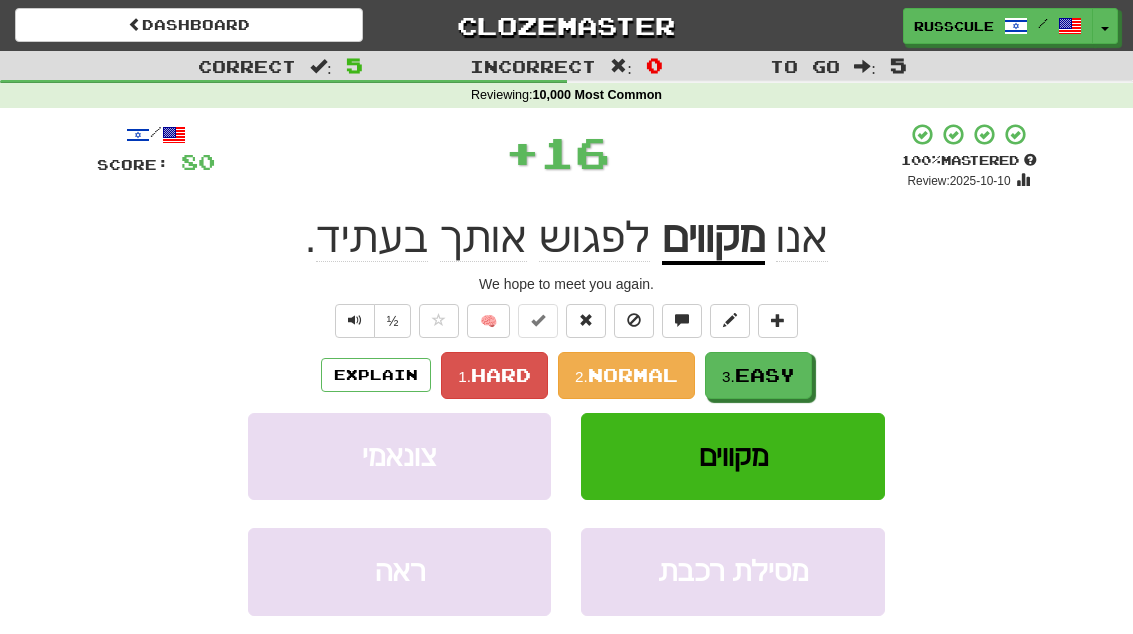 click on "Easy" at bounding box center (765, 375) 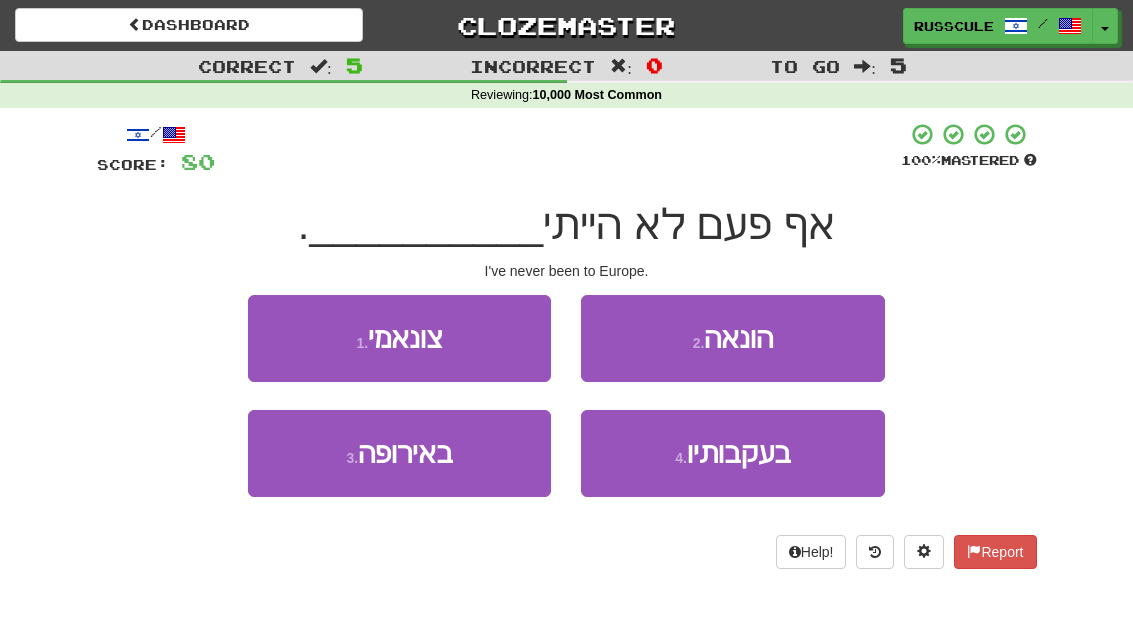 click on "3 .  באירופה" at bounding box center (399, 453) 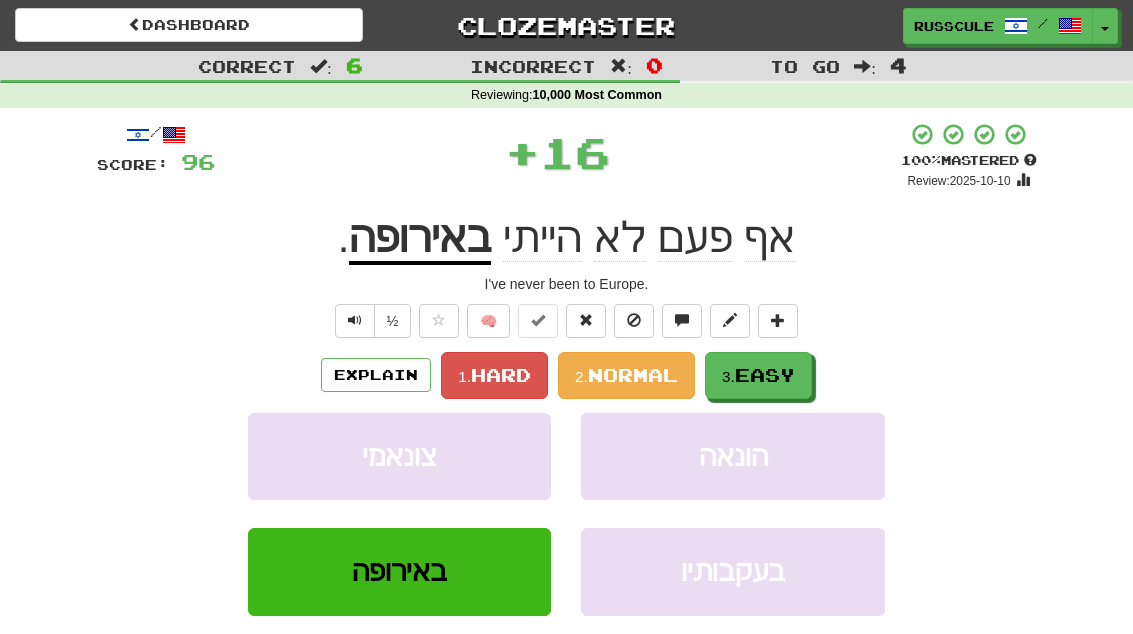 click on "3.  Easy" at bounding box center (758, 375) 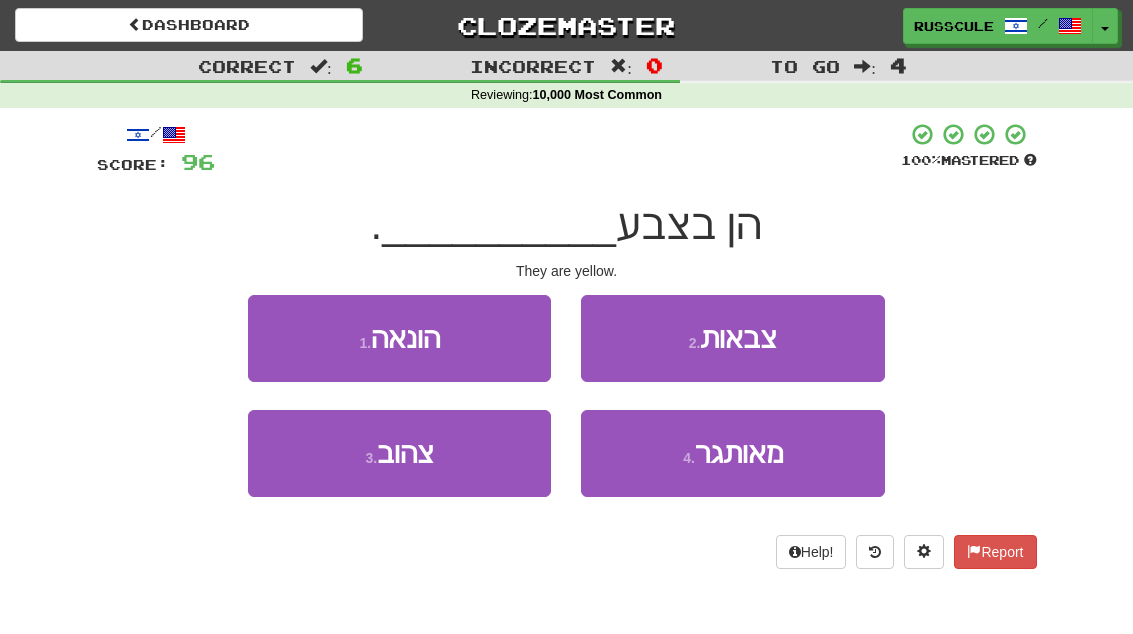click on "2 .  צבאות" at bounding box center (732, 338) 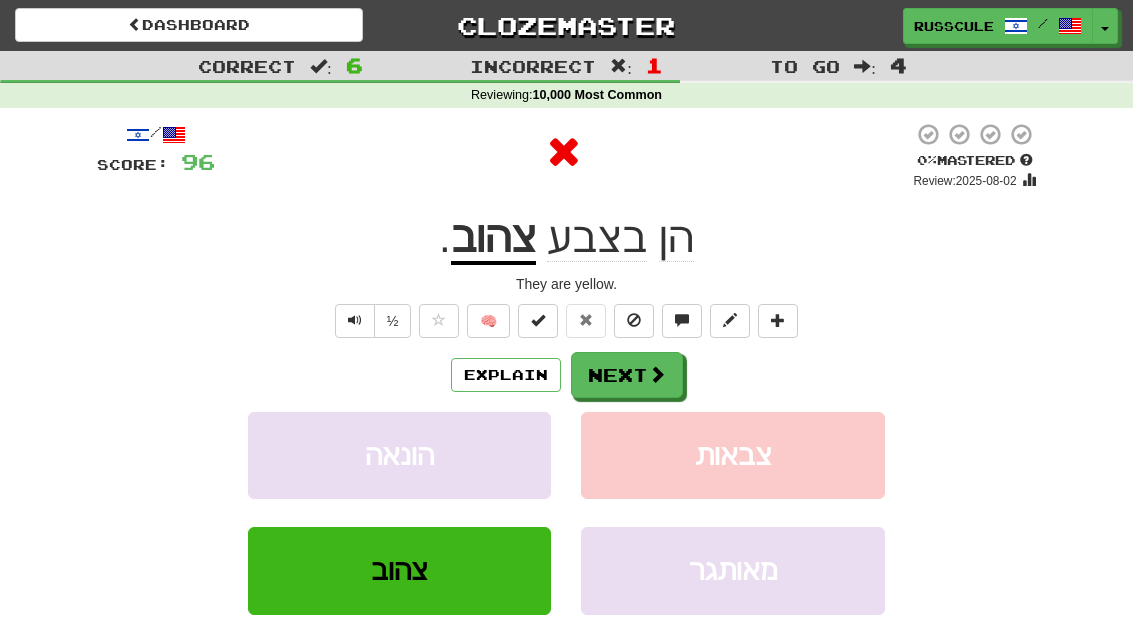 click on "Next" at bounding box center (627, 375) 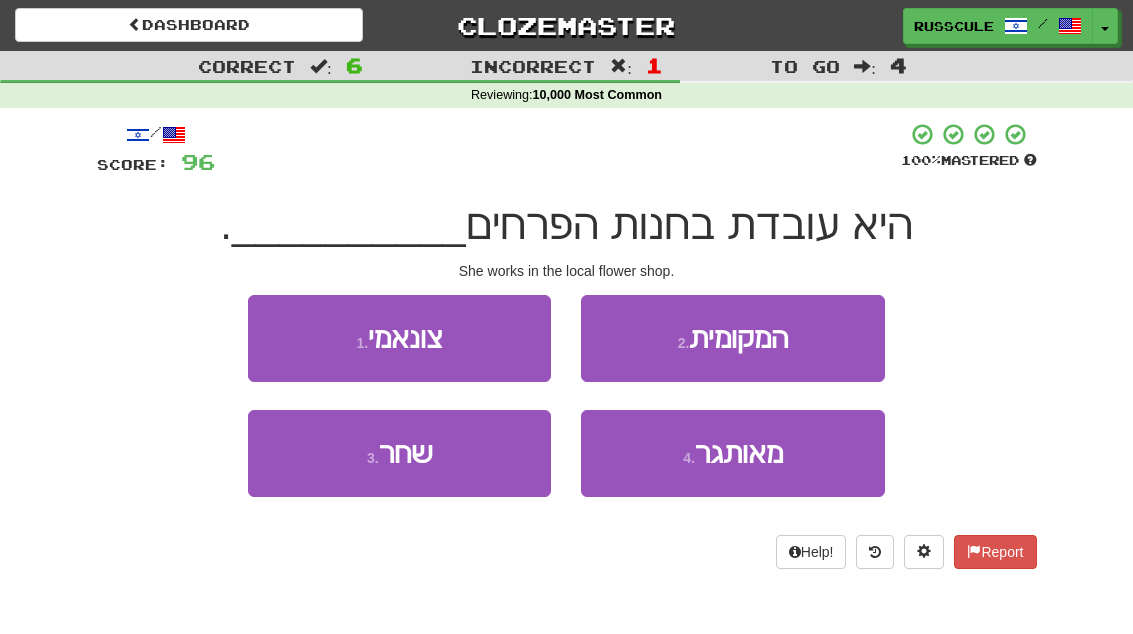 click on "2 .  המקומית" at bounding box center [732, 338] 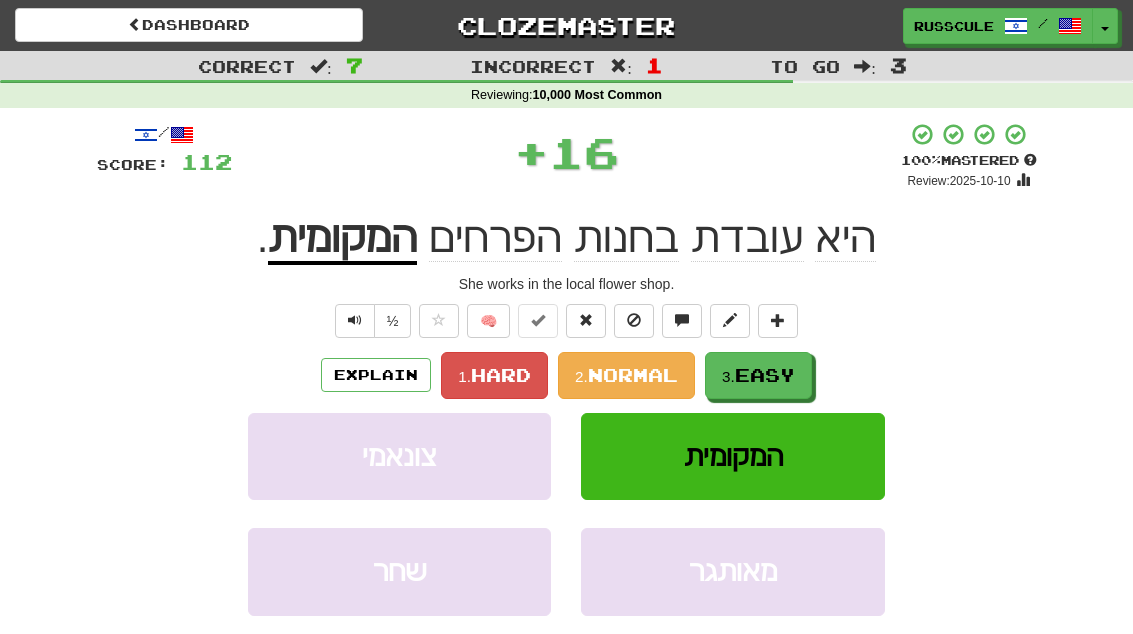 click on "Easy" at bounding box center (765, 375) 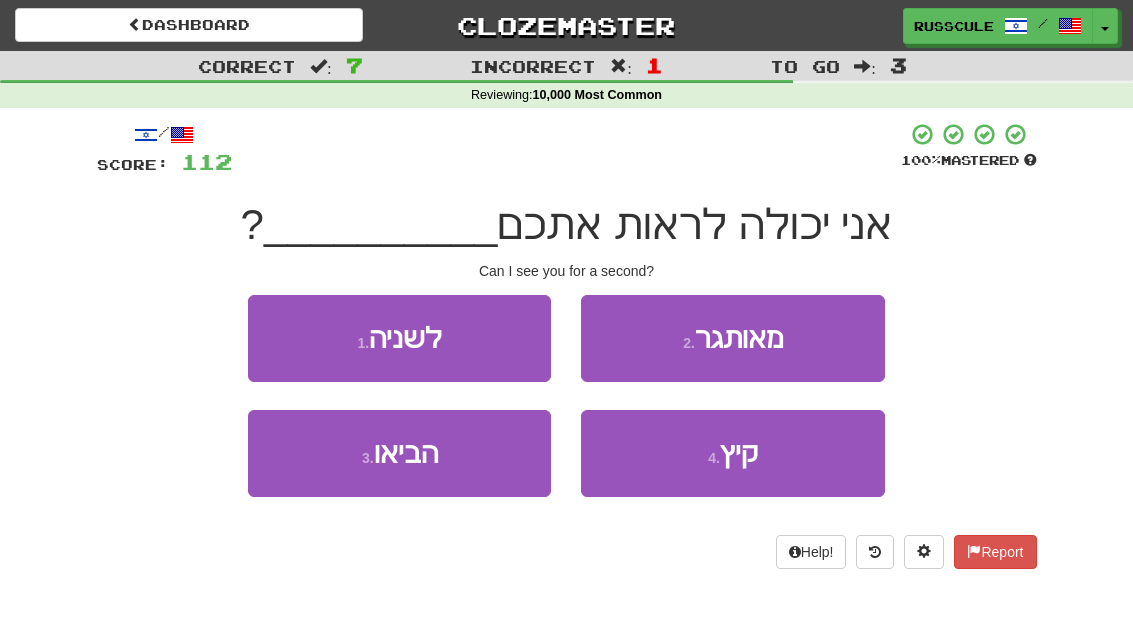 click on "1 .  לשניה" at bounding box center (399, 338) 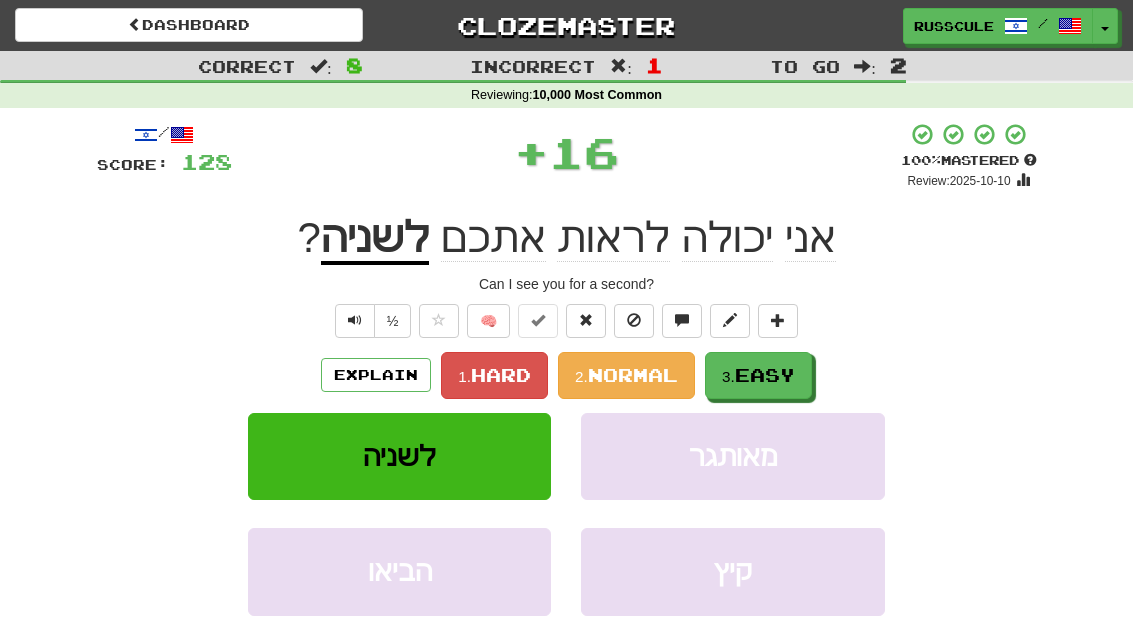 click on "Easy" at bounding box center (765, 375) 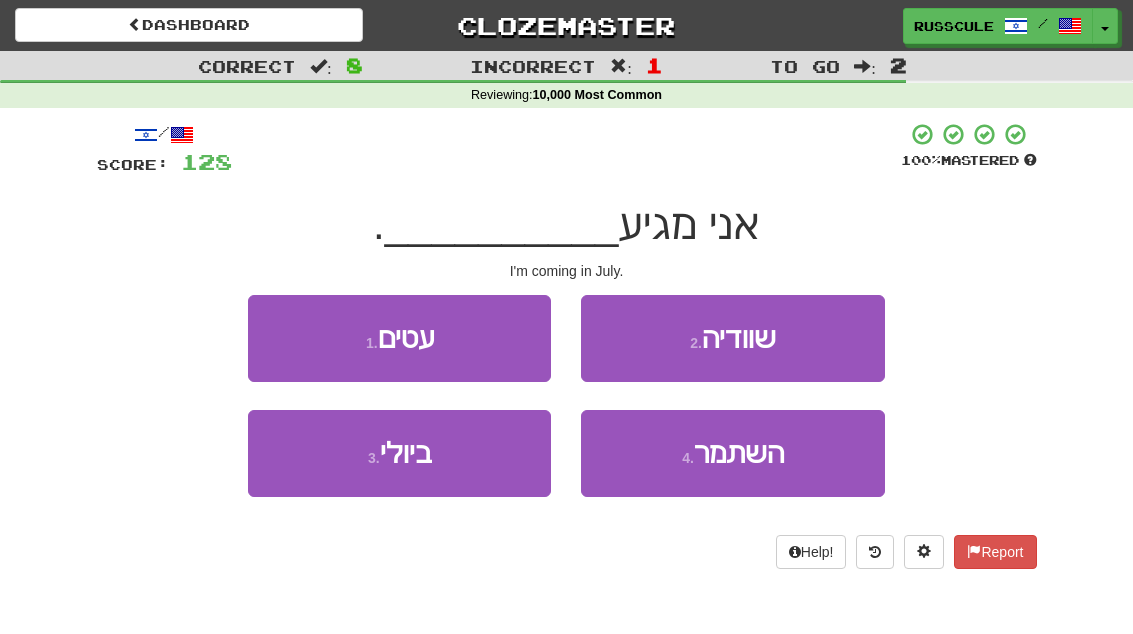 click on "3 .  ביולי" at bounding box center (399, 453) 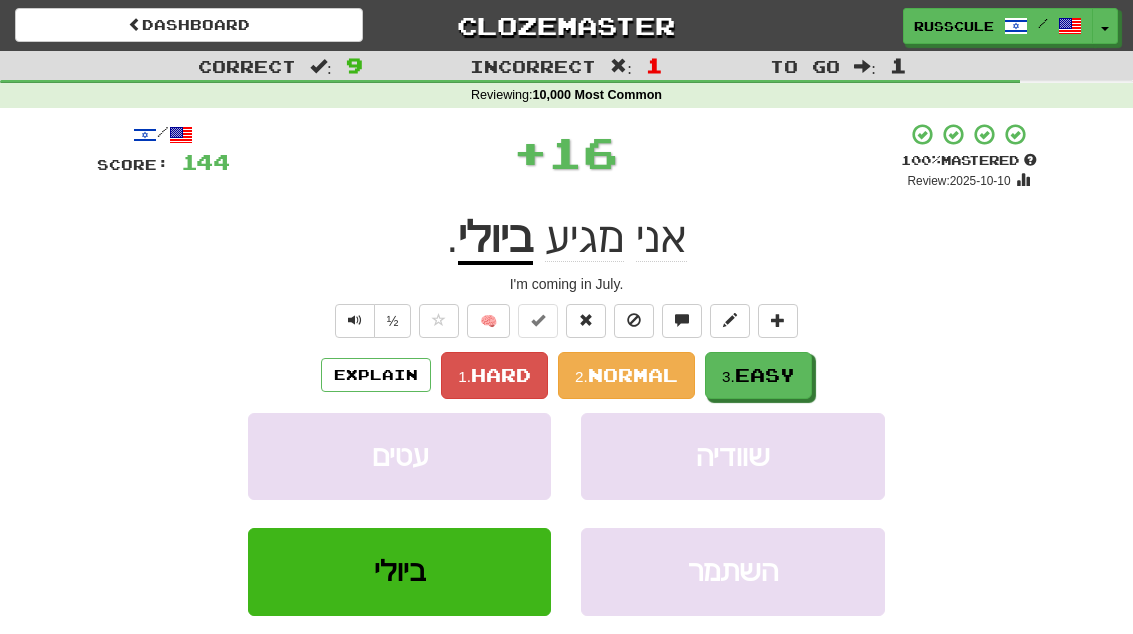 click on "Easy" at bounding box center (765, 375) 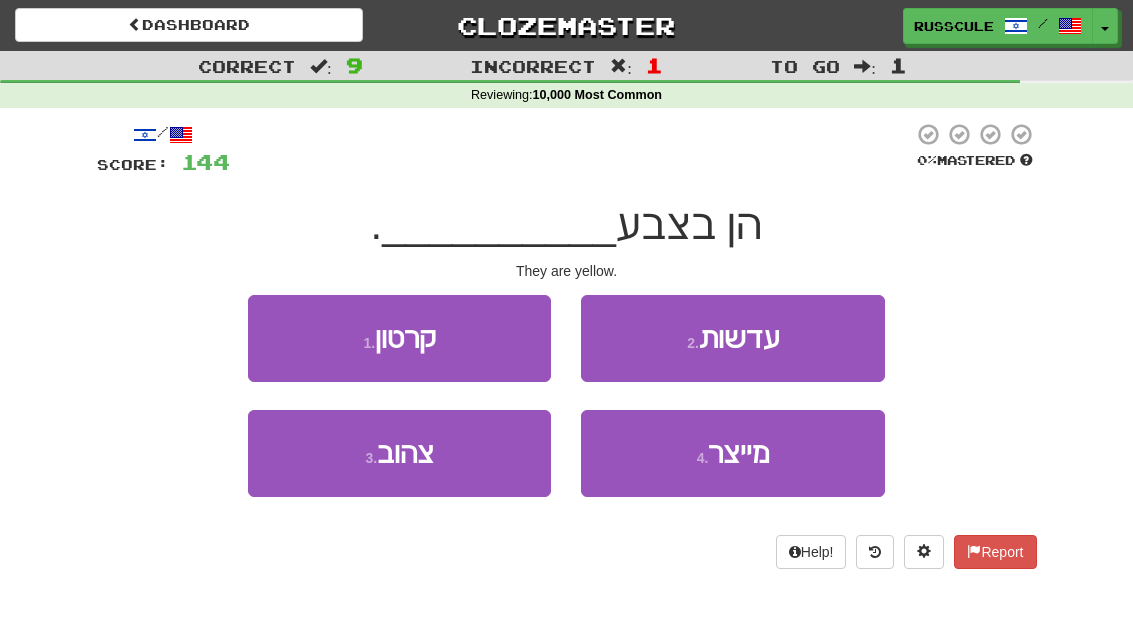 click on "3 .  צהוב" at bounding box center (399, 453) 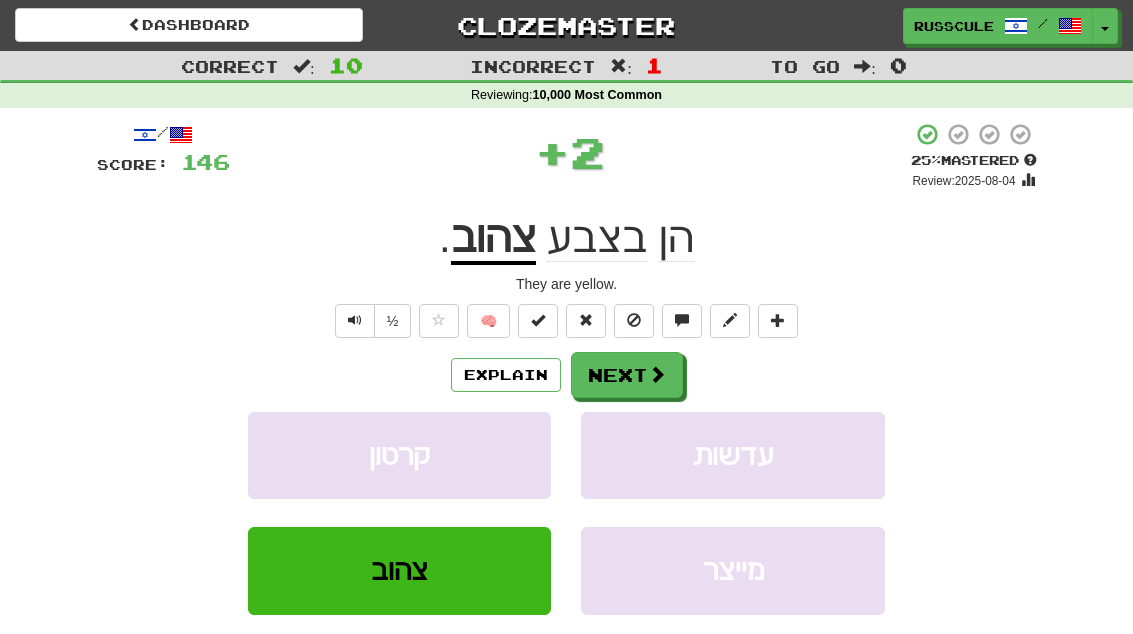 click on "Next" at bounding box center (627, 375) 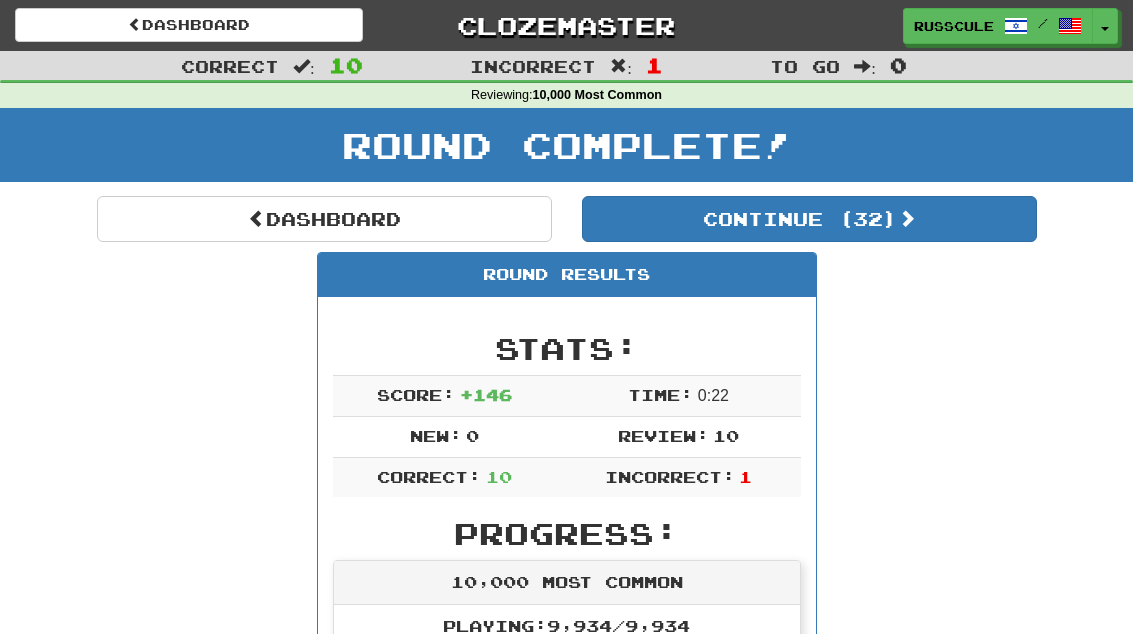 click on "Continue ( 32 )" at bounding box center [809, 219] 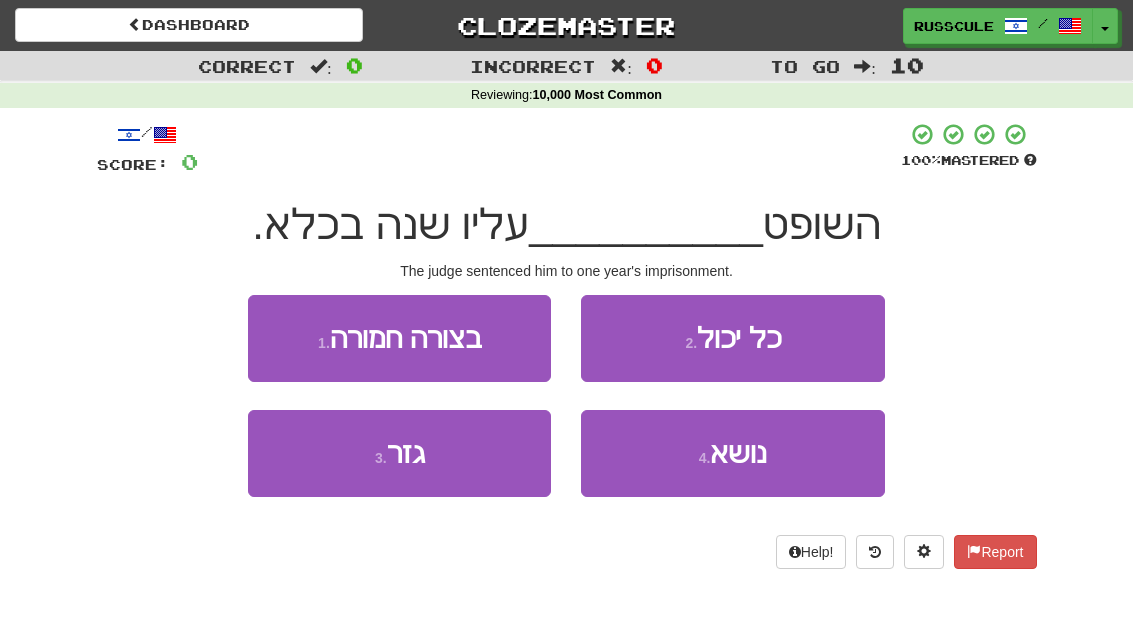 click on "4 .  נושא" at bounding box center [732, 453] 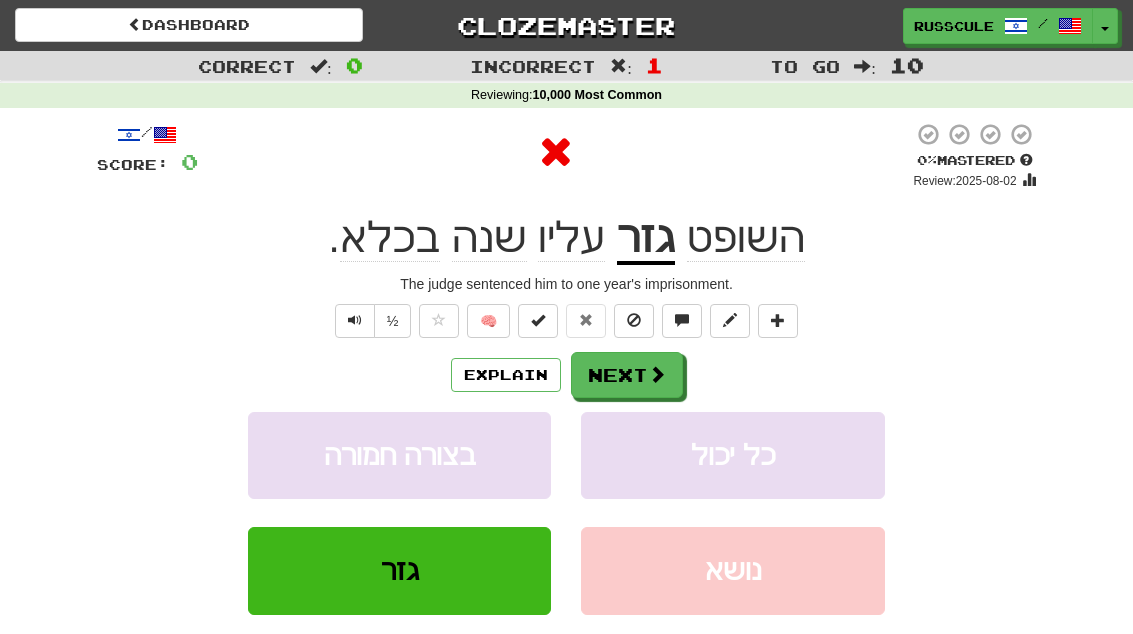 click on "Next" at bounding box center [627, 375] 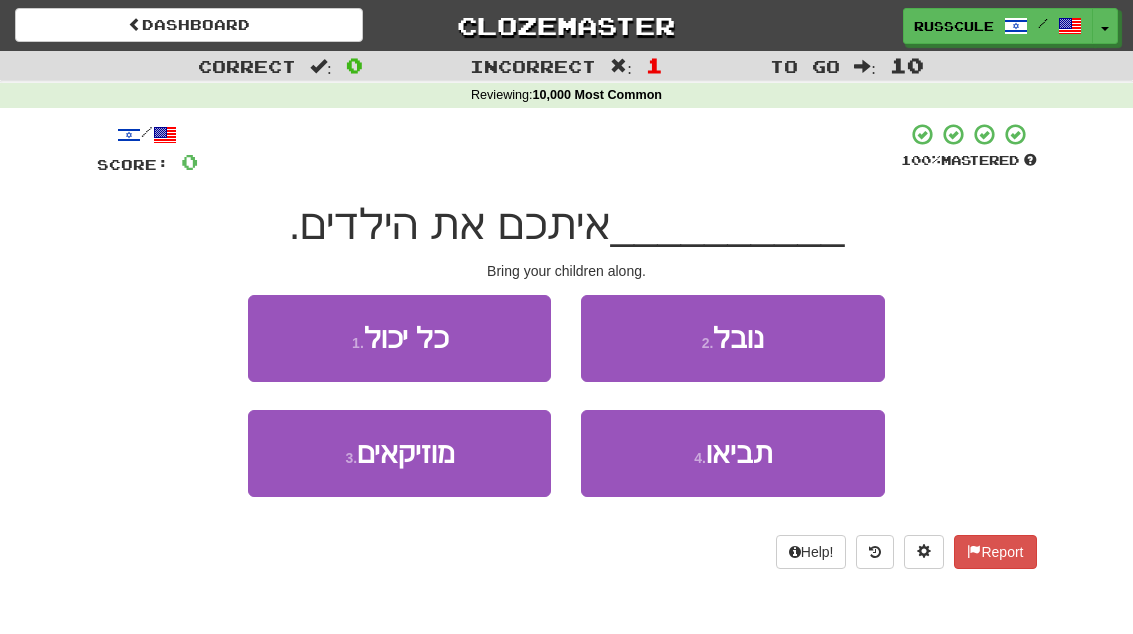 click on "4 .  תביאו" at bounding box center [732, 453] 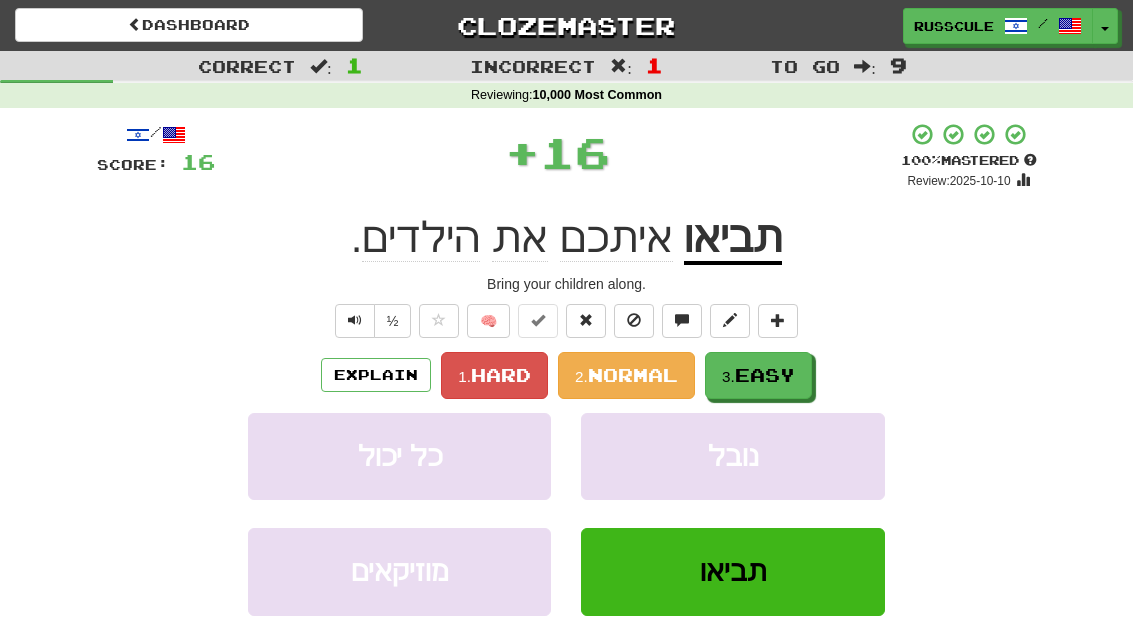 click on "Easy" at bounding box center (765, 375) 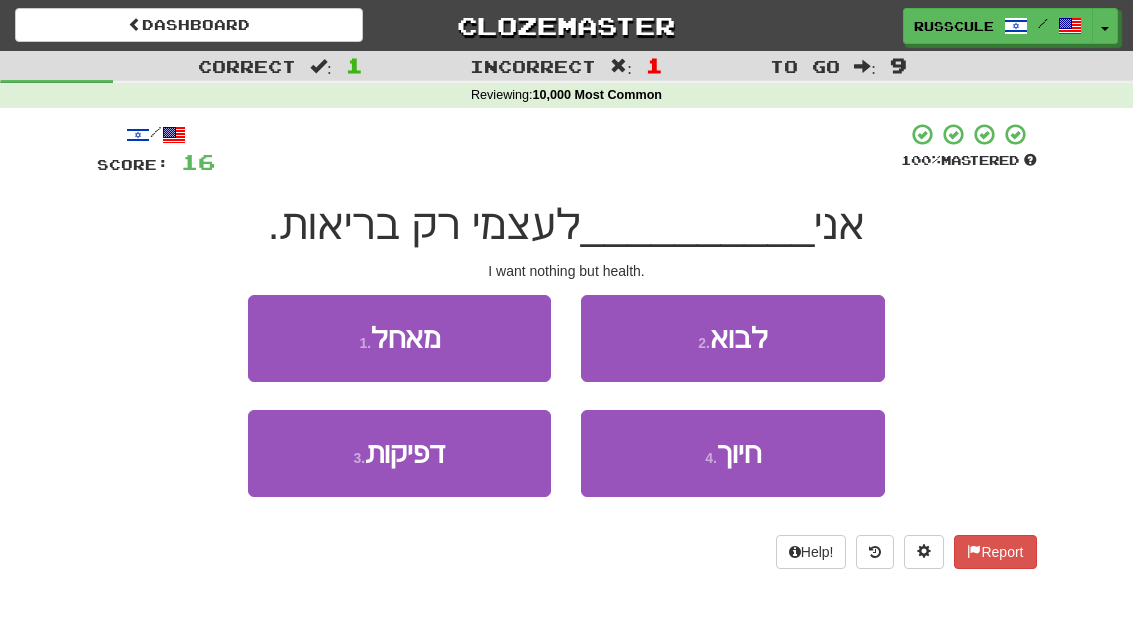 click on "1 .  מאחל" at bounding box center (399, 338) 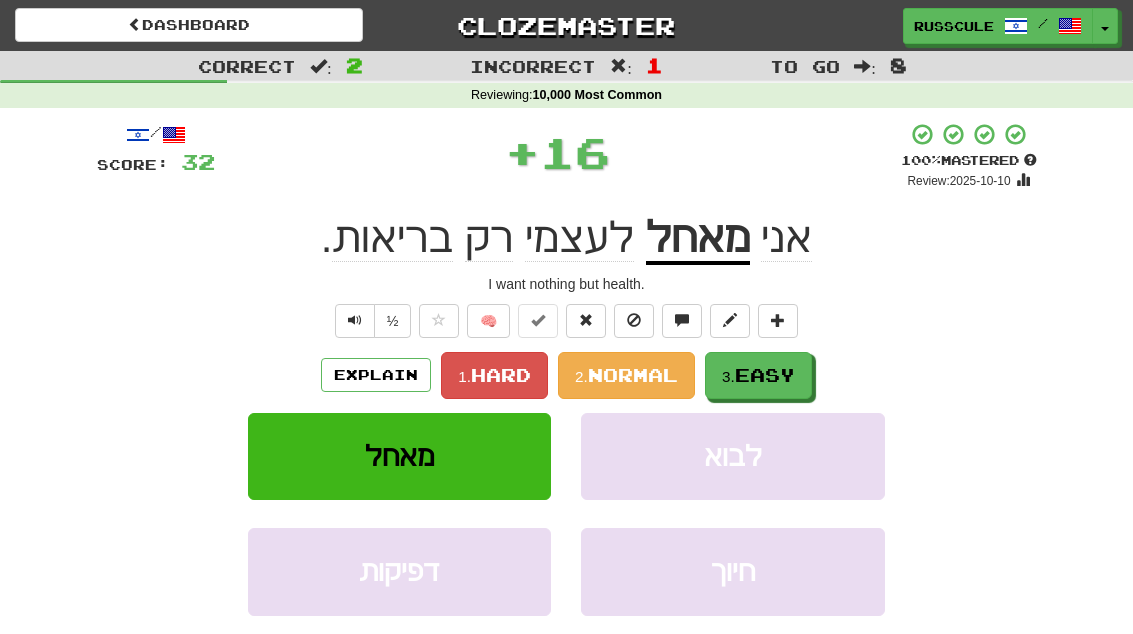 click on "Easy" at bounding box center (765, 375) 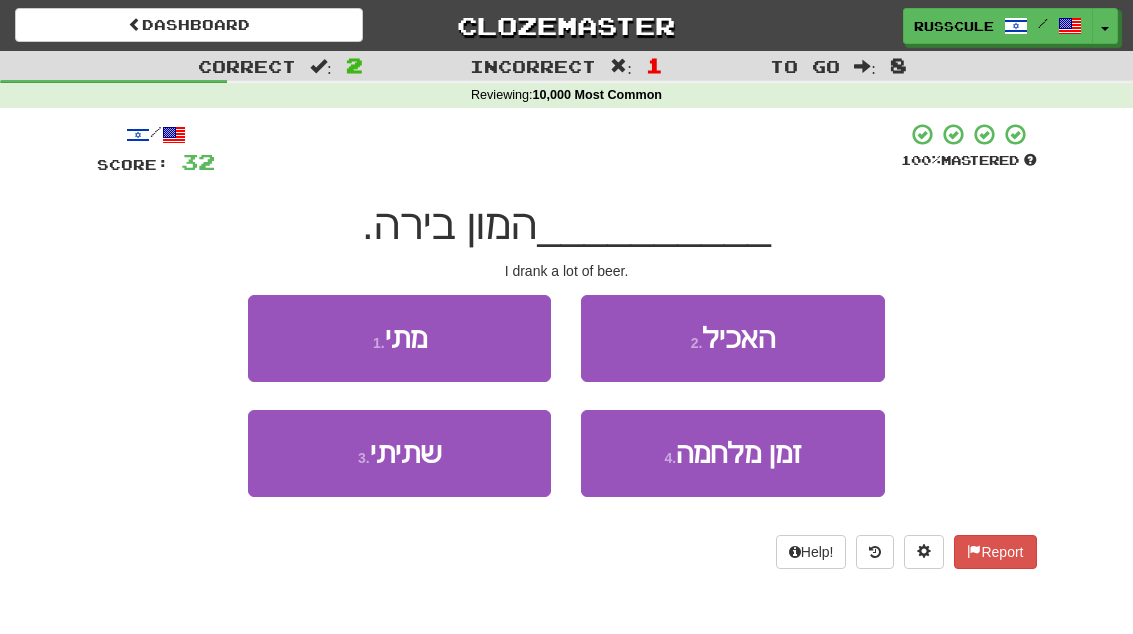 click on "3 .  שתיתי" at bounding box center [399, 453] 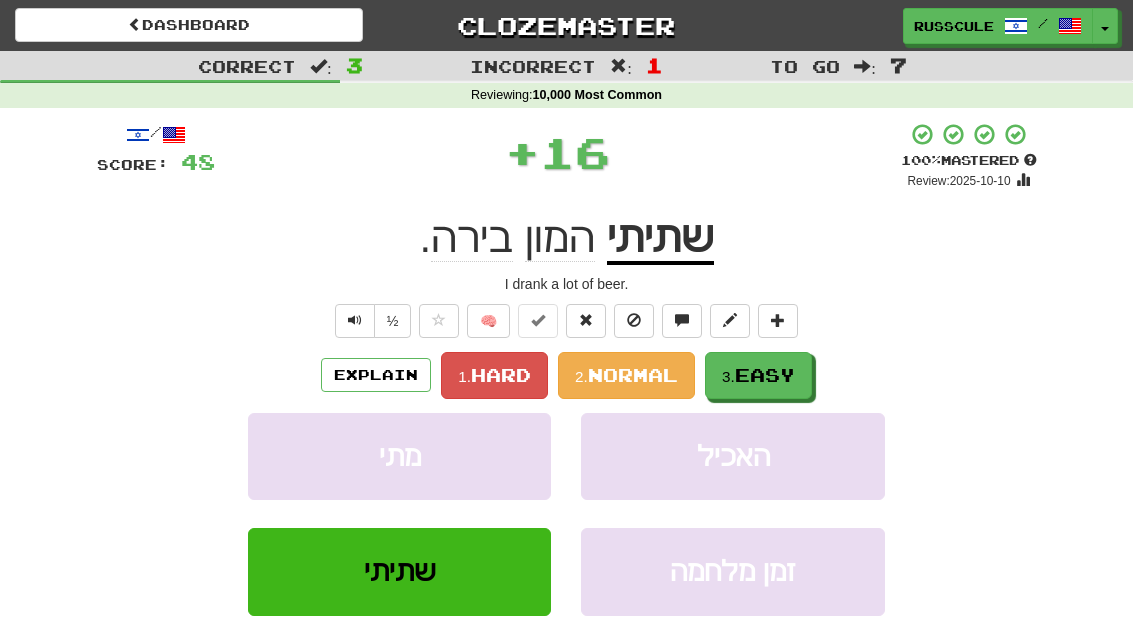 click on "Easy" at bounding box center [765, 375] 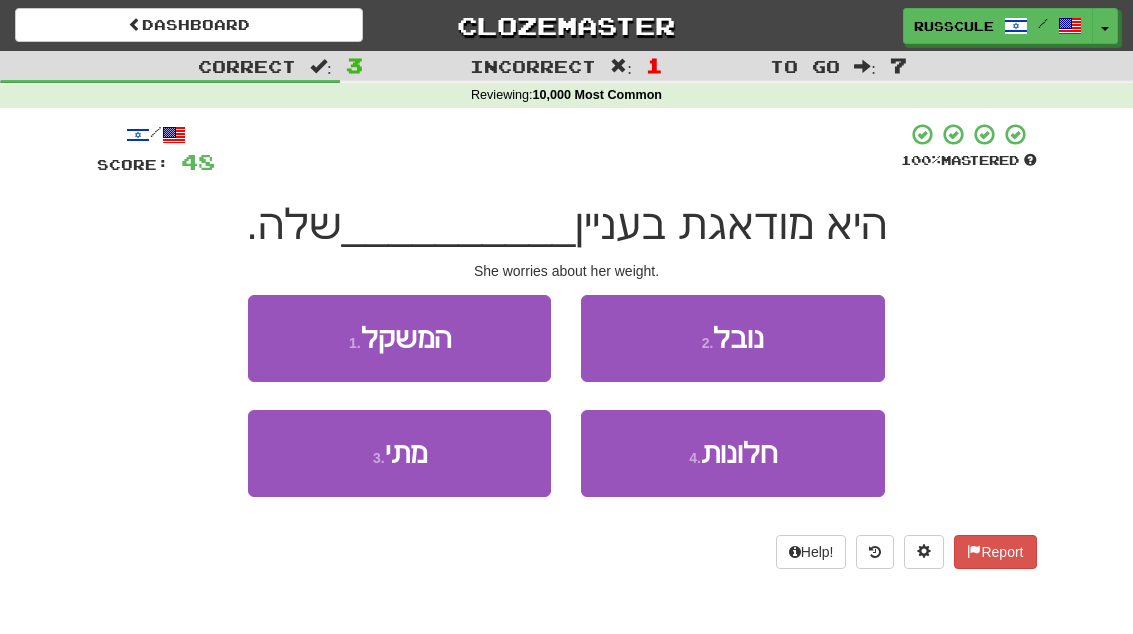 click on "1 .  המשקל" at bounding box center [399, 338] 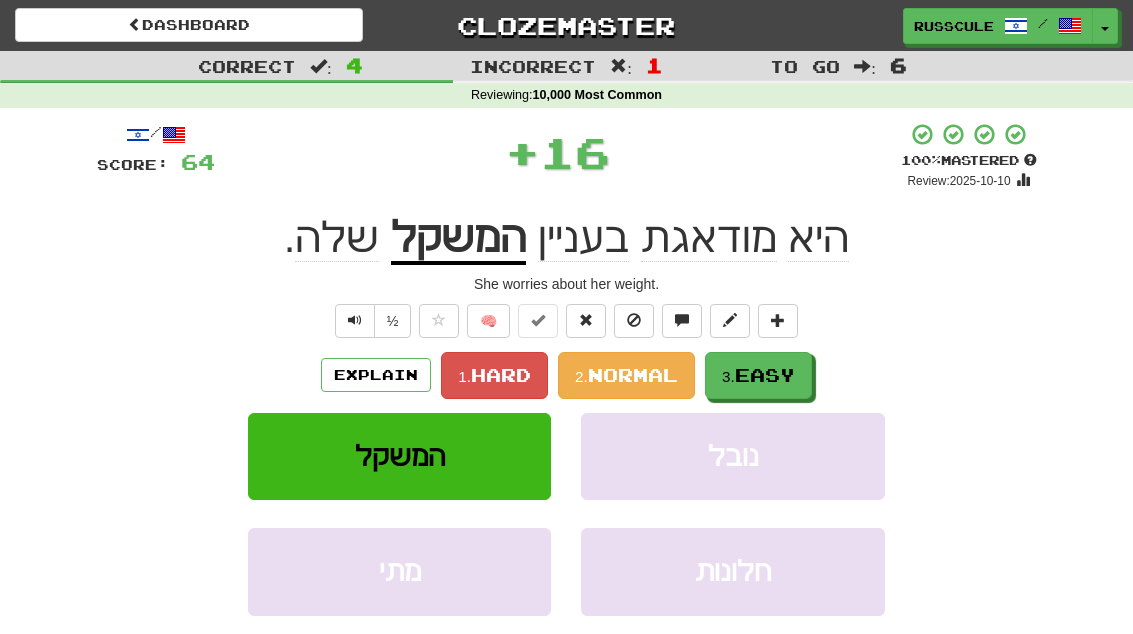 click on "Easy" at bounding box center (765, 375) 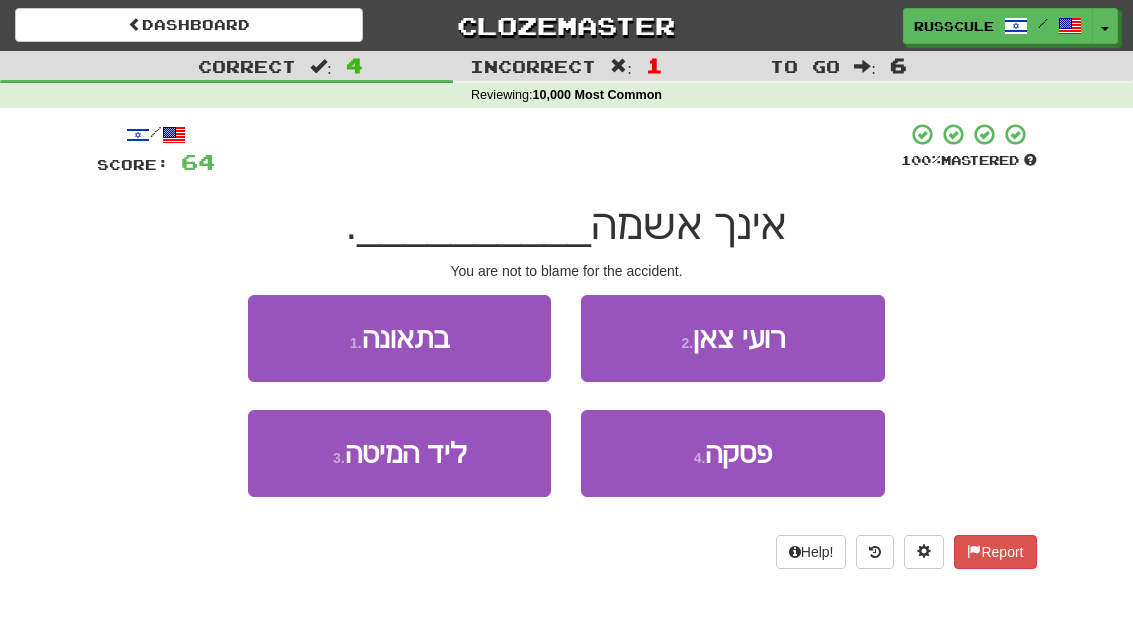 click on "1 .  בתאונה" at bounding box center (399, 338) 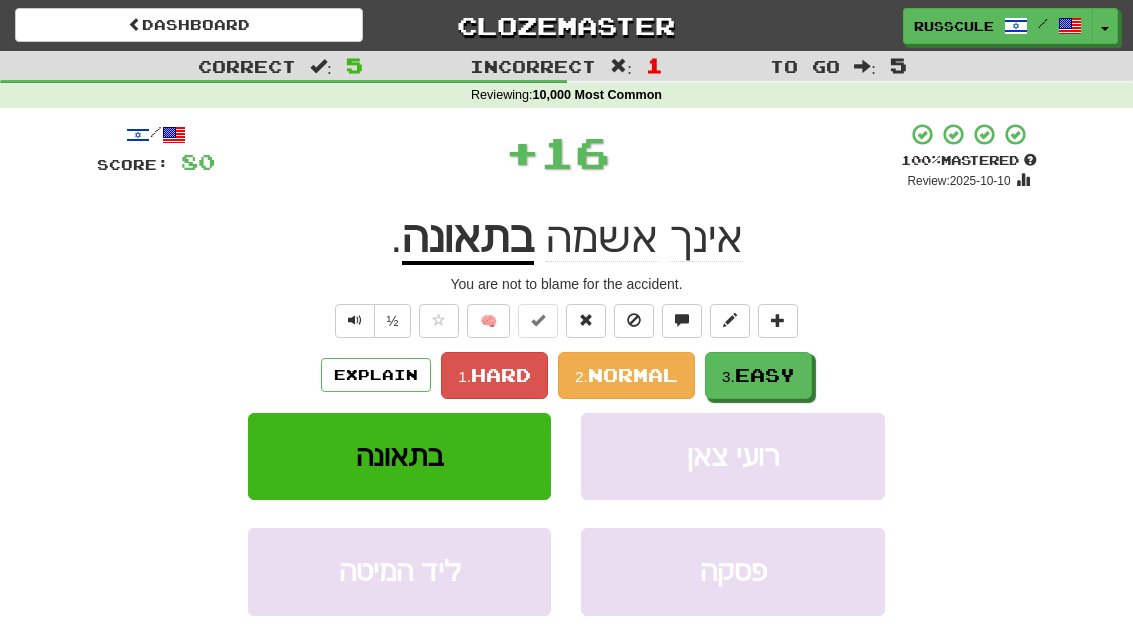 click on "Easy" at bounding box center [765, 375] 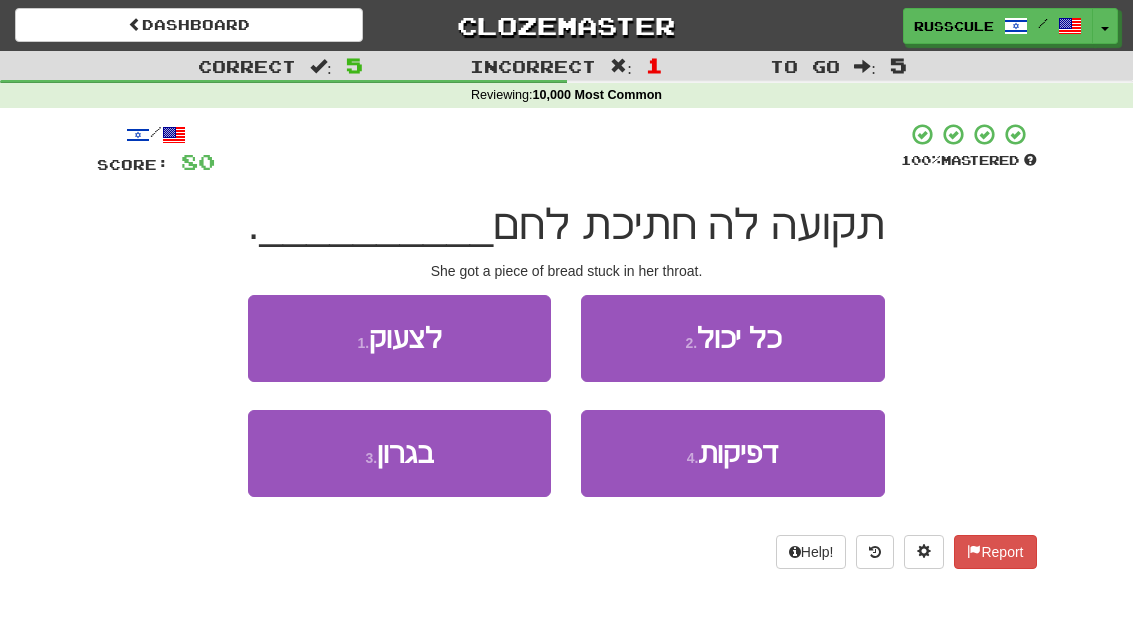 click on "3 .  בגרון" at bounding box center [399, 453] 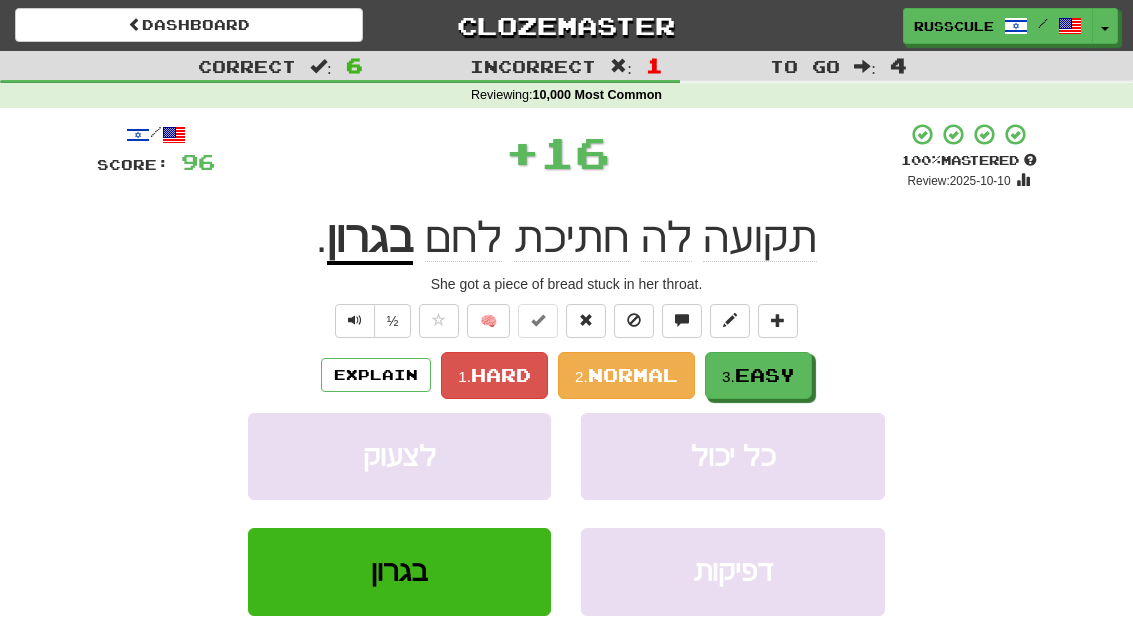 click on "Easy" at bounding box center (765, 375) 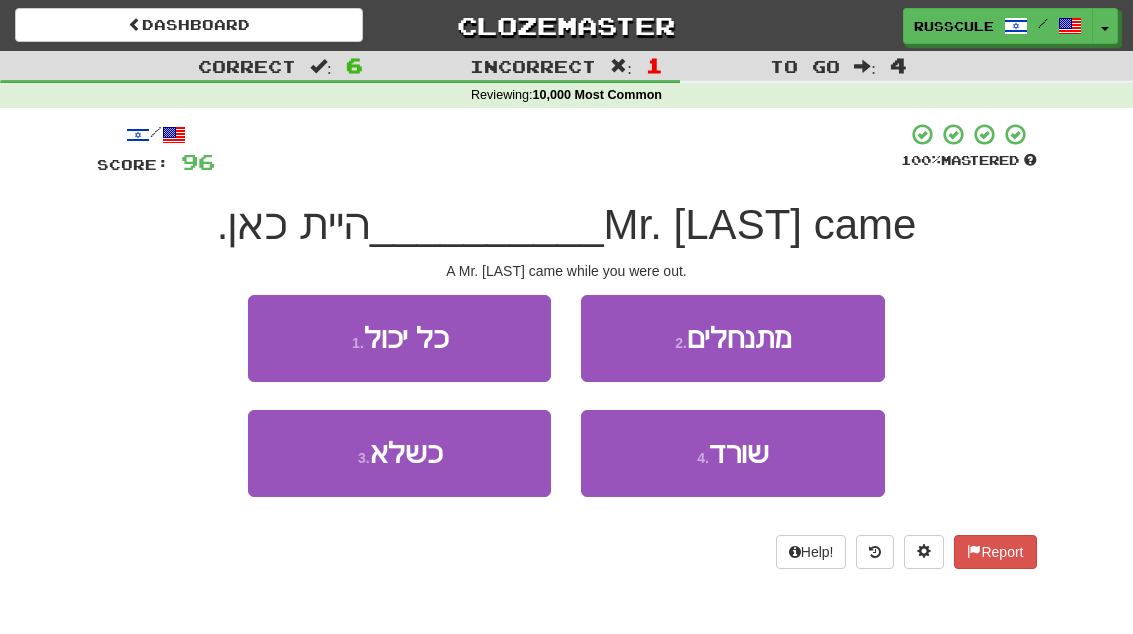 click on "3 .  כשלא" at bounding box center (399, 453) 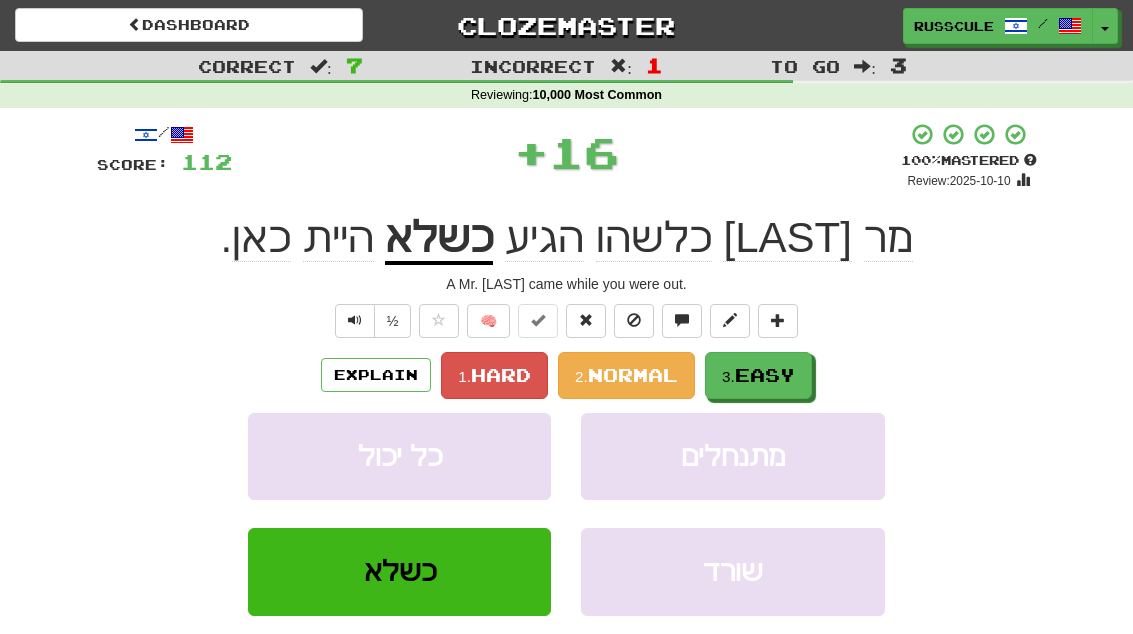 click on "3.  Easy" at bounding box center [758, 375] 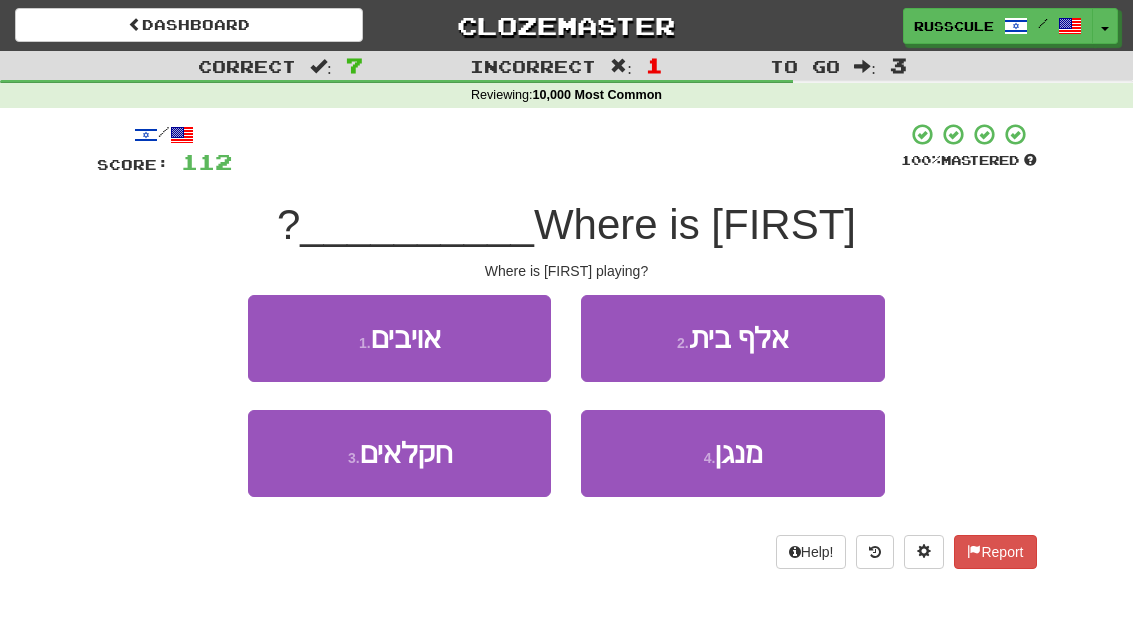 click on "4 .  מנגן" at bounding box center [732, 453] 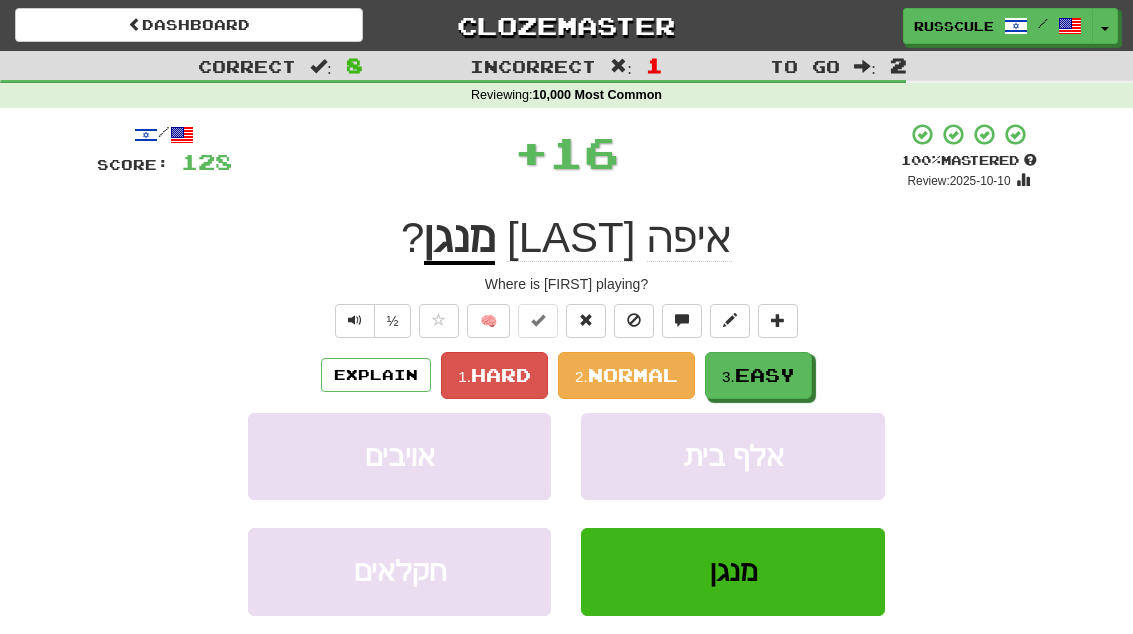 click on "3.  Easy" at bounding box center (758, 375) 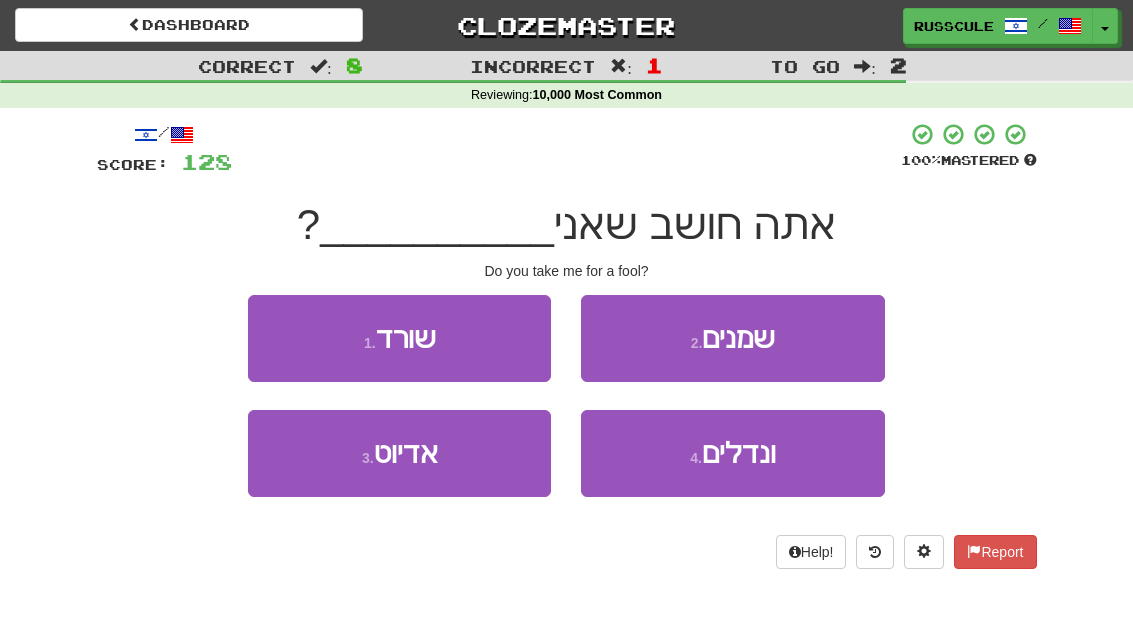 click on "3 .  אדיוט" at bounding box center (399, 453) 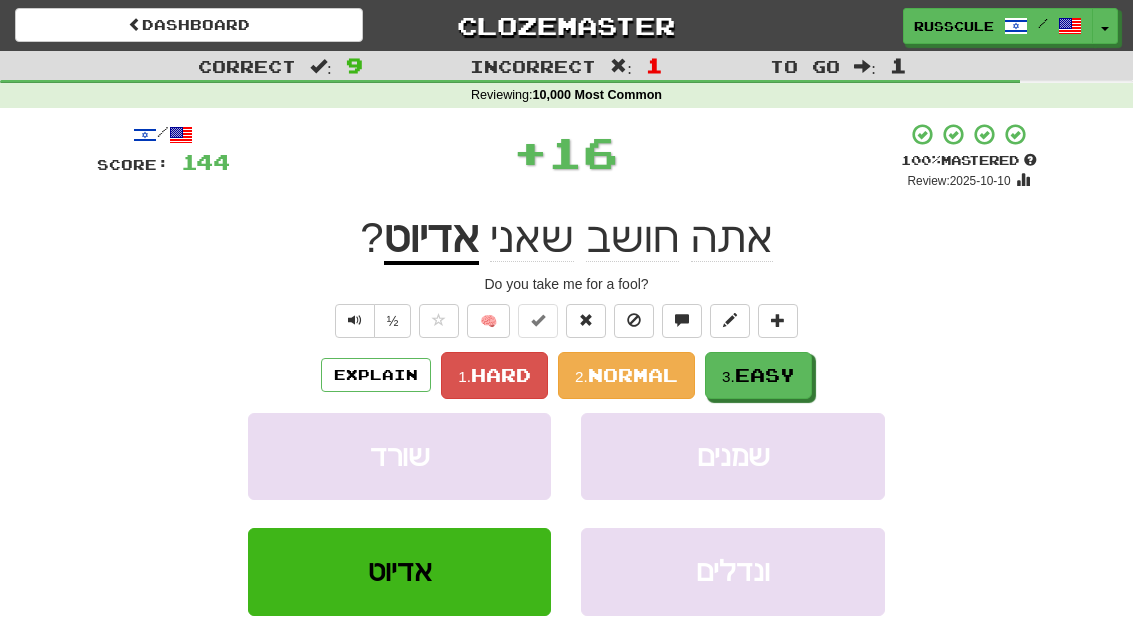 click on "Easy" at bounding box center [765, 375] 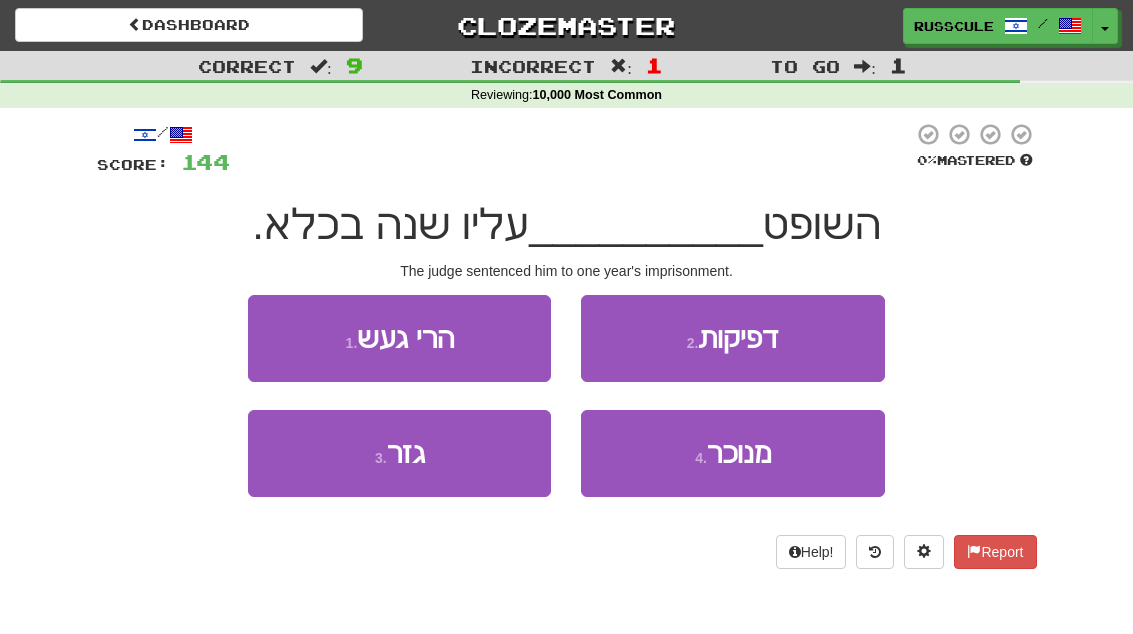 click on "3 .  גזר" at bounding box center [399, 453] 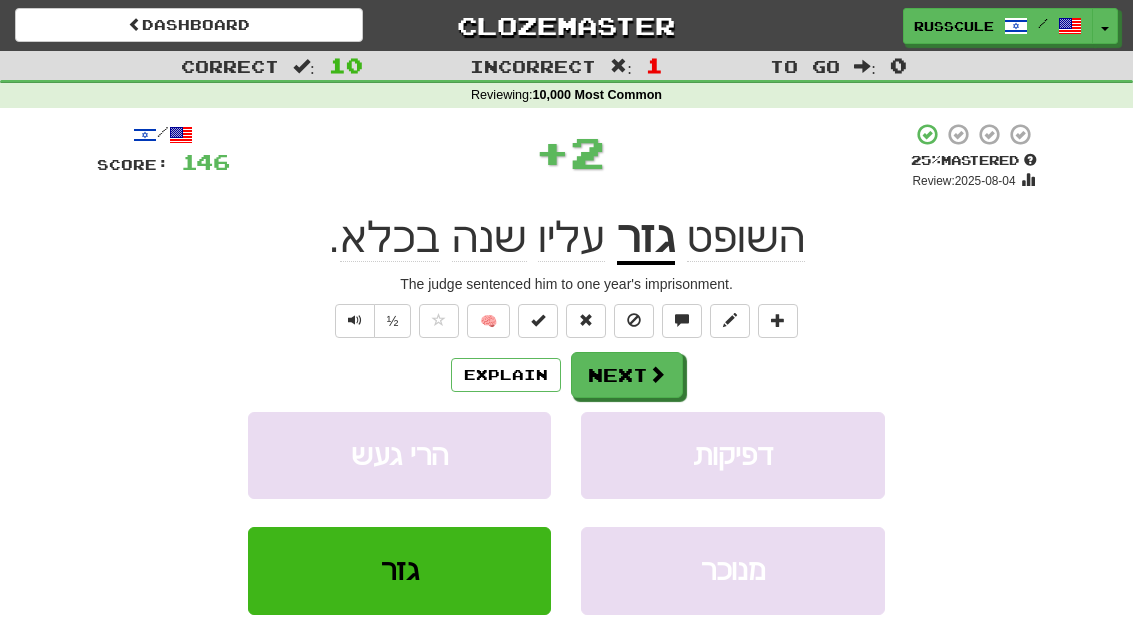 click on "Next" at bounding box center (627, 375) 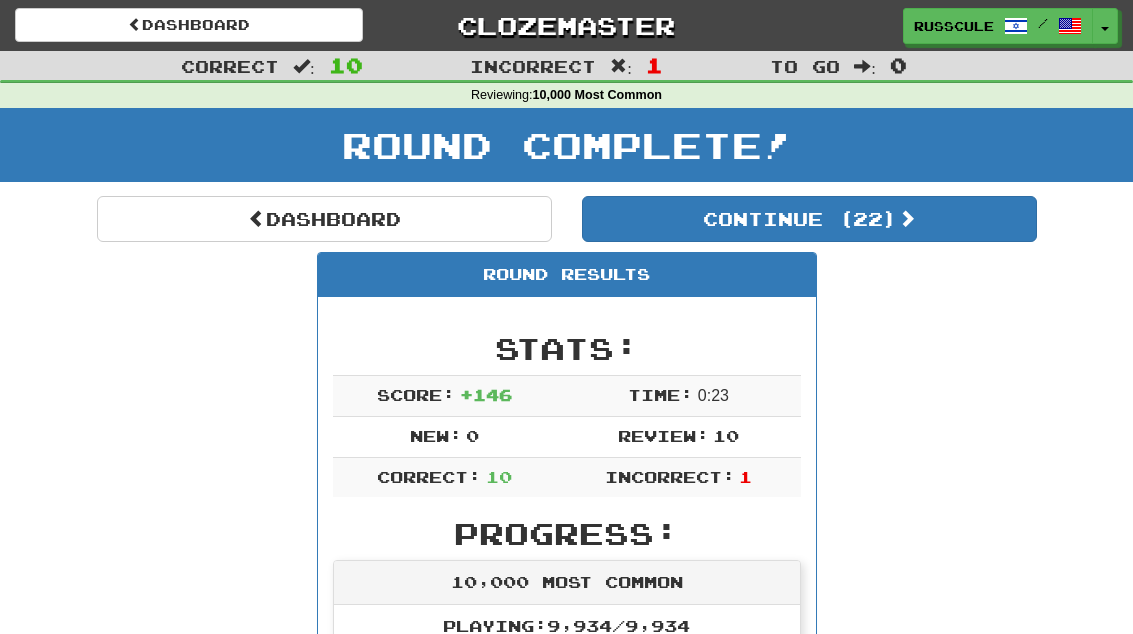 click on "Continue ( 22 )" at bounding box center [809, 219] 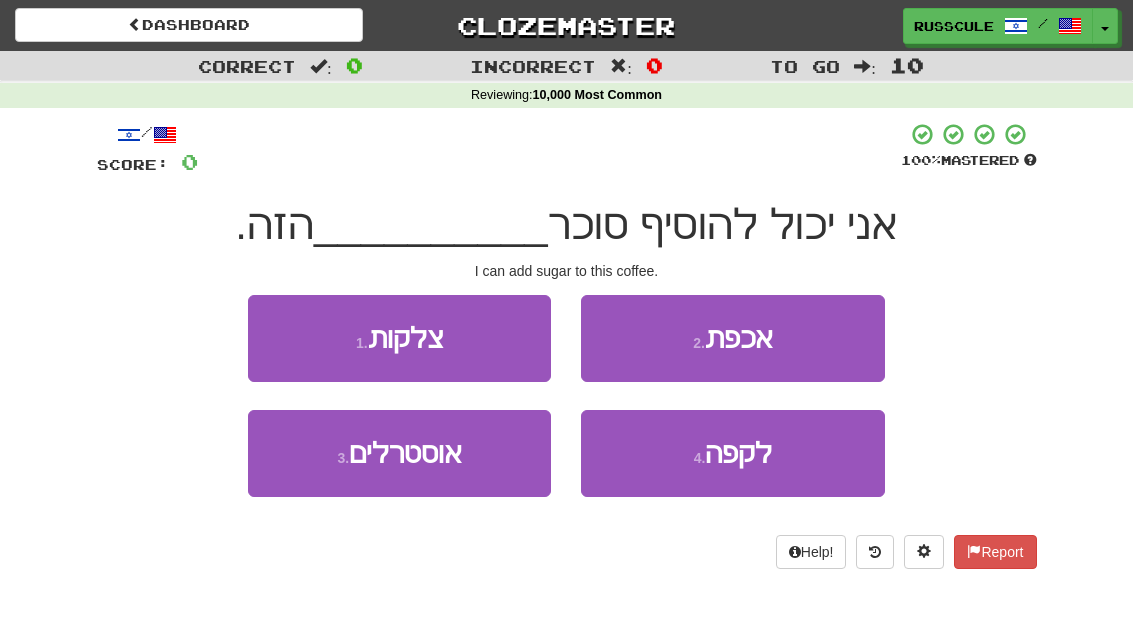 click on "4 .  לקפה" at bounding box center (732, 453) 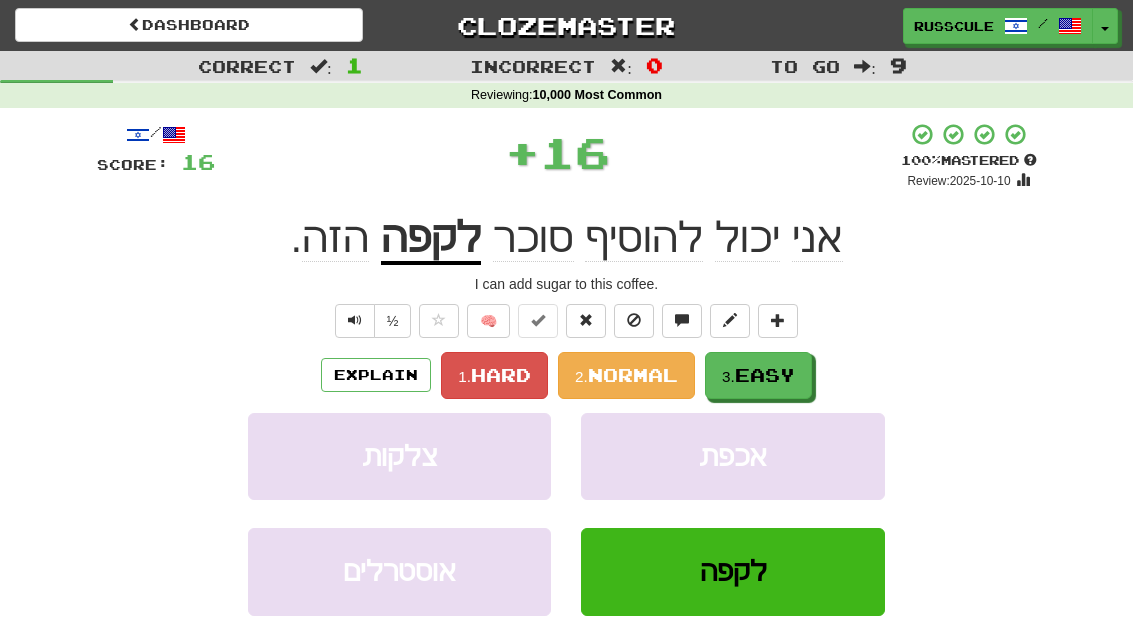 click on "3.  Easy" at bounding box center (758, 375) 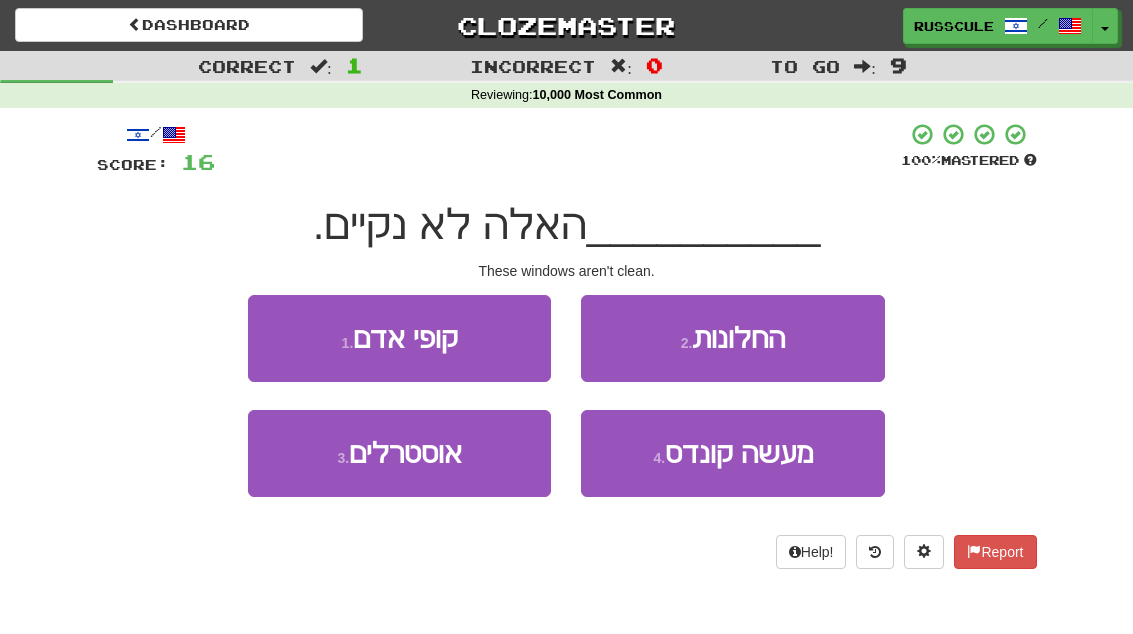 click on "2 .  החלונות" at bounding box center [732, 338] 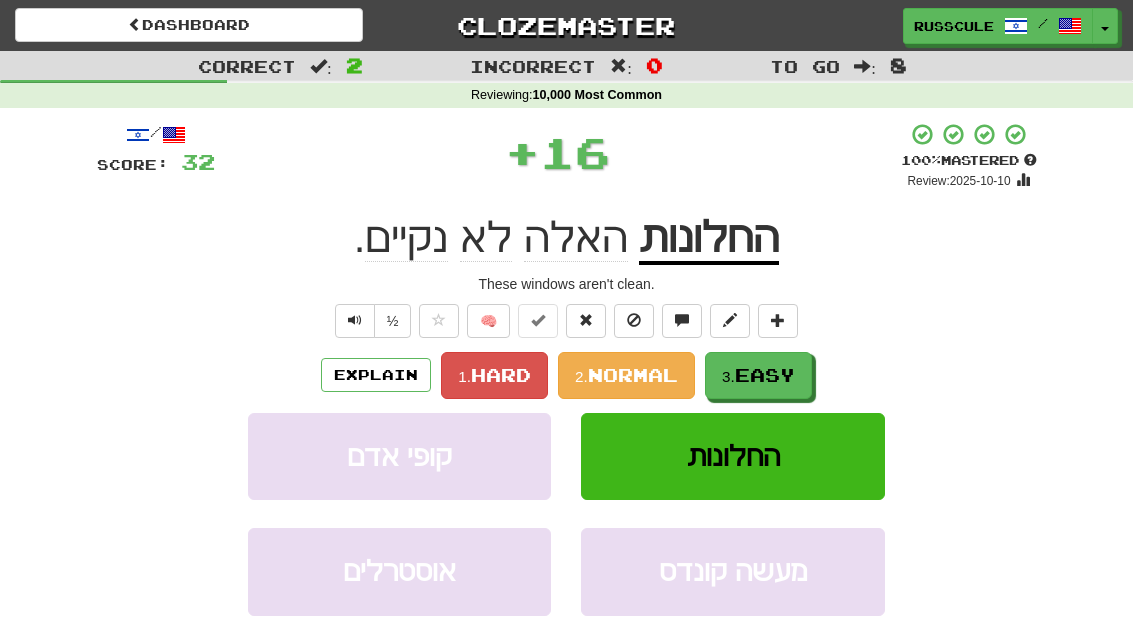 click on "Easy" at bounding box center [765, 375] 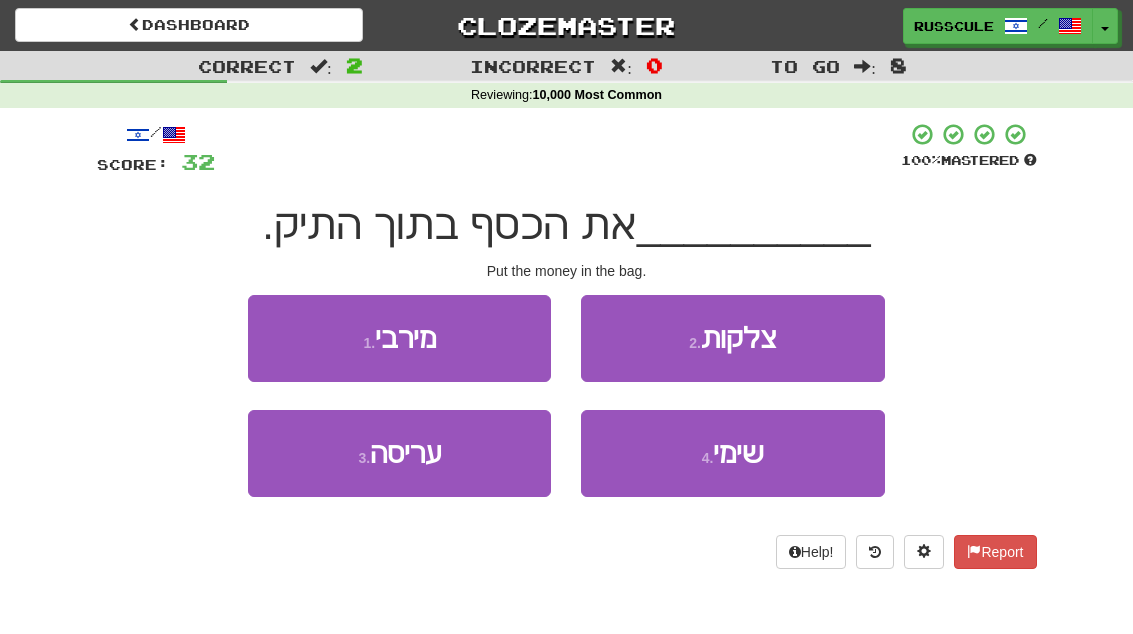 click on "4 .  שימי" at bounding box center [732, 453] 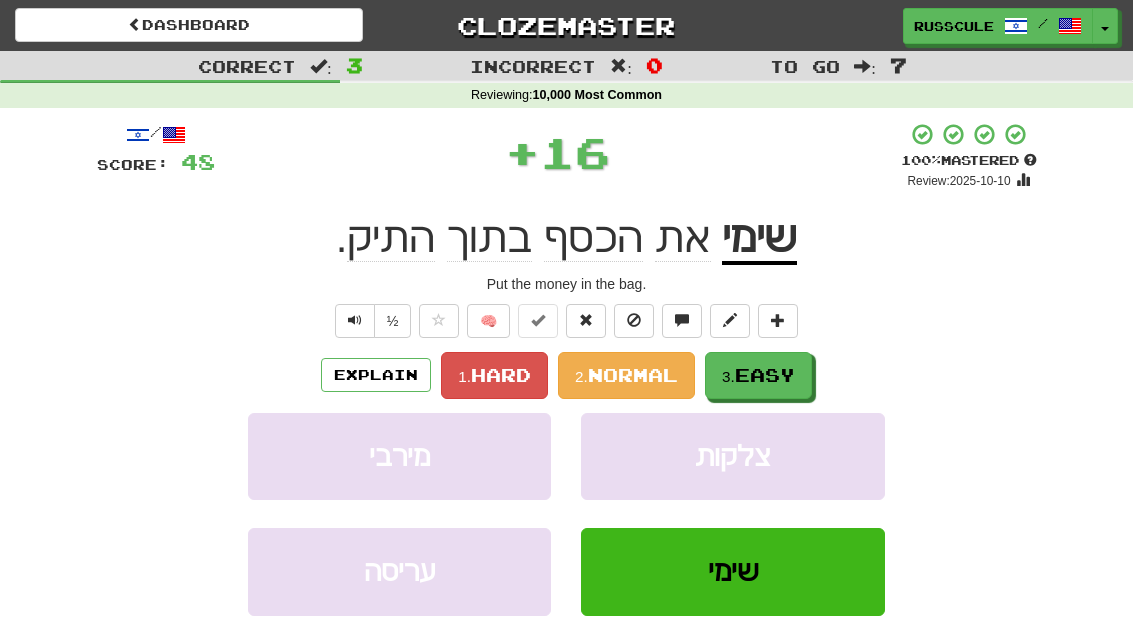 click on "3.  Easy" at bounding box center (758, 375) 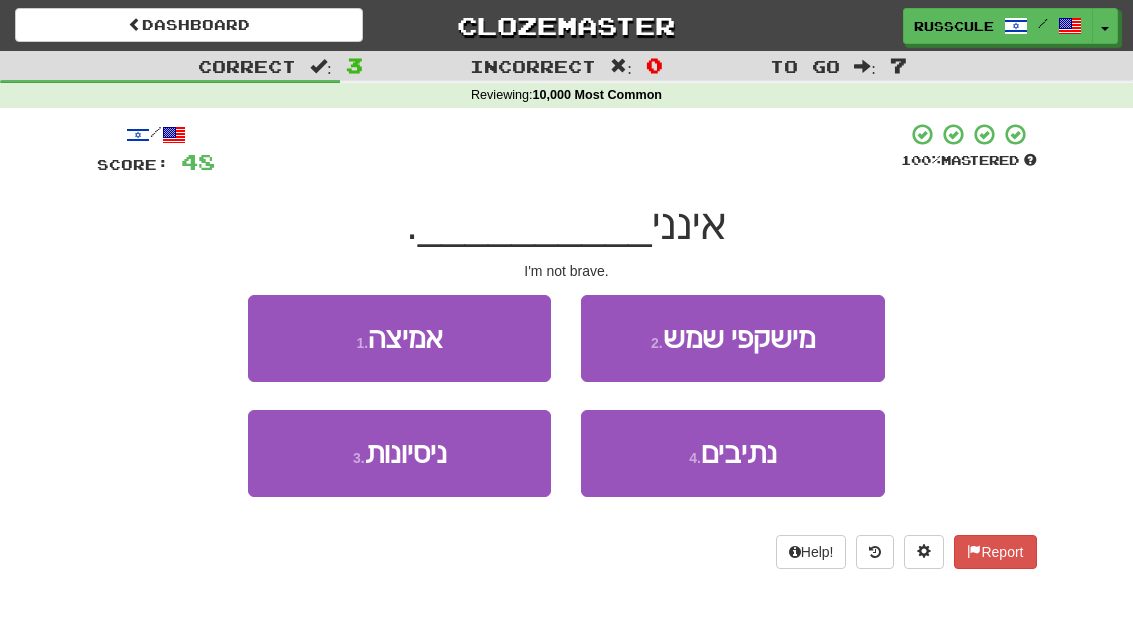 click on "1 .  אמיצה" at bounding box center [399, 338] 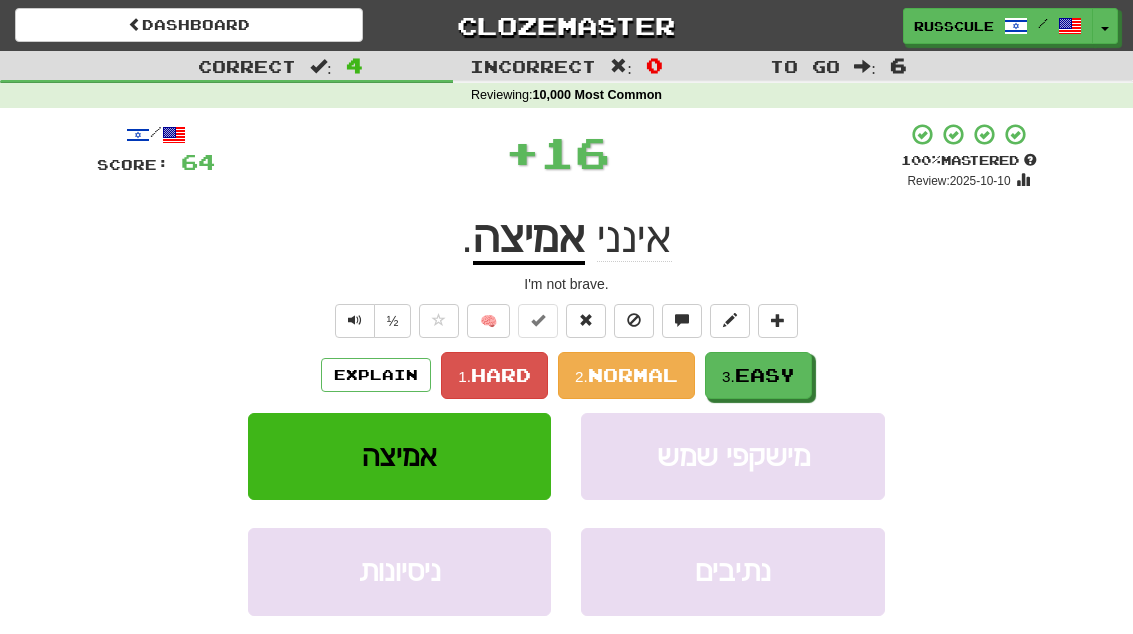 click on "3.  Easy" at bounding box center [758, 375] 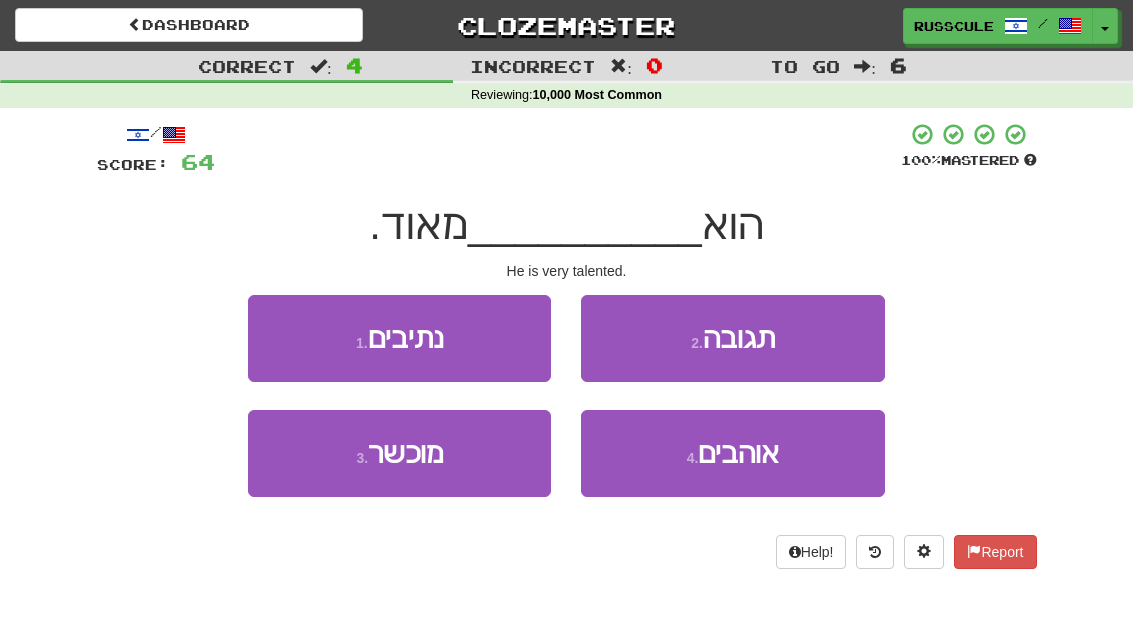 click on "3 .  מוכשר" at bounding box center [399, 453] 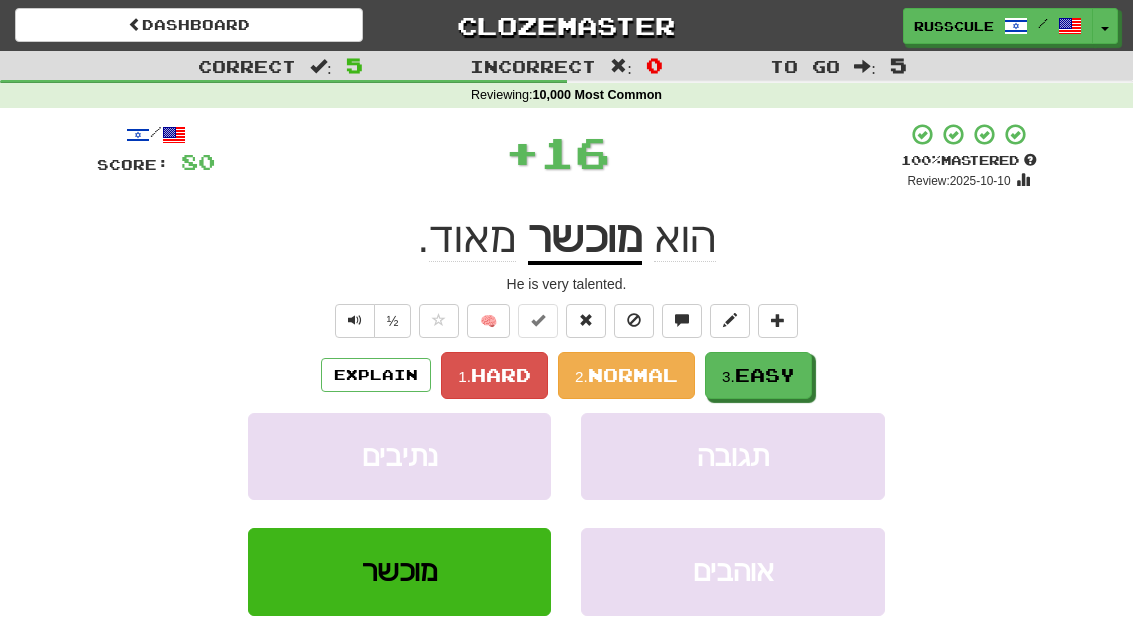 click on "3.  Easy" at bounding box center (758, 375) 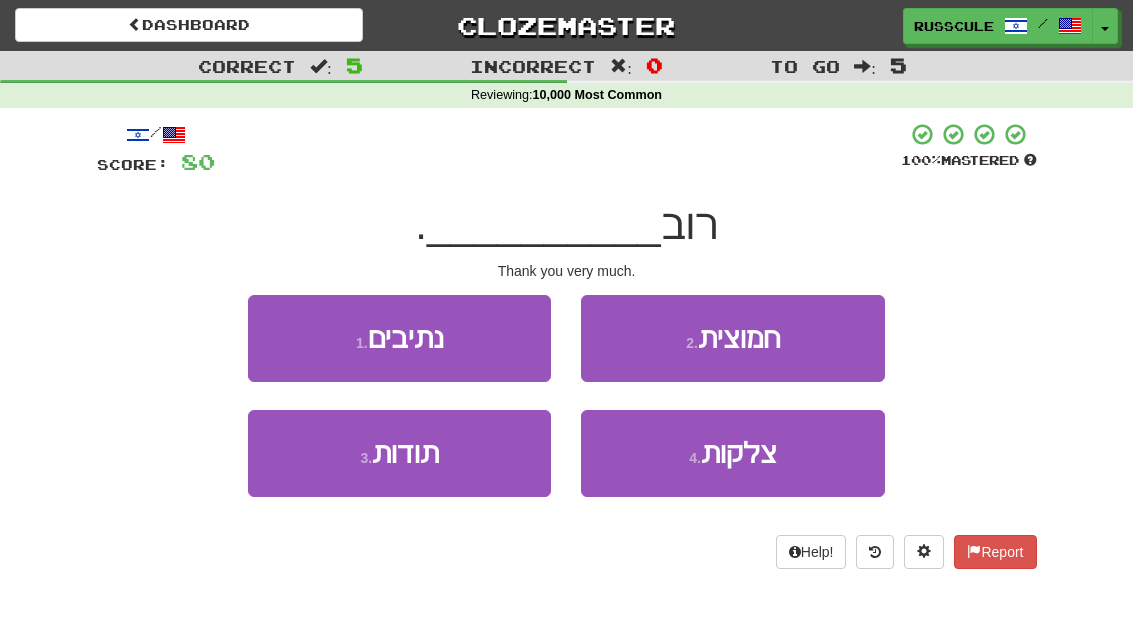 click on "3 .  תודות" at bounding box center (399, 453) 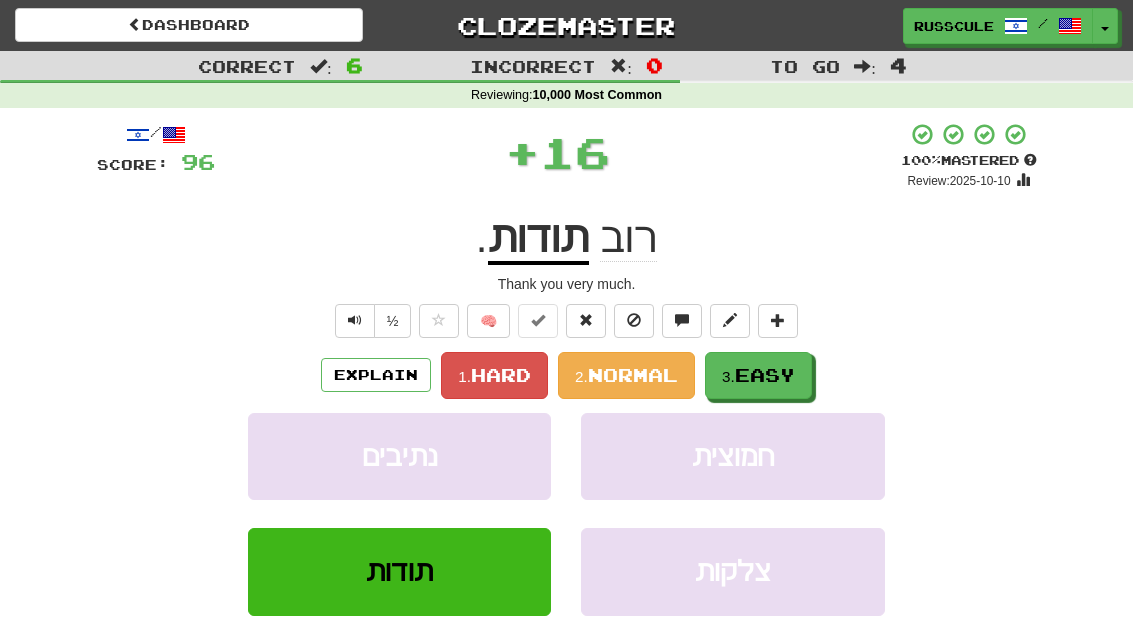 click on "Easy" at bounding box center [765, 375] 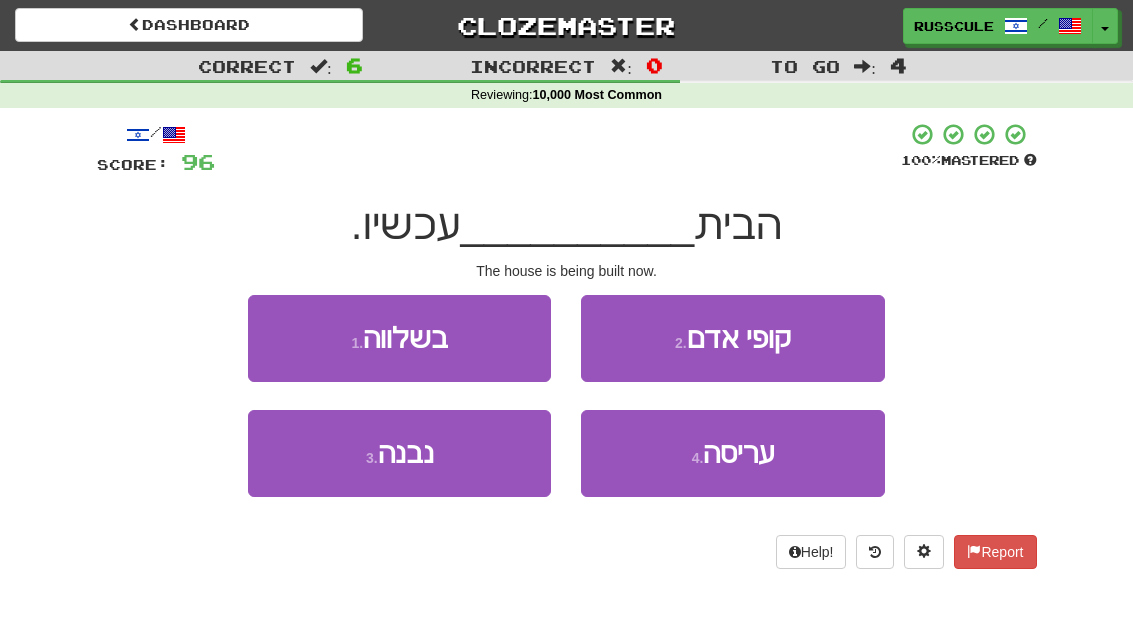 click on "3 .  נבנה" at bounding box center (399, 453) 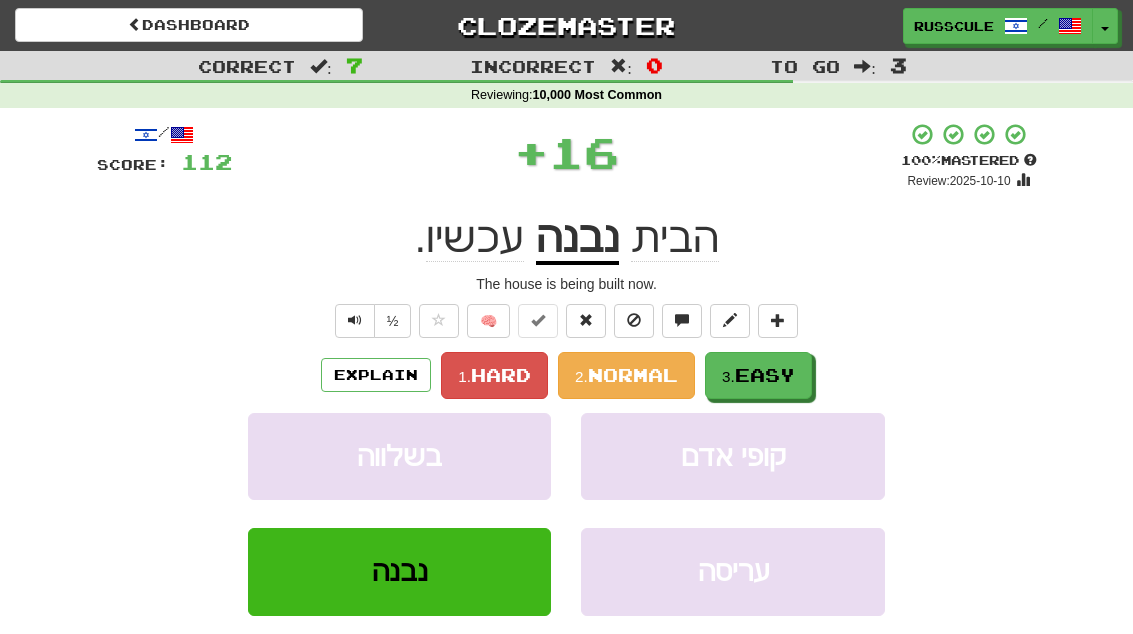click on "Easy" at bounding box center [765, 375] 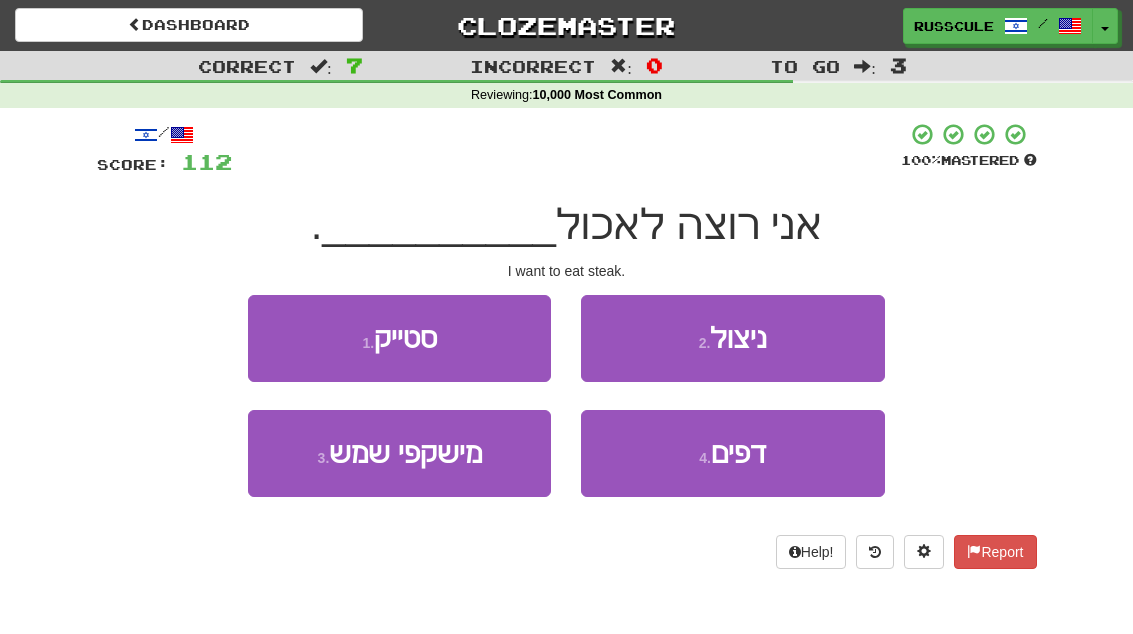click on "1 .  סטייק" at bounding box center [399, 338] 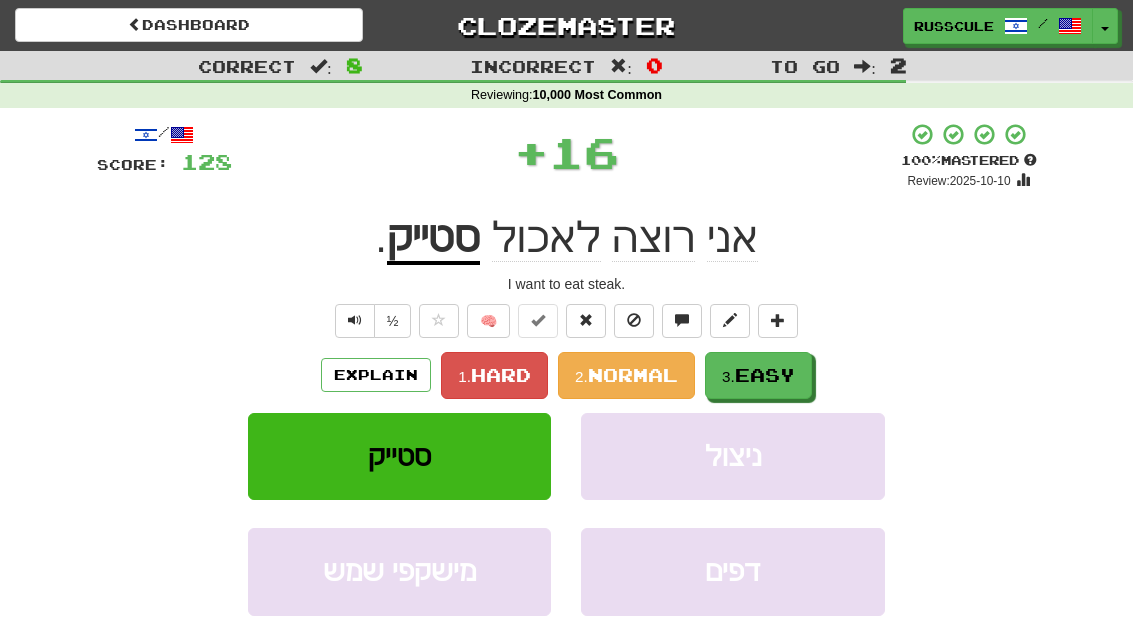 click on "Easy" at bounding box center (765, 375) 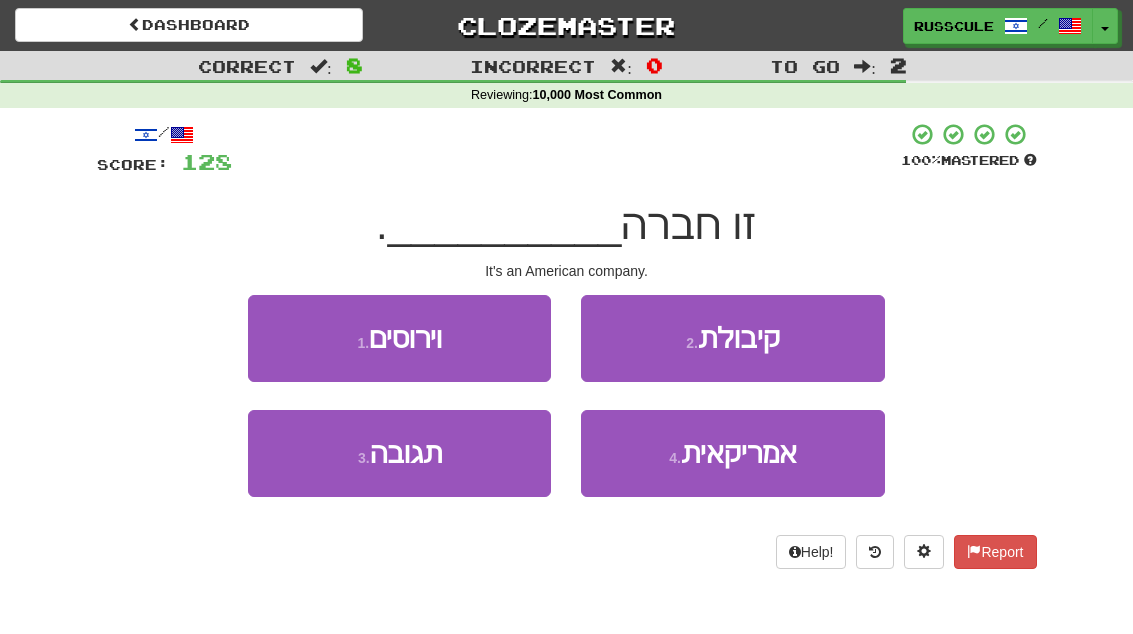 click on "אמריקאית" at bounding box center [739, 453] 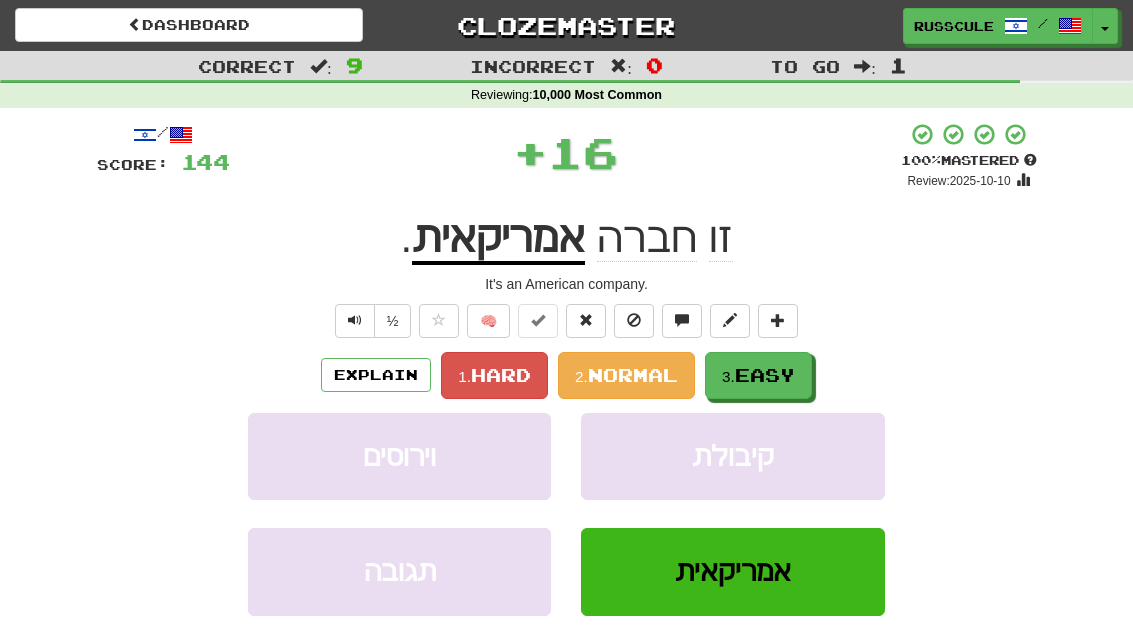 click on "3.  Easy" at bounding box center [758, 375] 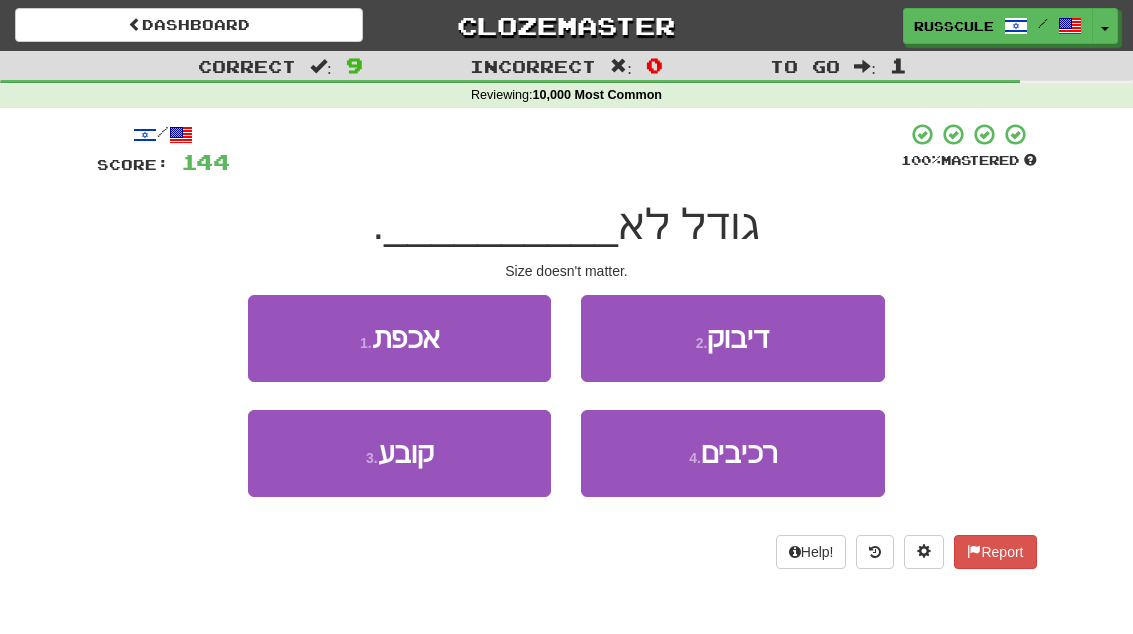 click on "3 .  קובע" at bounding box center (399, 453) 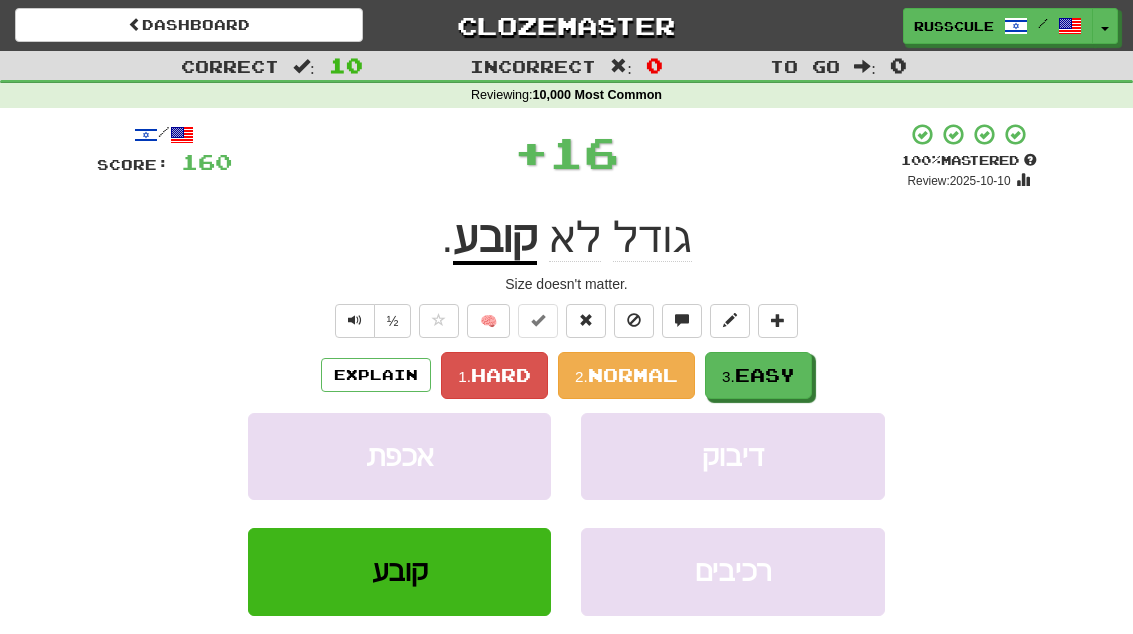 click on "3.  Easy" at bounding box center (758, 375) 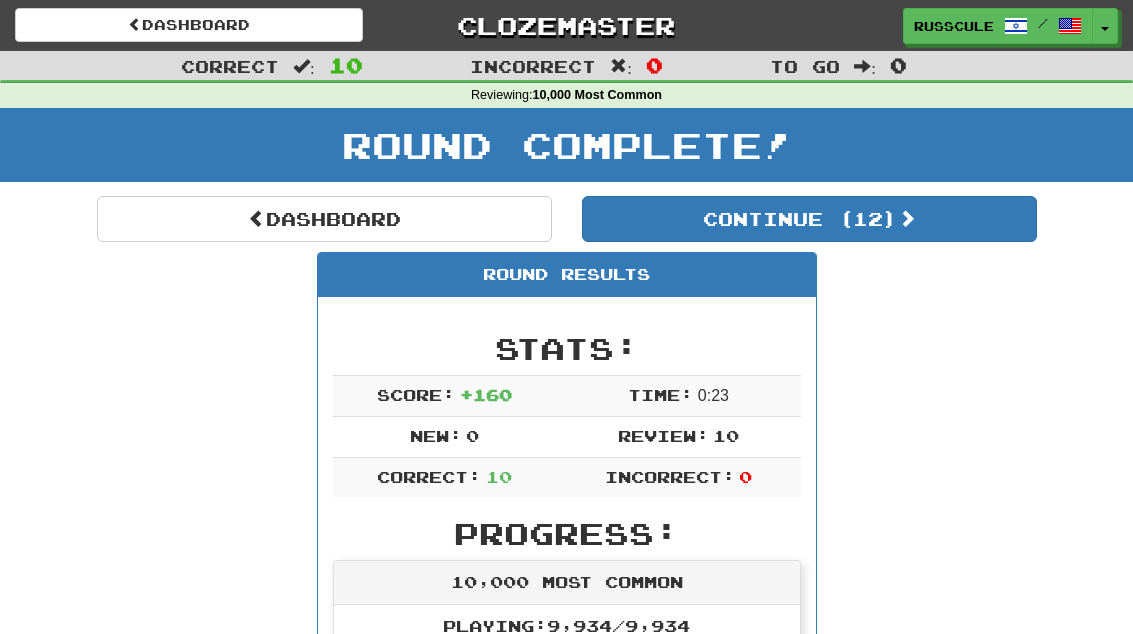 click on "Continue ( 12 )" at bounding box center [809, 219] 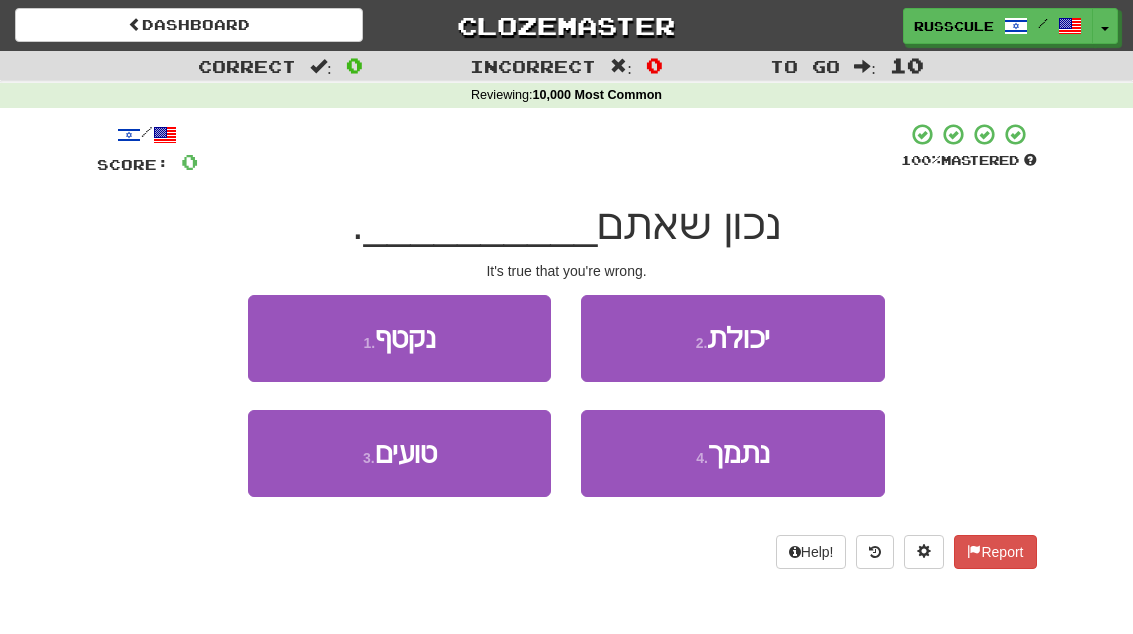 click on "2 .  יכולת" at bounding box center [732, 338] 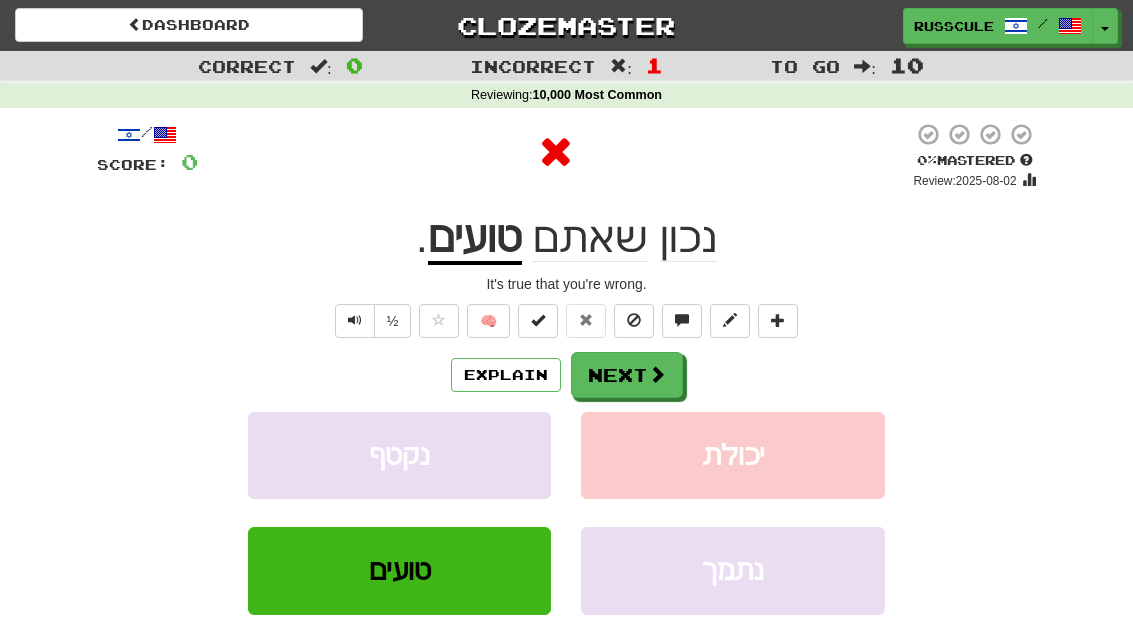 click at bounding box center (657, 374) 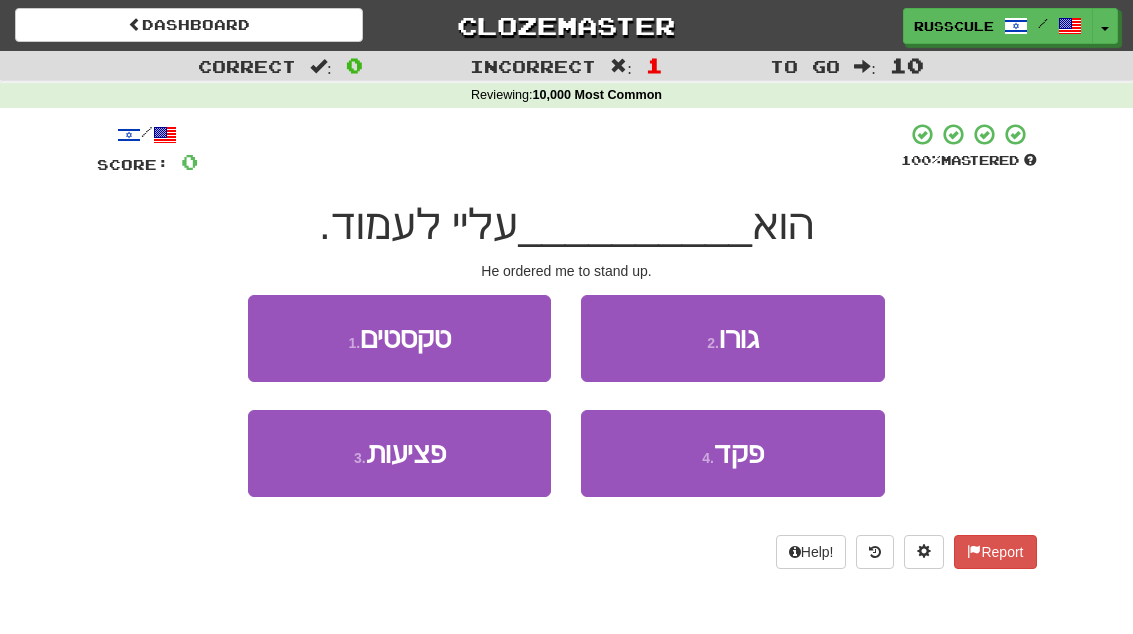 click on "4 .  פקד" at bounding box center (732, 453) 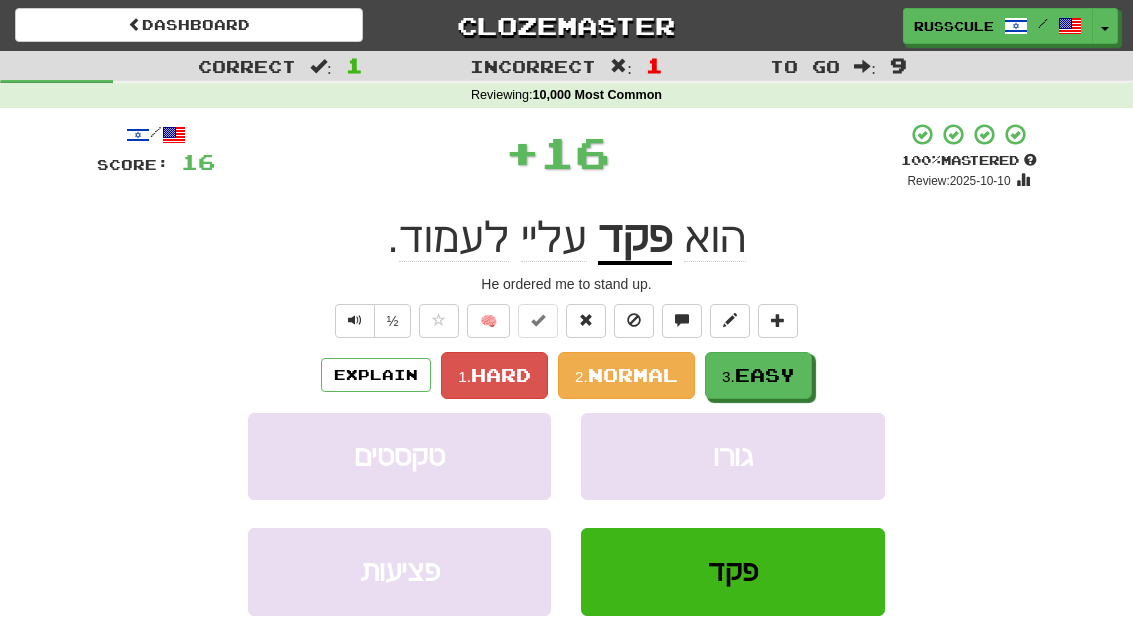 click on "3.  Easy" at bounding box center [758, 375] 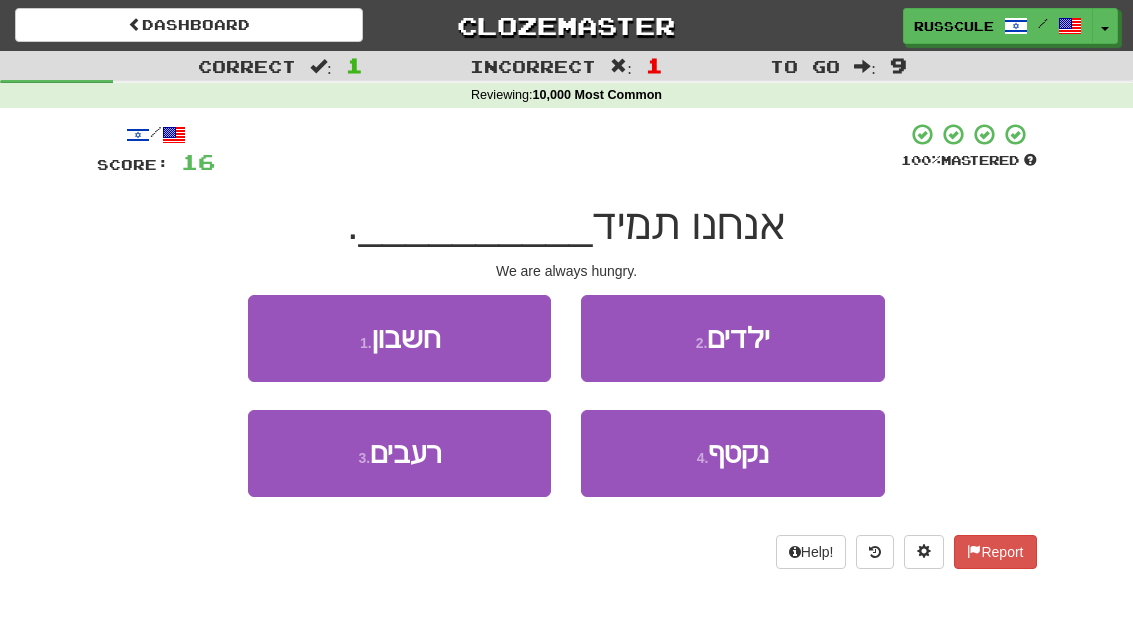 click on "3 .  רעבים" at bounding box center [399, 453] 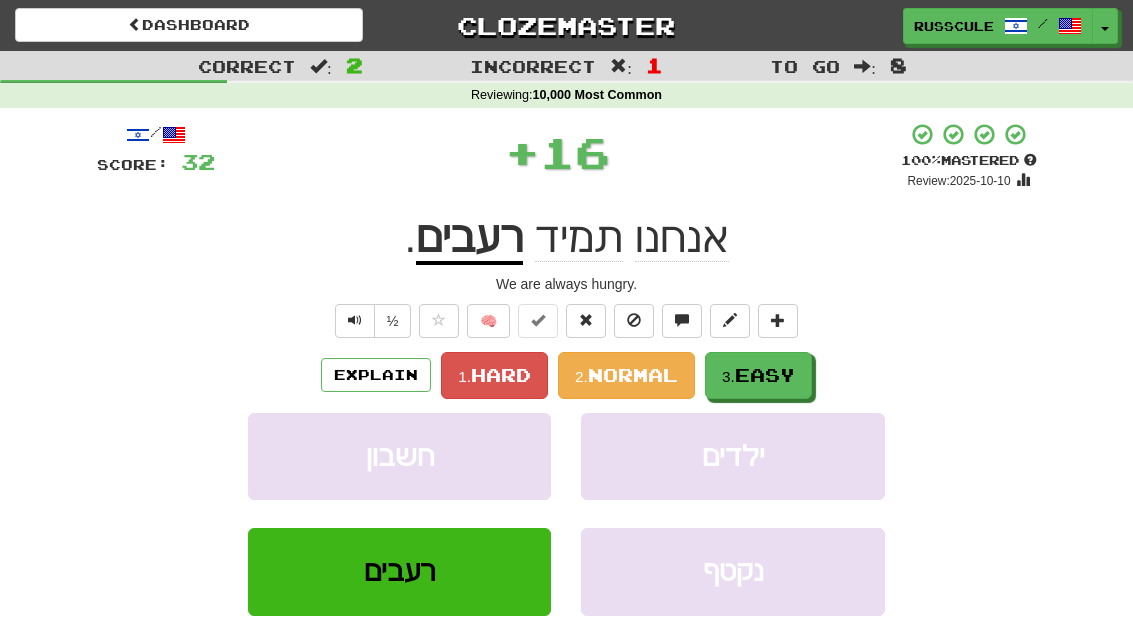 click on "Easy" at bounding box center [765, 375] 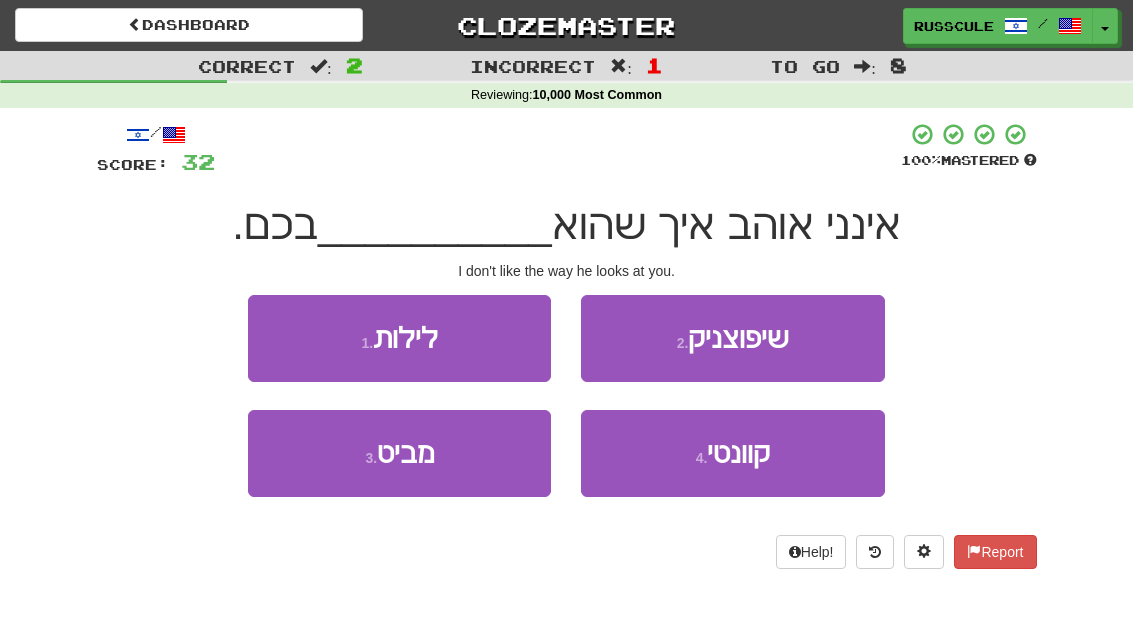 click on "3 .  מביט" at bounding box center (399, 453) 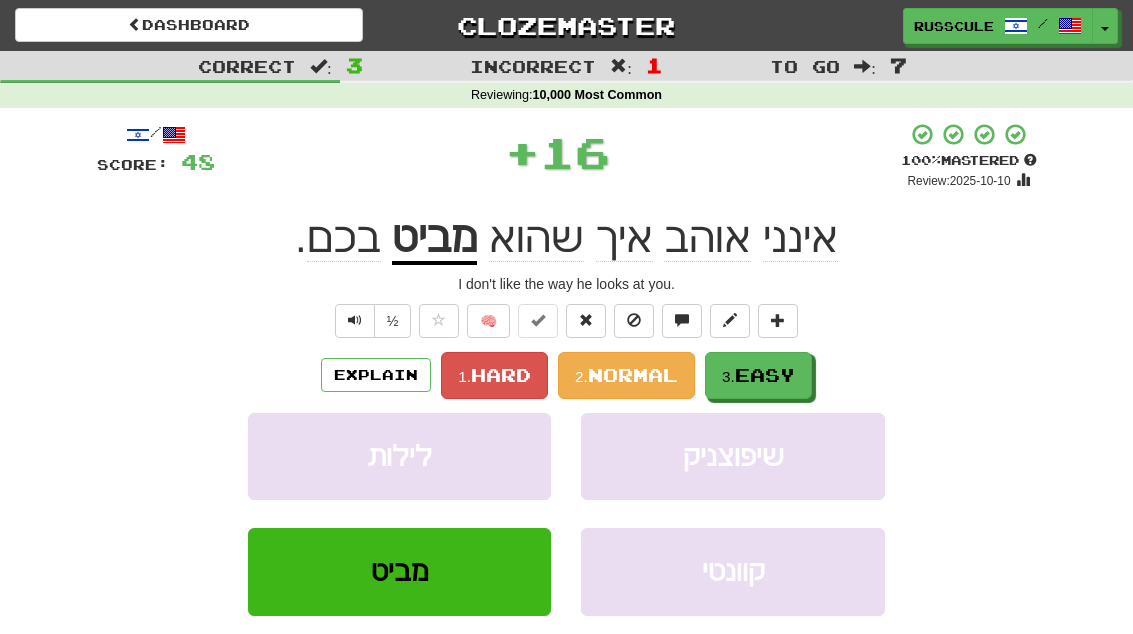 click on "3.  Easy" at bounding box center [758, 375] 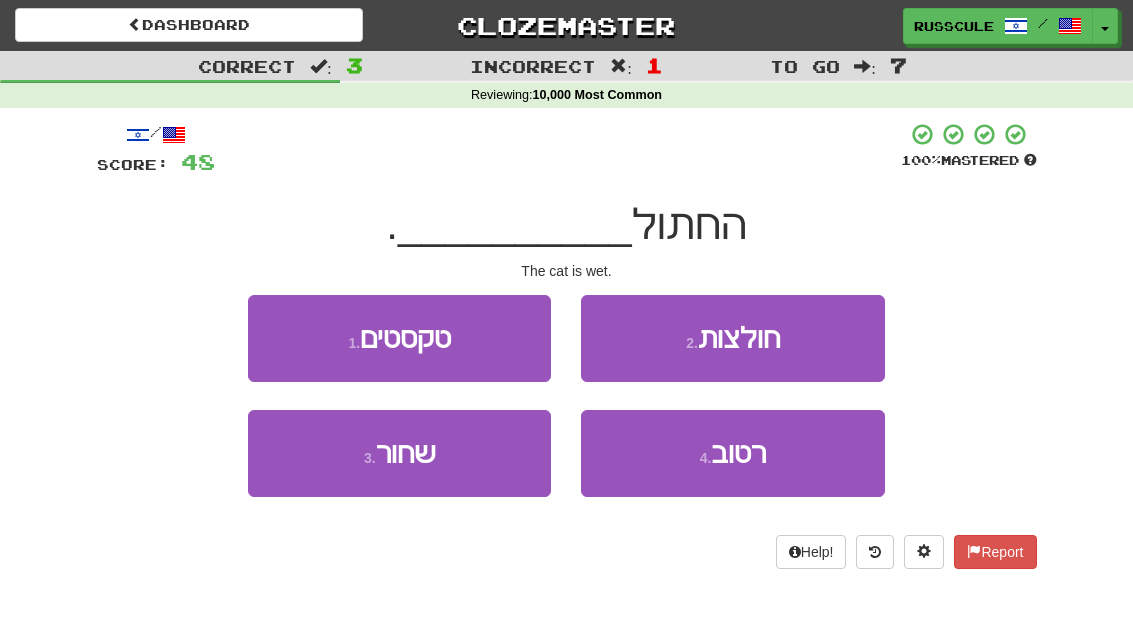 click on "4 .  רטוב" at bounding box center [732, 453] 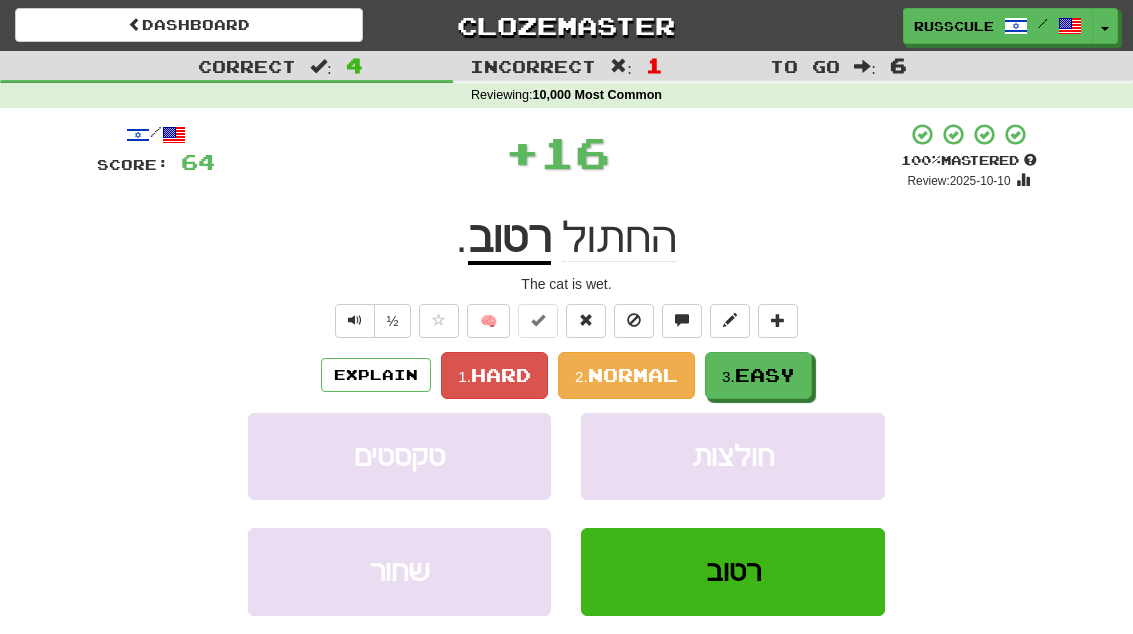 click on "Easy" at bounding box center [765, 375] 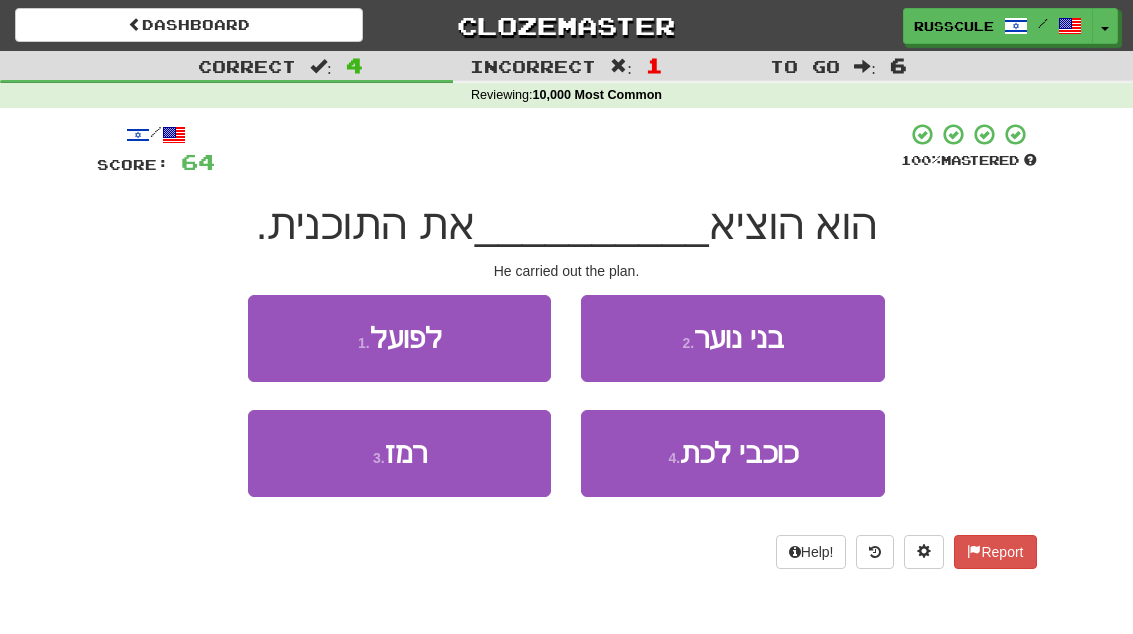 click on "1 .  לפועל" at bounding box center (399, 338) 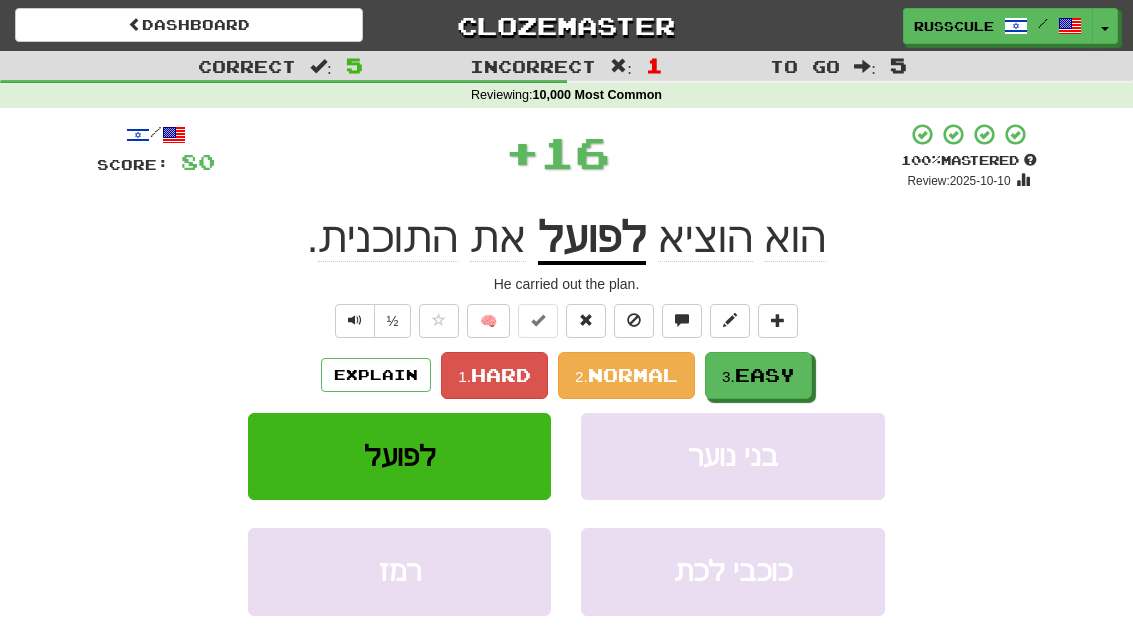 click on "3.  Easy" at bounding box center (758, 375) 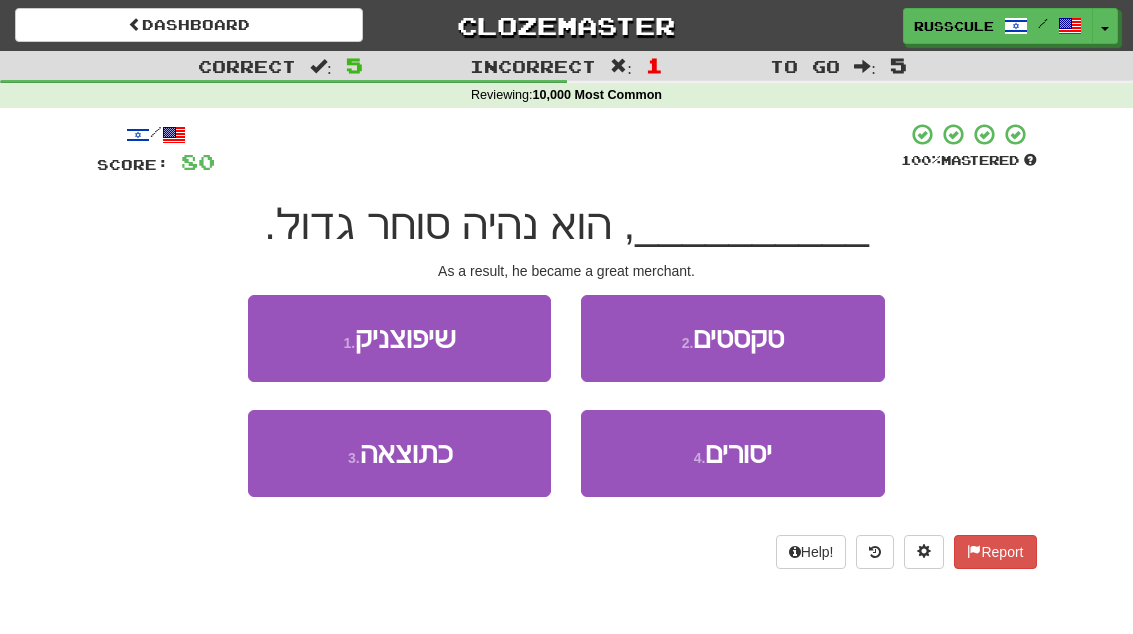 click on "3 .  כתוצאה" at bounding box center (399, 453) 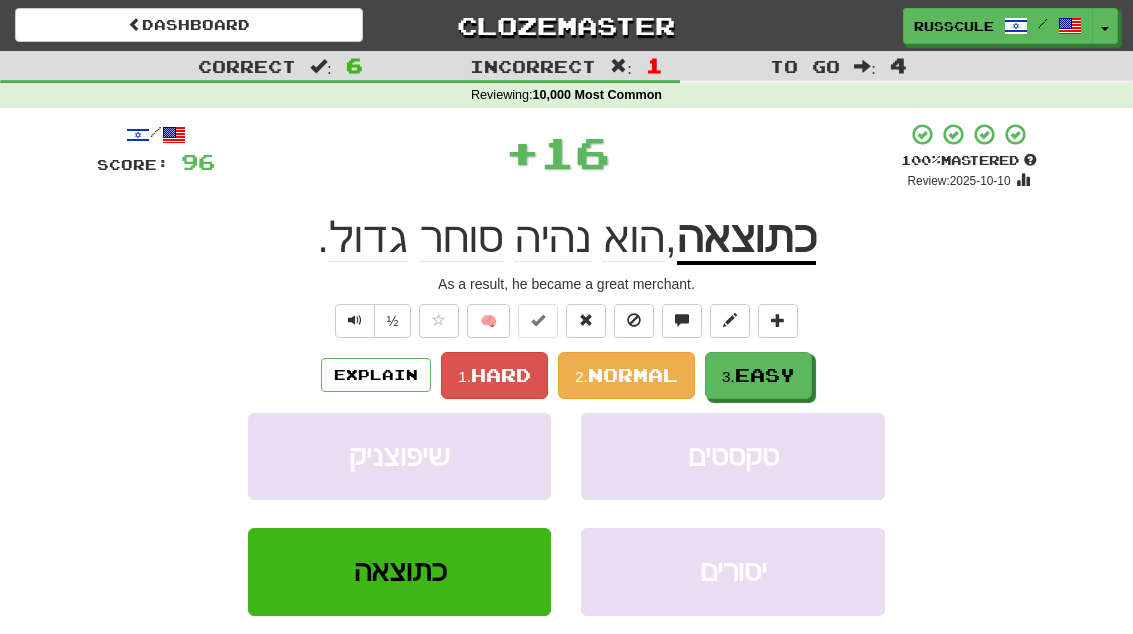 click on "Easy" at bounding box center (765, 375) 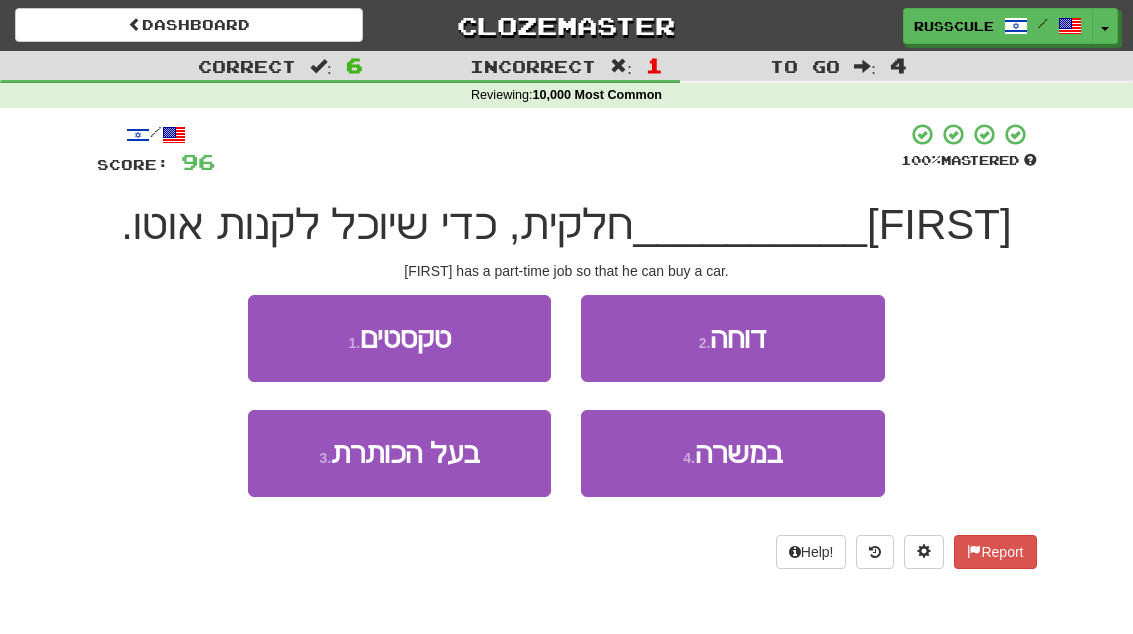 click on "4 .  במשרה" at bounding box center (732, 453) 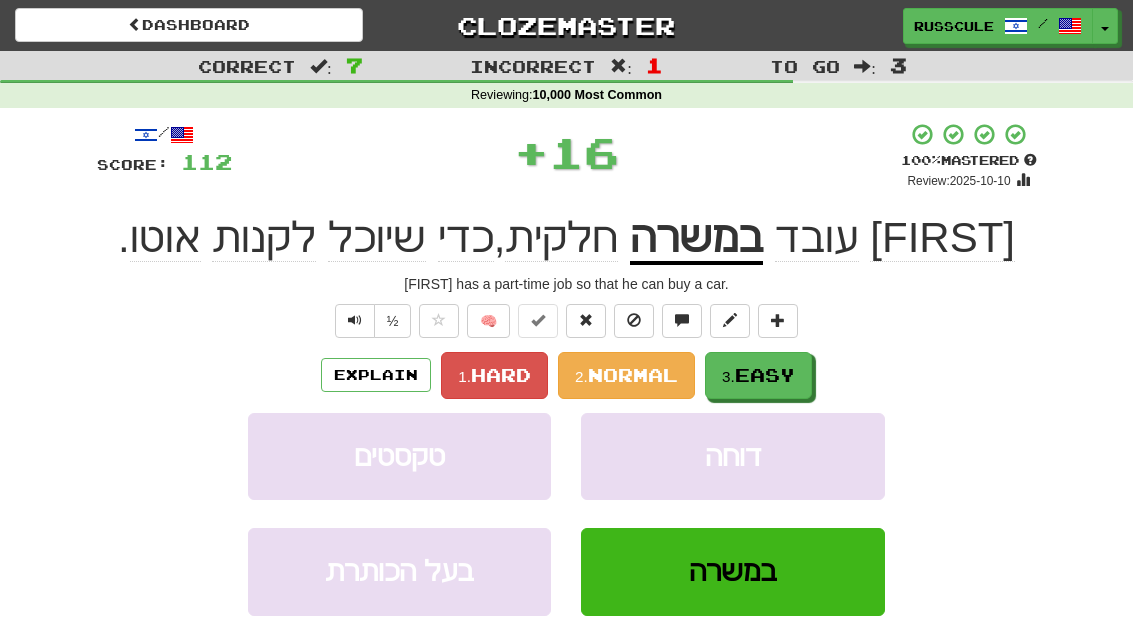 click on "3.  Easy" at bounding box center [758, 375] 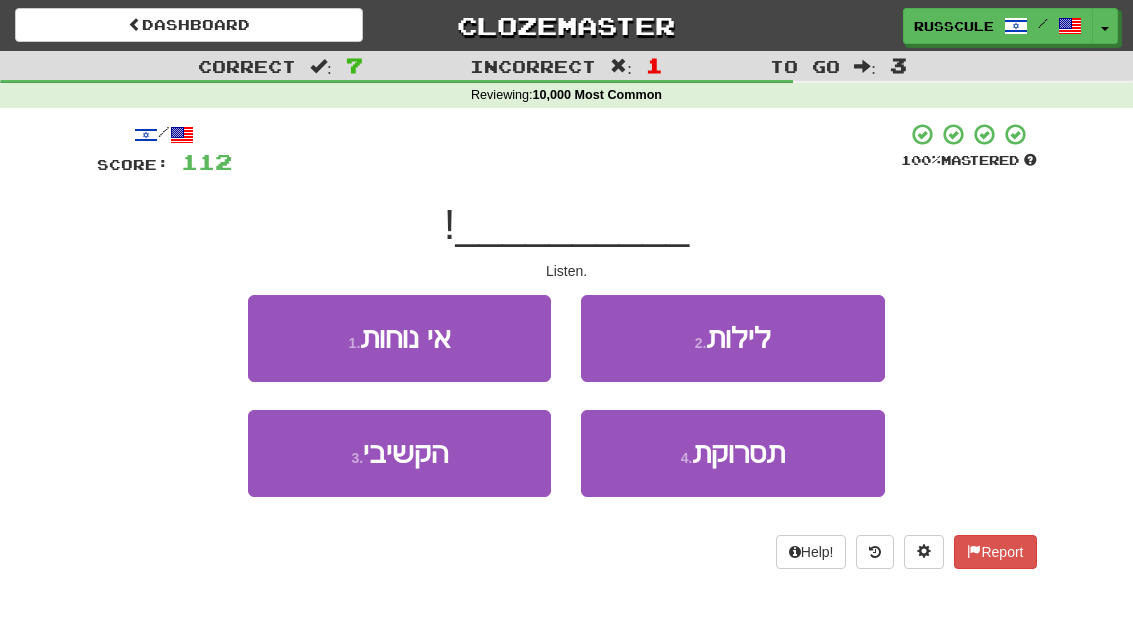 click on "3 .  הקשיבי" at bounding box center [399, 453] 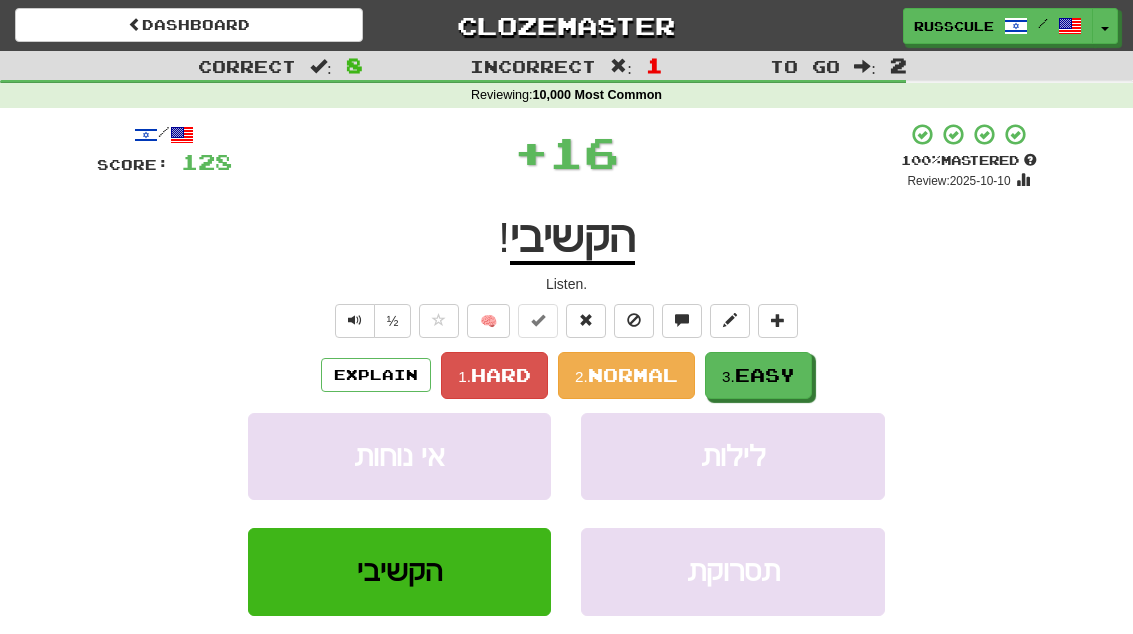 click on "3.  Easy" at bounding box center [758, 375] 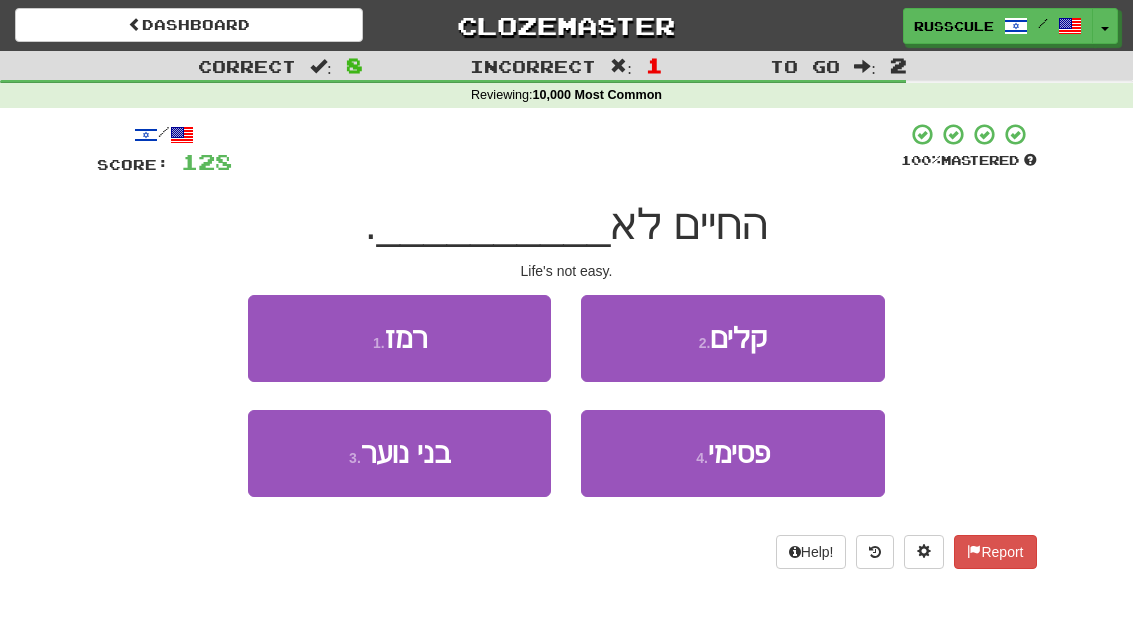 click on "2 .  קלים" at bounding box center [732, 338] 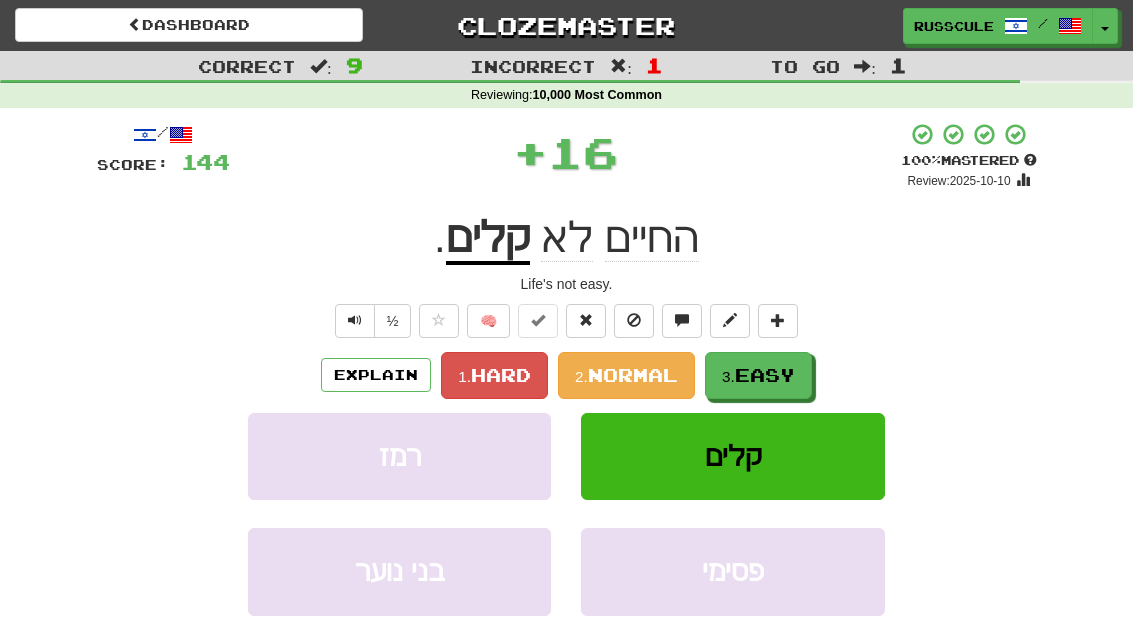 click on "Easy" at bounding box center [765, 375] 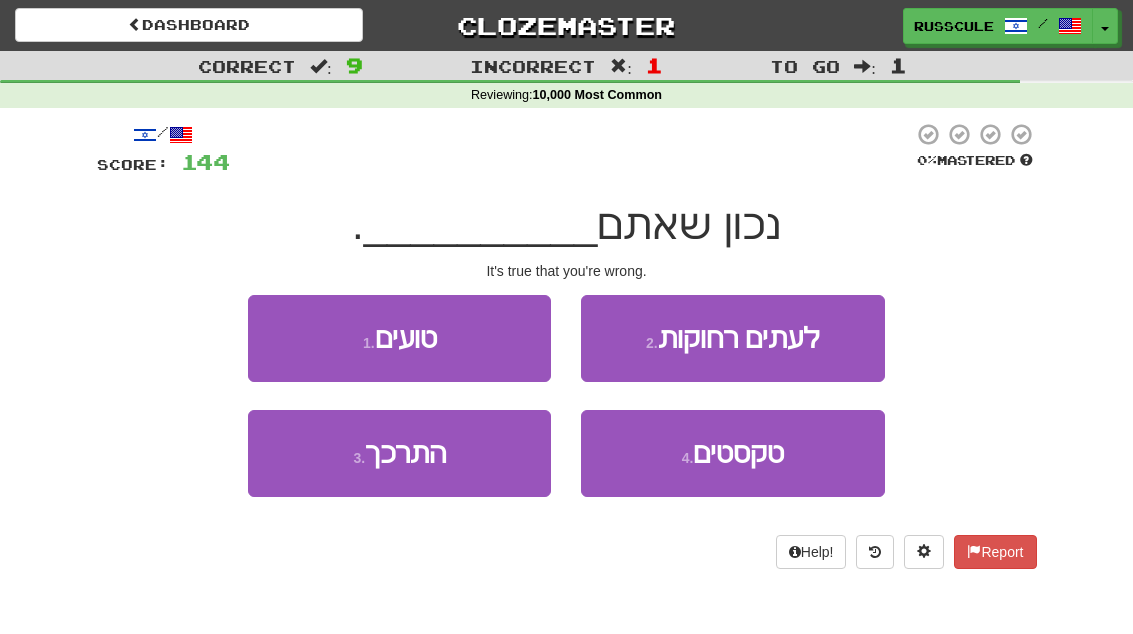 click on "1 .  טועים" at bounding box center (399, 338) 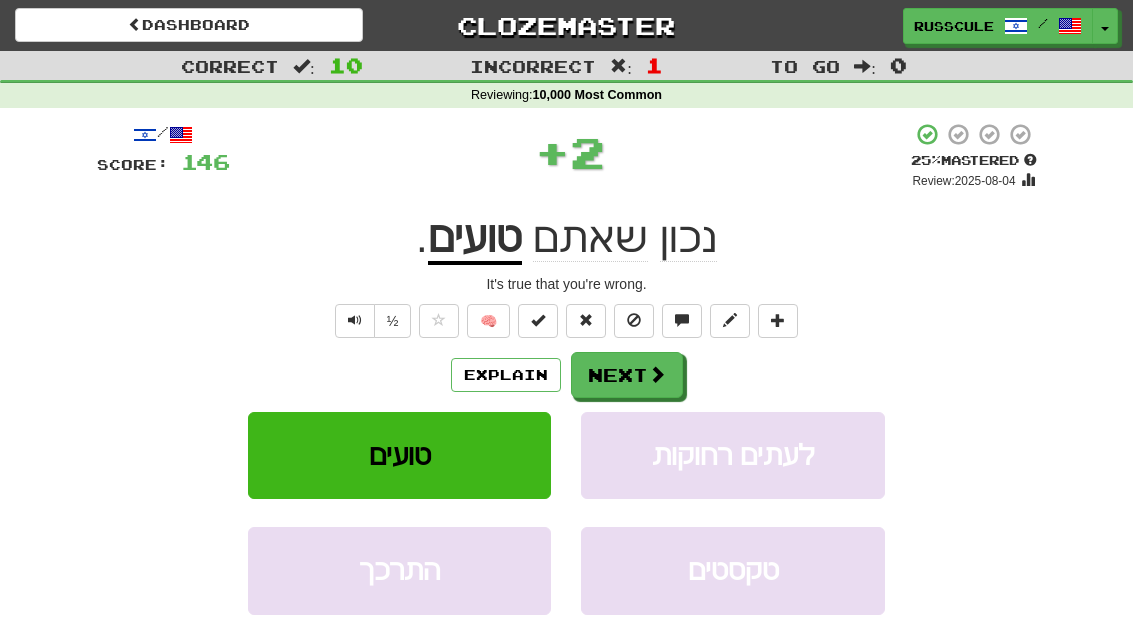 click on "Next" at bounding box center [627, 375] 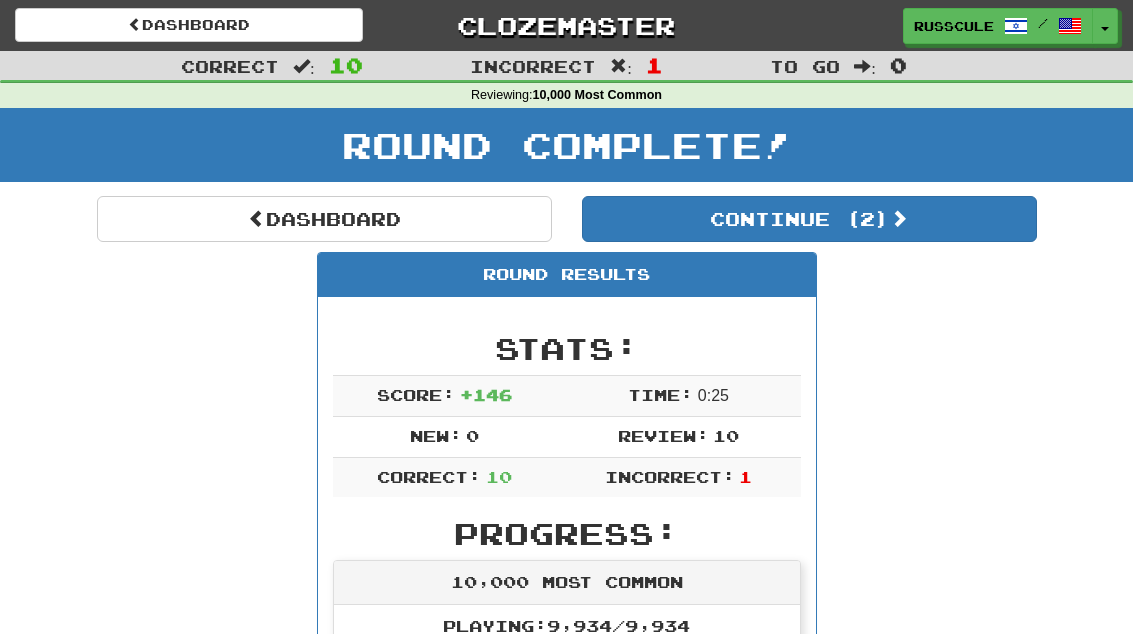 click on "Continue ( 2 )" at bounding box center (809, 219) 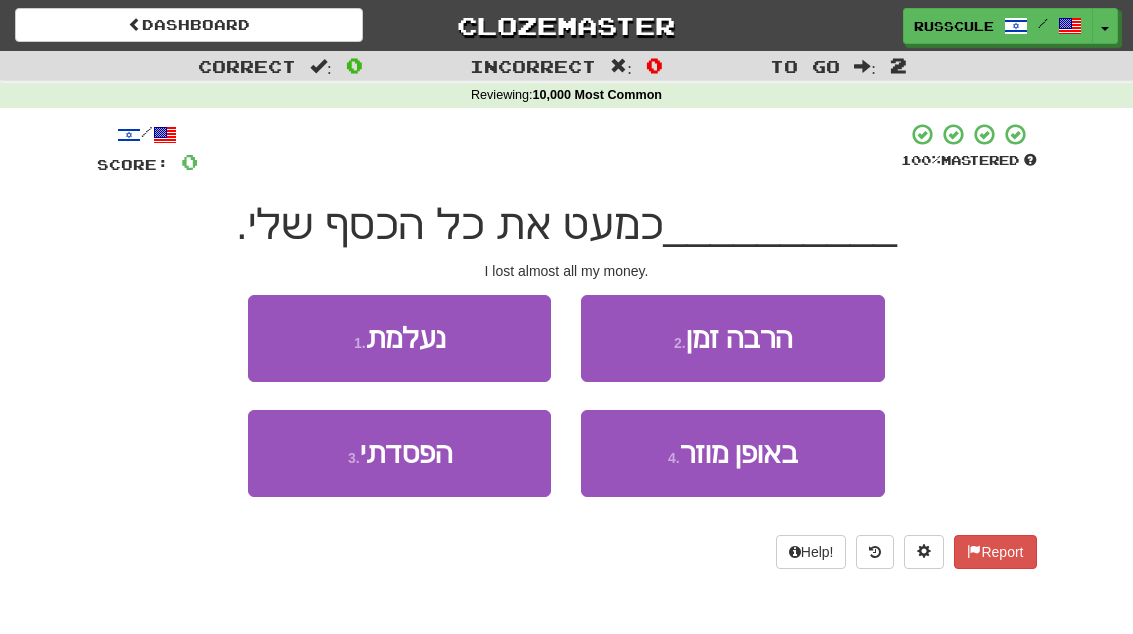 click on "3 .  הפסדתי" at bounding box center [399, 453] 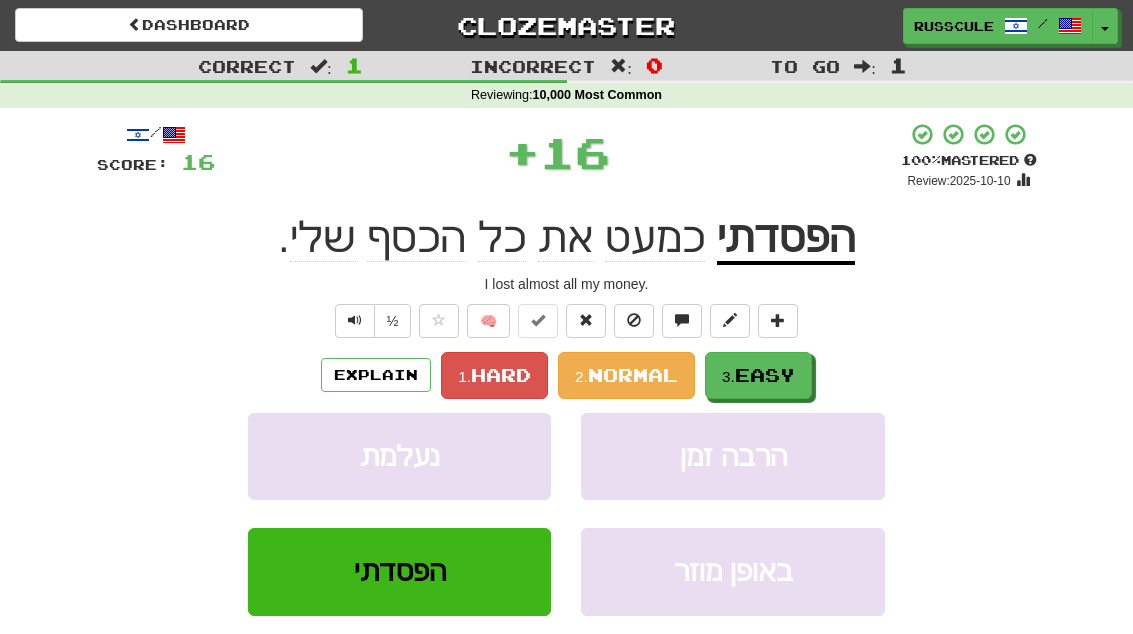 click on "Easy" at bounding box center [765, 375] 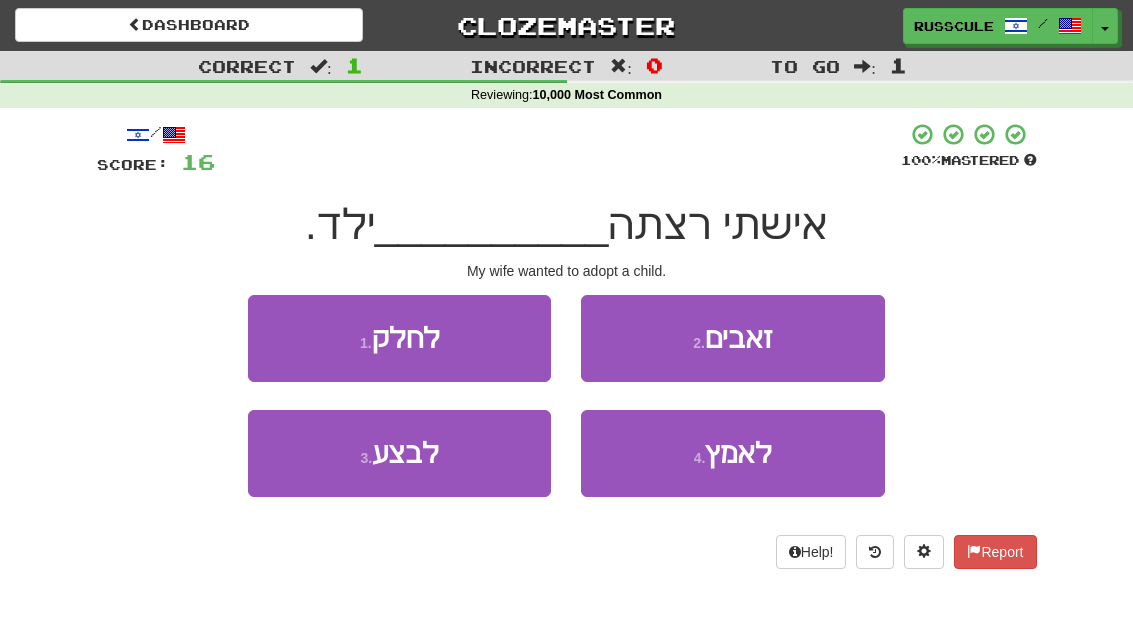 click on "4 .  לאמץ" at bounding box center [732, 453] 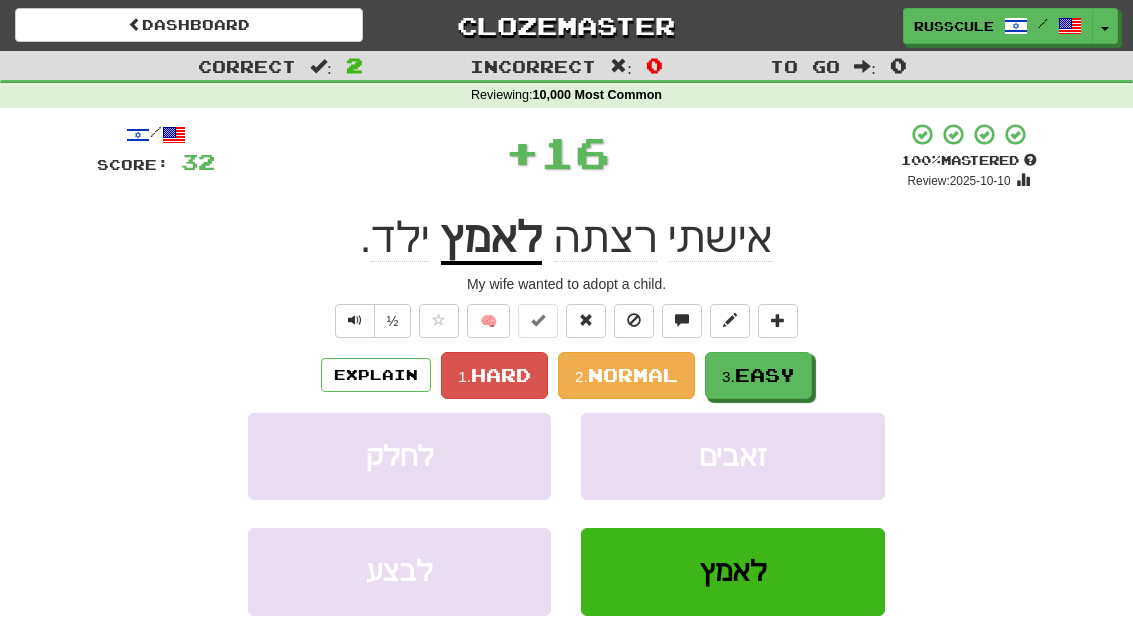 click on "Easy" at bounding box center (765, 375) 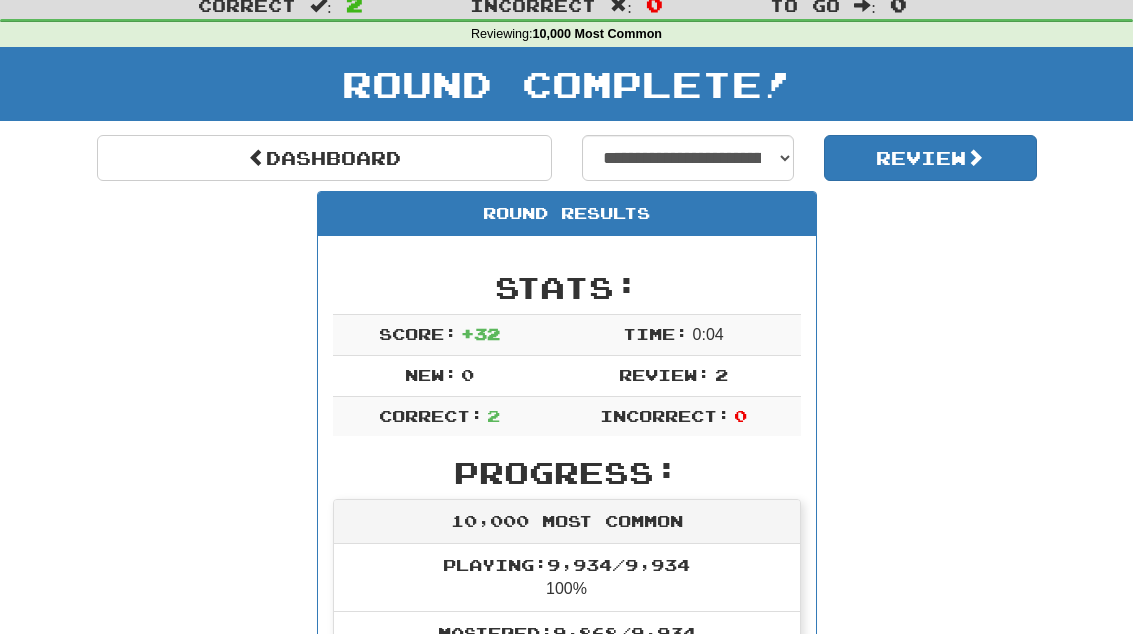 scroll, scrollTop: 0, scrollLeft: 0, axis: both 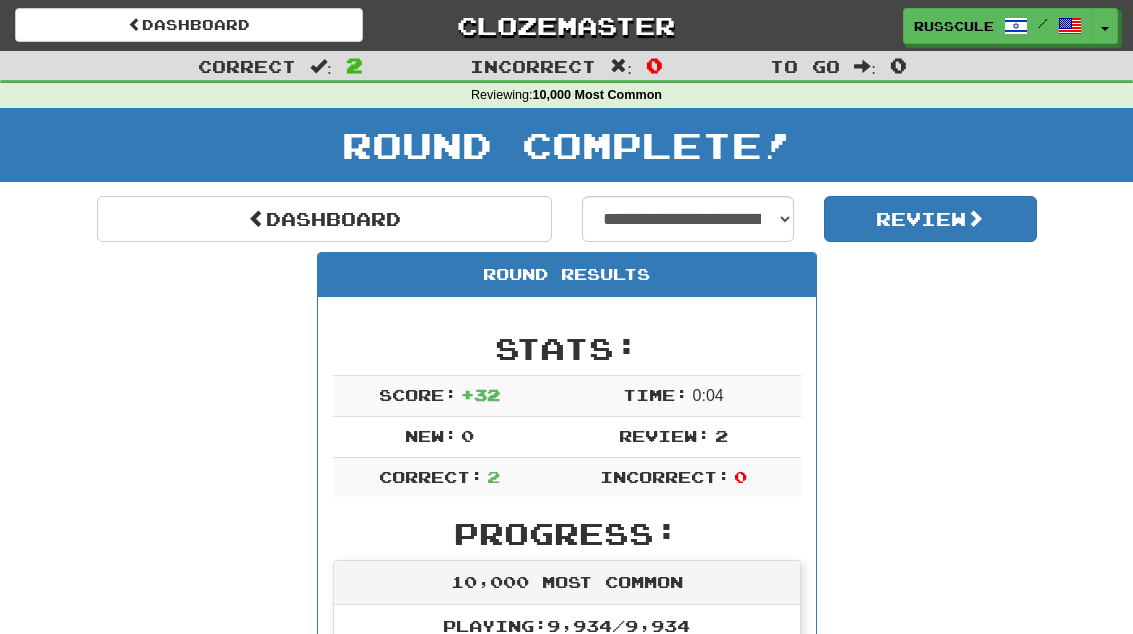 click on "Dashboard" at bounding box center (324, 219) 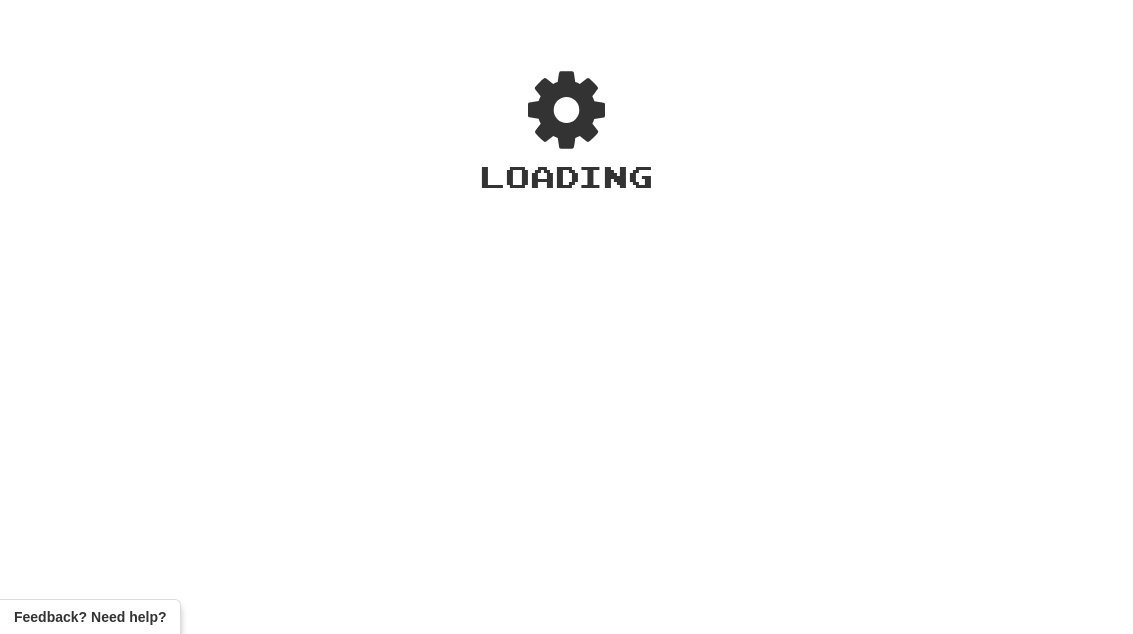 scroll, scrollTop: 0, scrollLeft: 0, axis: both 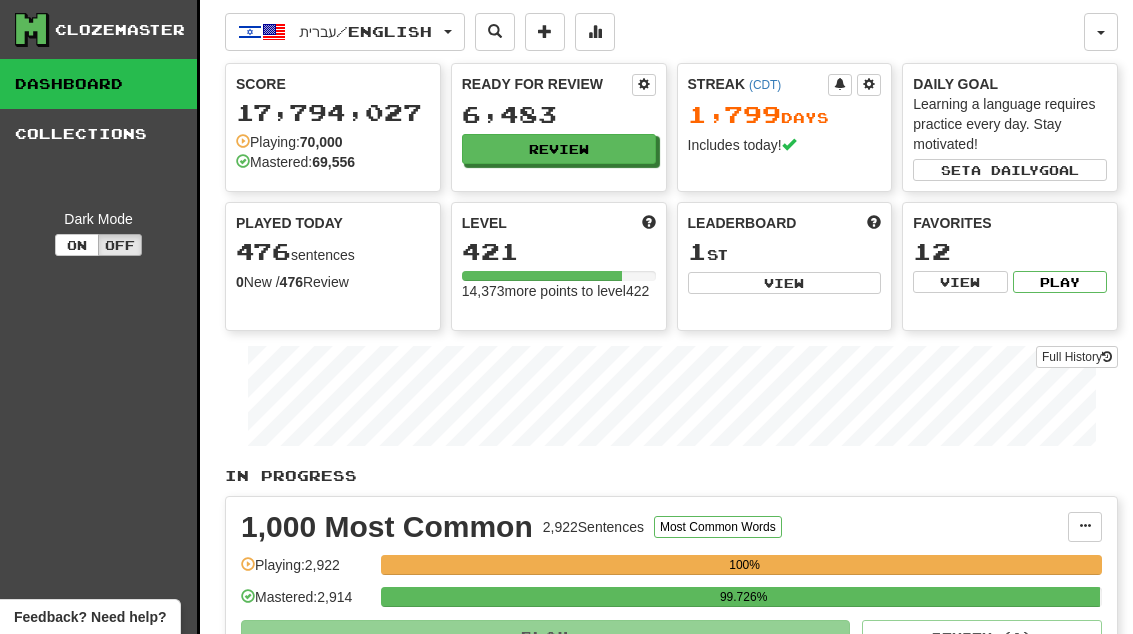 click on "View" at bounding box center (785, 283) 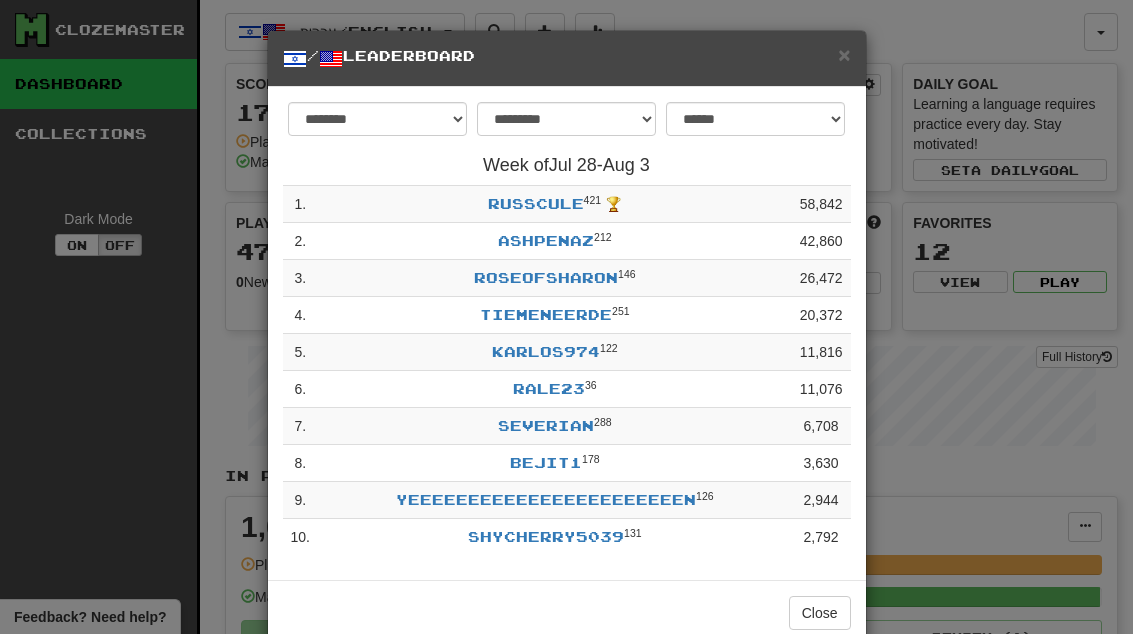 click on "×" at bounding box center (844, 54) 